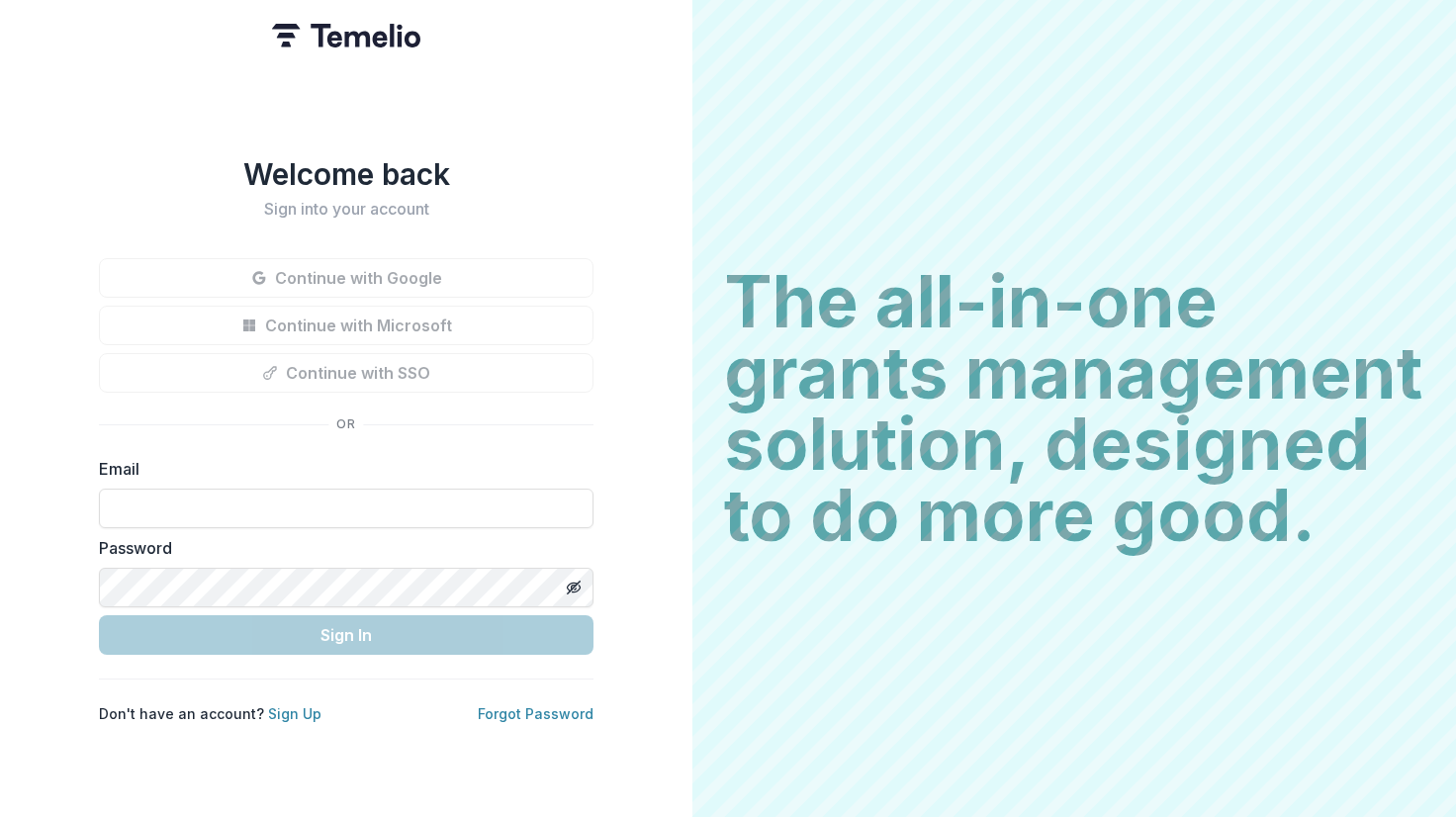 scroll, scrollTop: 0, scrollLeft: 0, axis: both 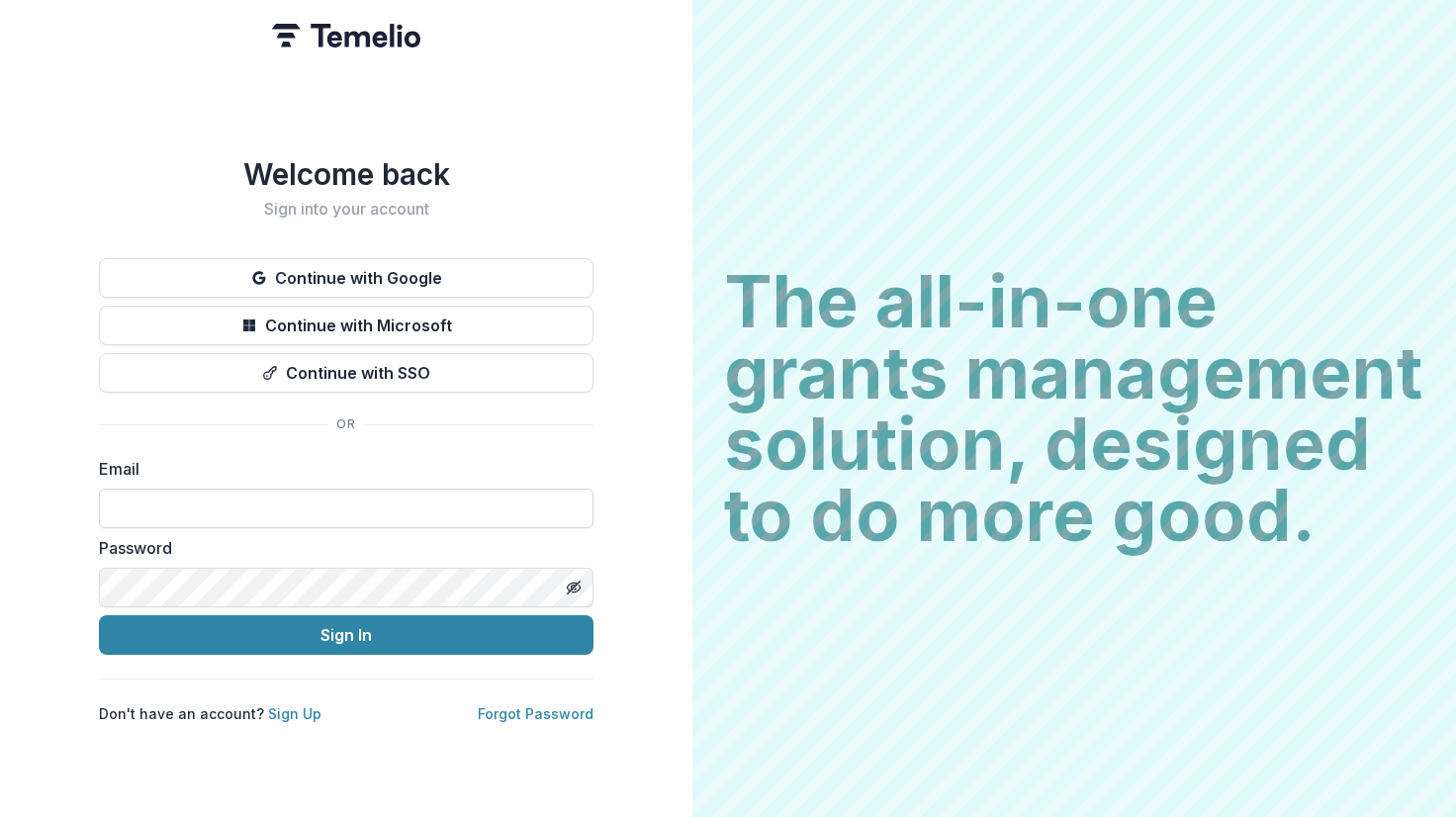 type on "**********" 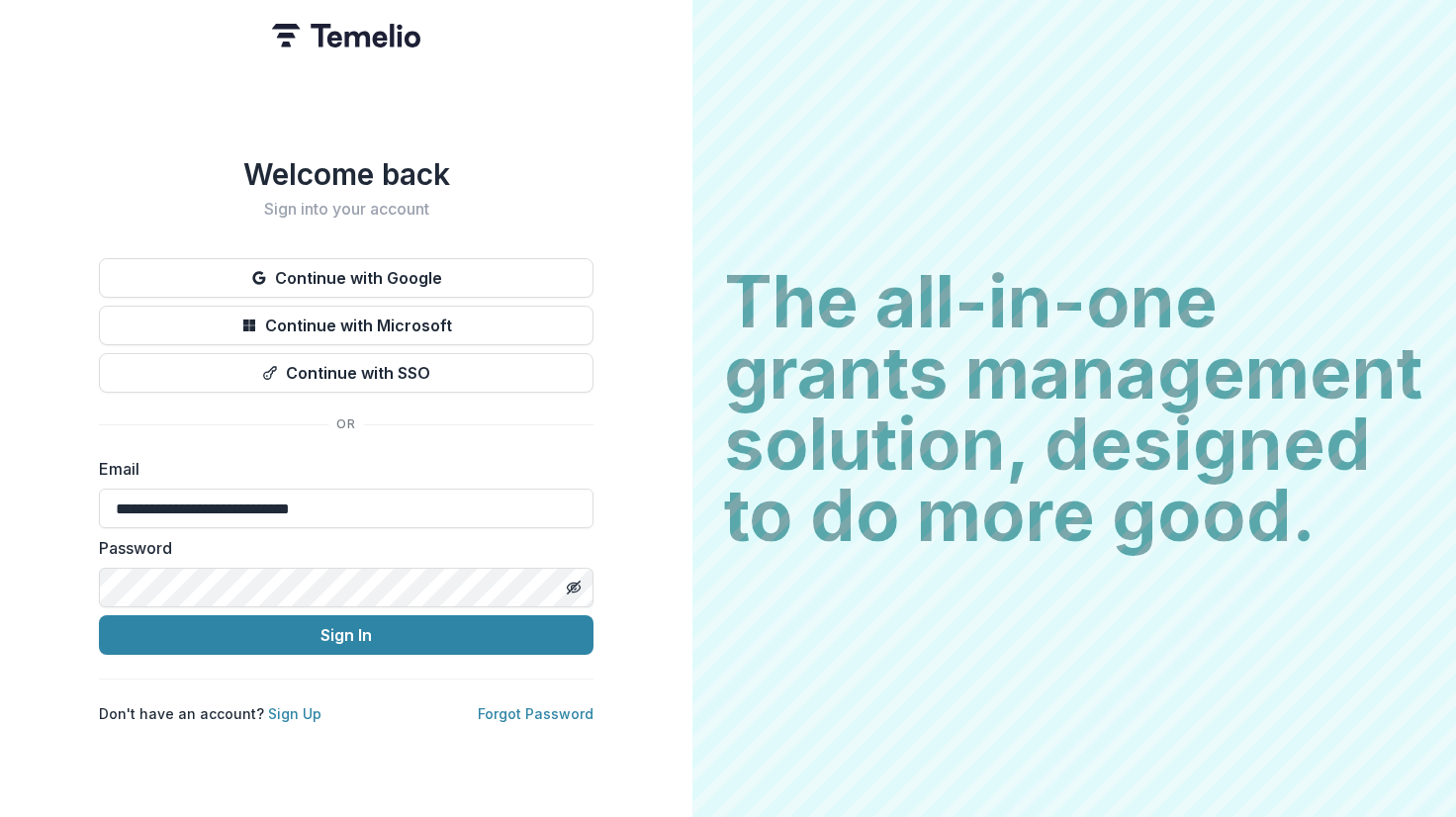 click on "**********" at bounding box center [346, 440] 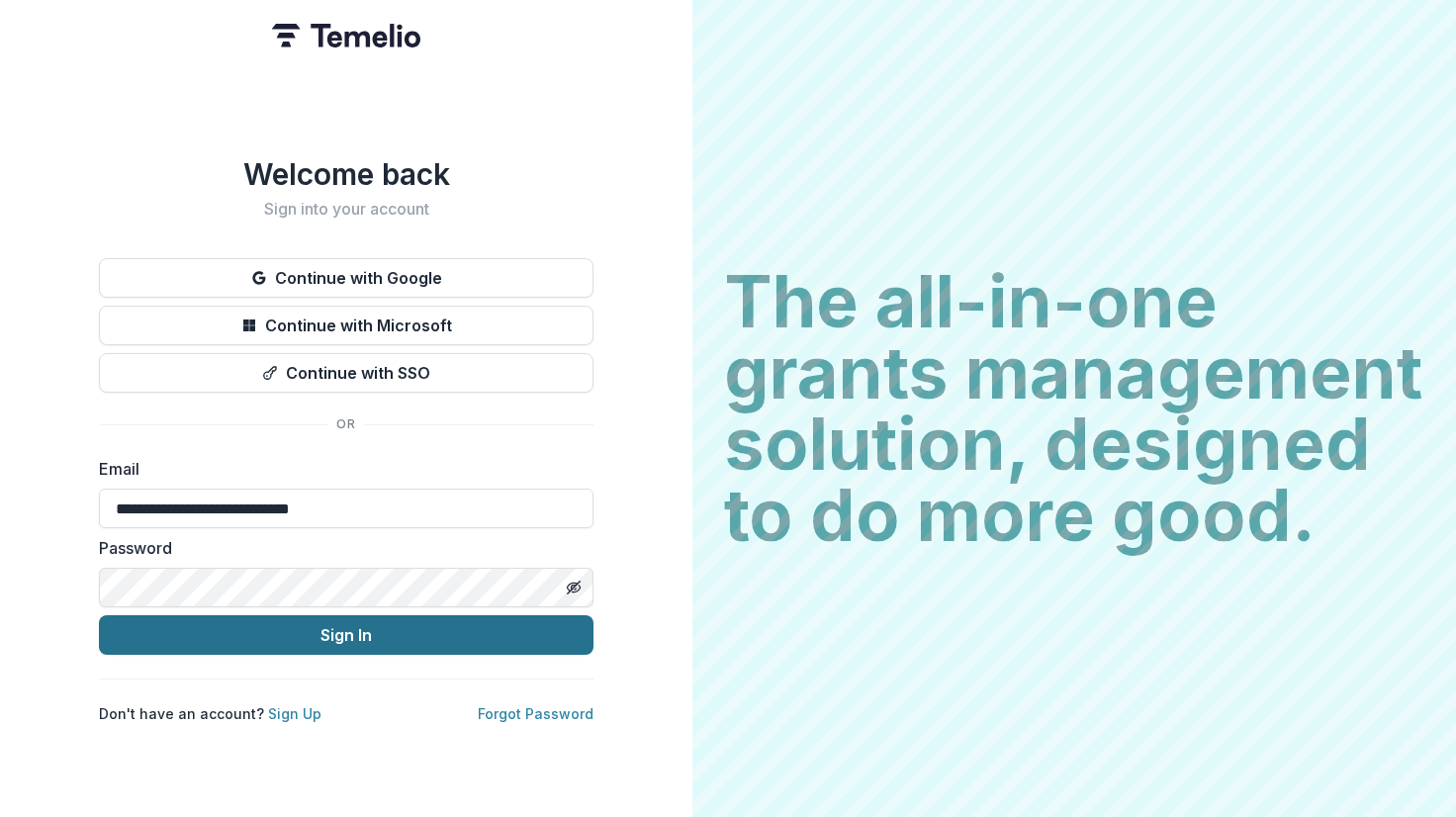 click on "Sign In" at bounding box center [346, 635] 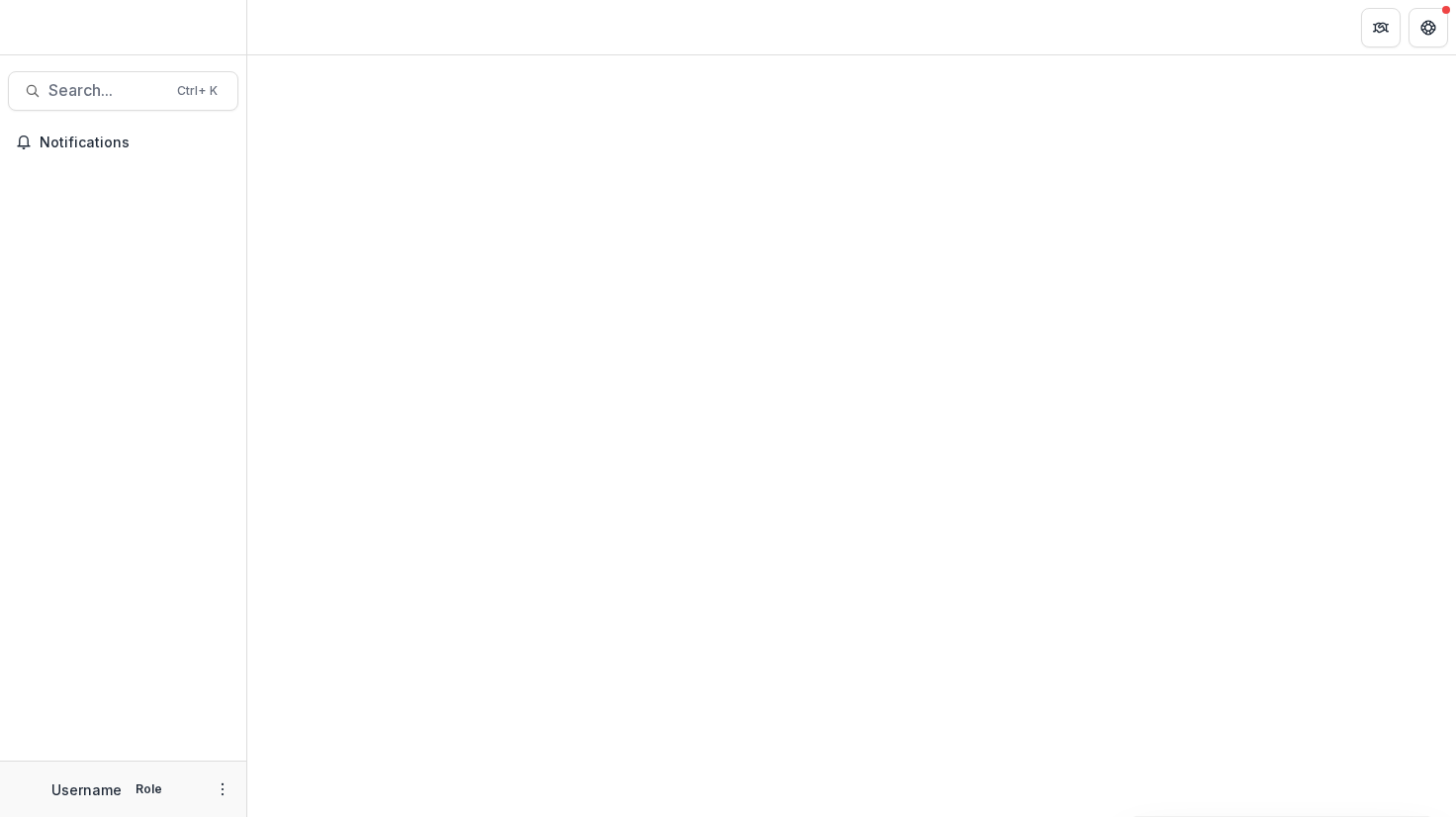scroll, scrollTop: 0, scrollLeft: 0, axis: both 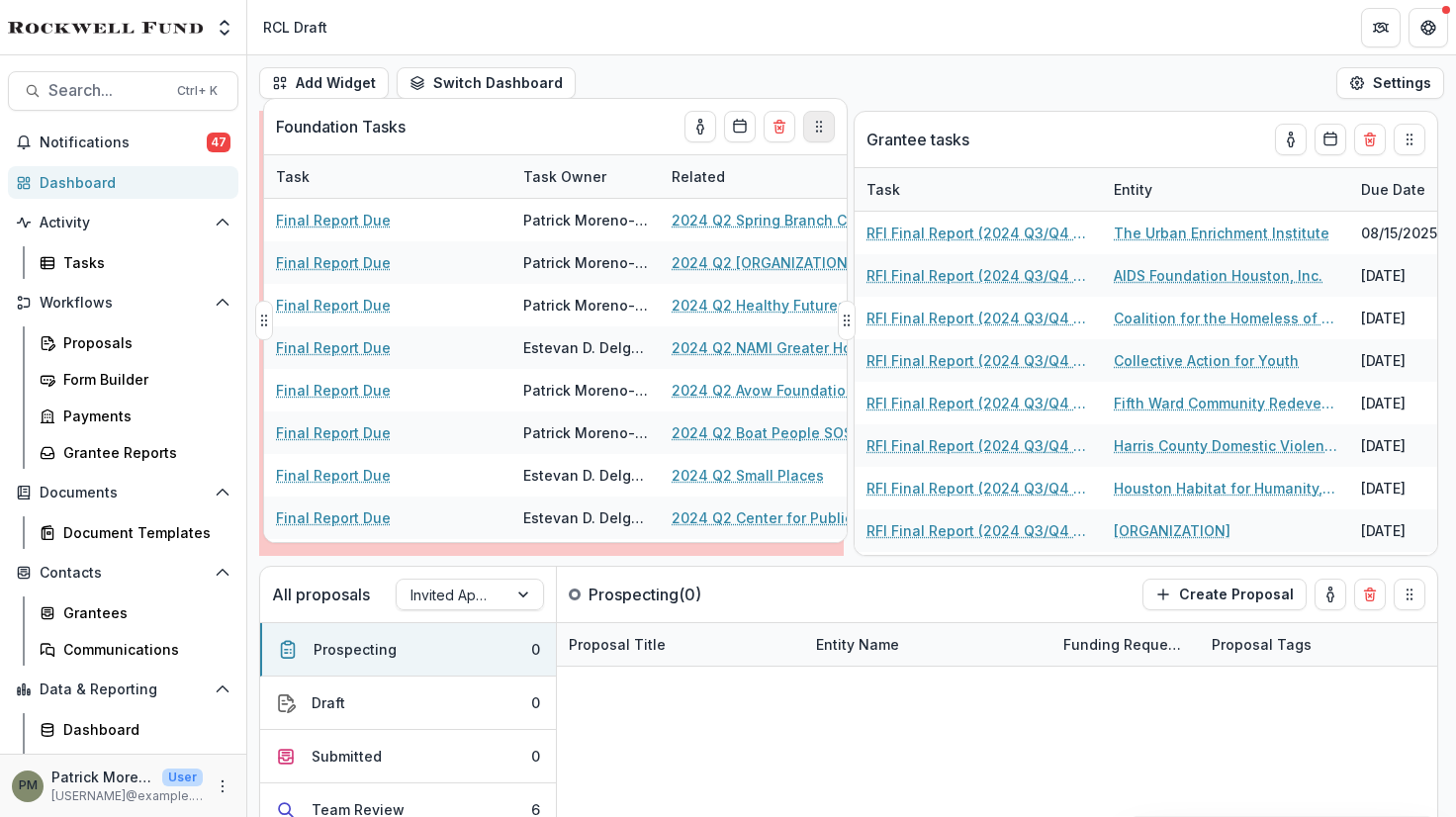 drag, startPoint x: 815, startPoint y: 144, endPoint x: 819, endPoint y: 132, distance: 12.649111 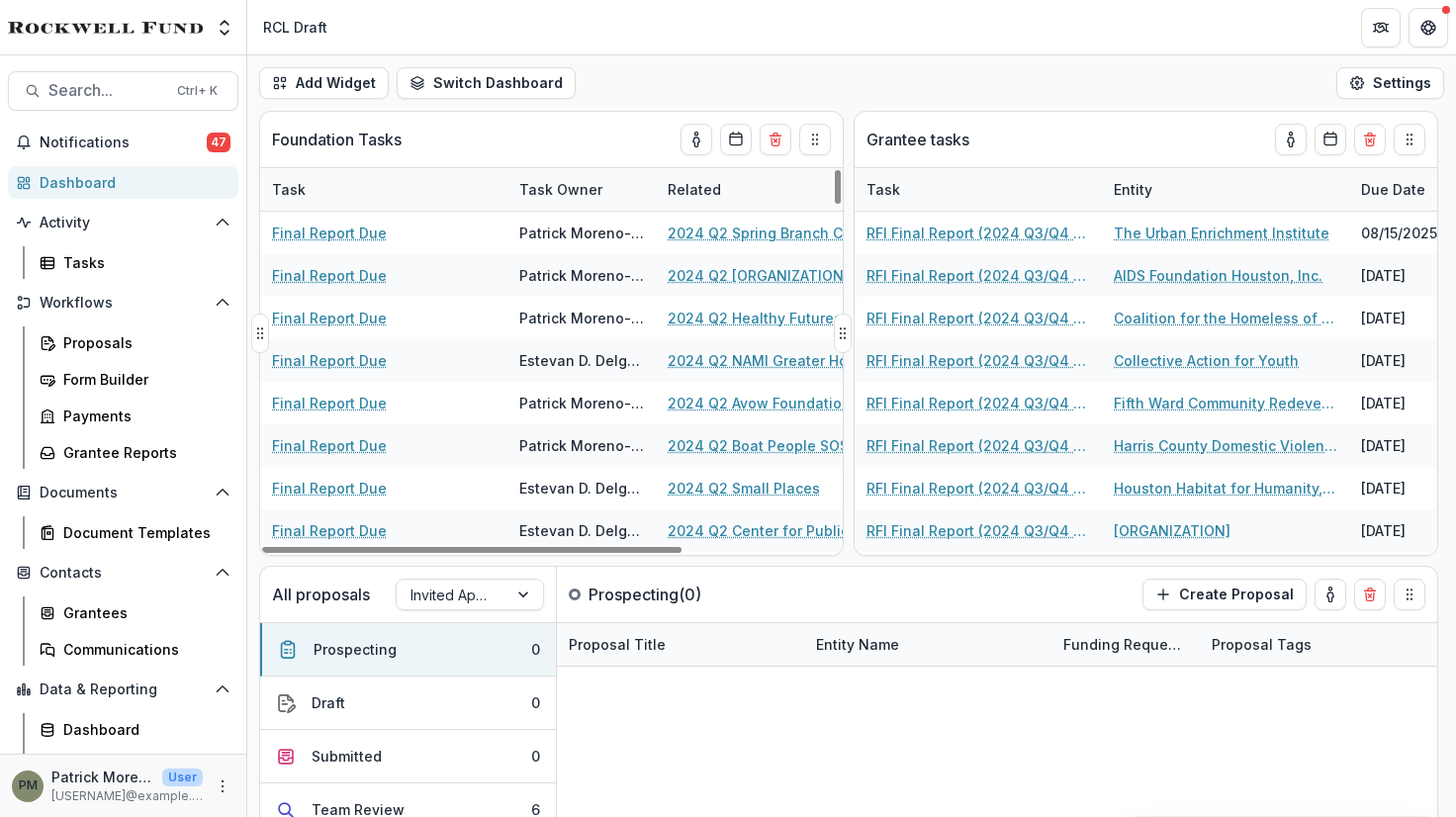 click on "Task" at bounding box center (289, 189) 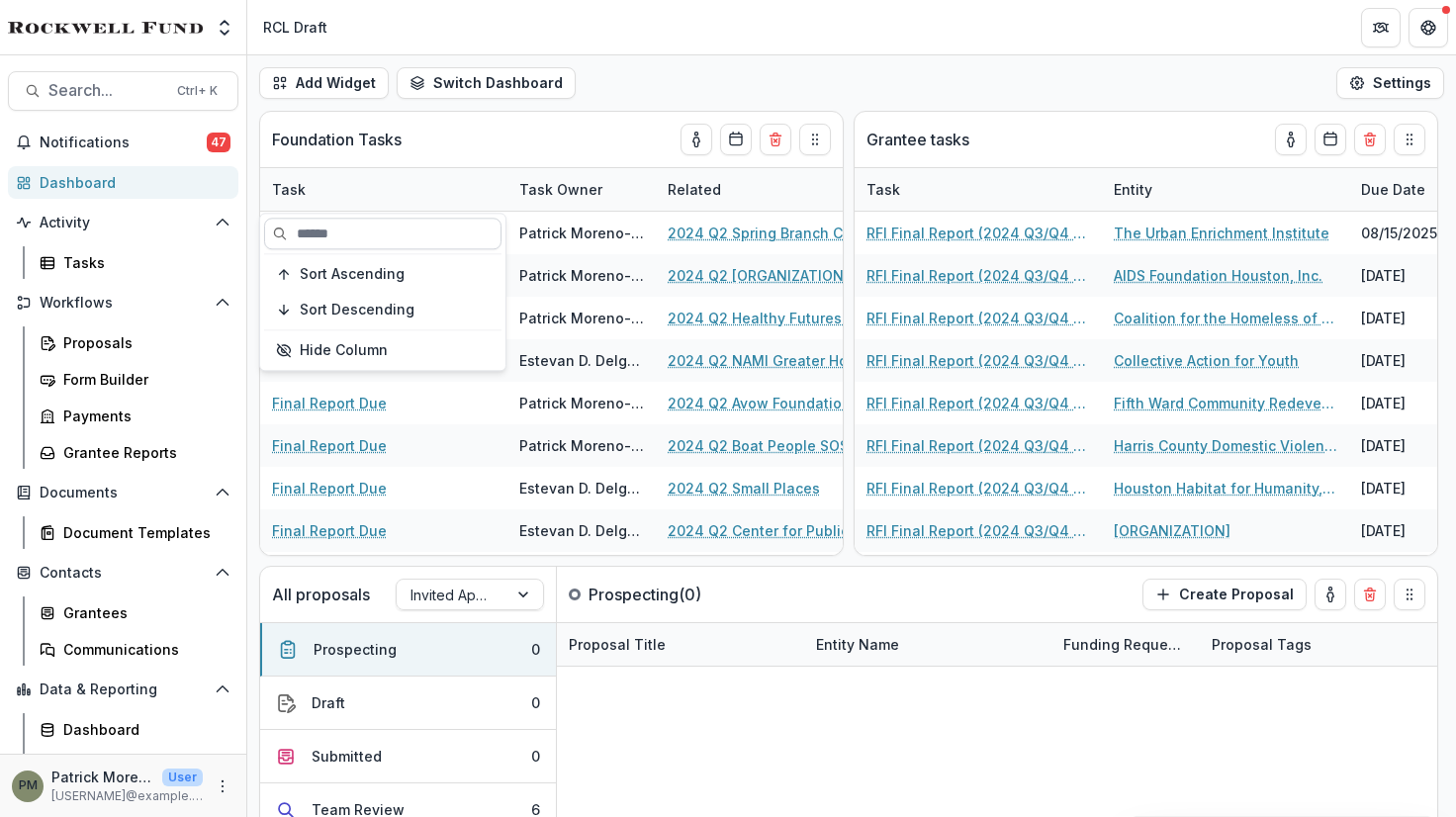 click at bounding box center (383, 233) 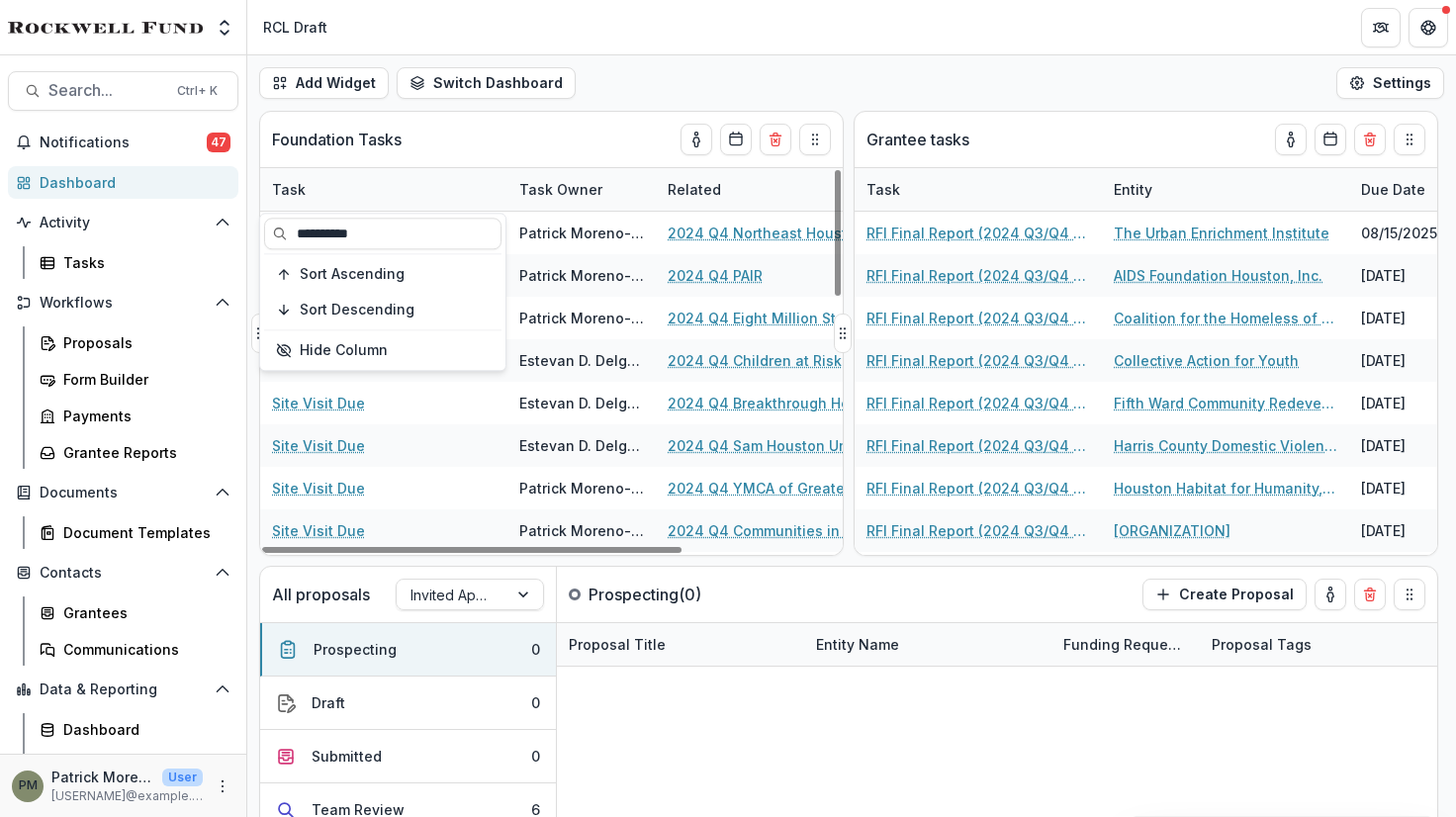 type on "**********" 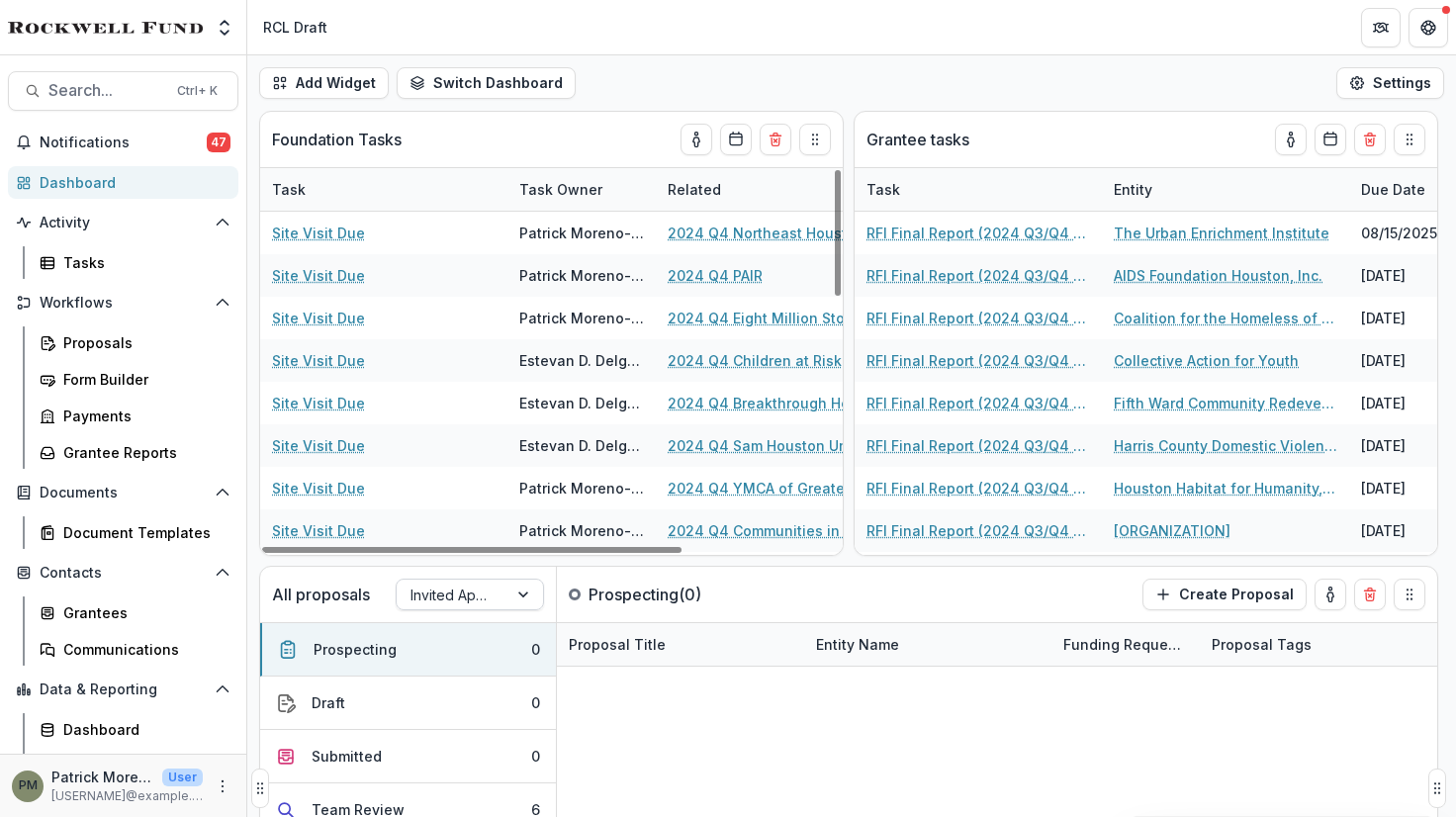 click at bounding box center [452, 594] 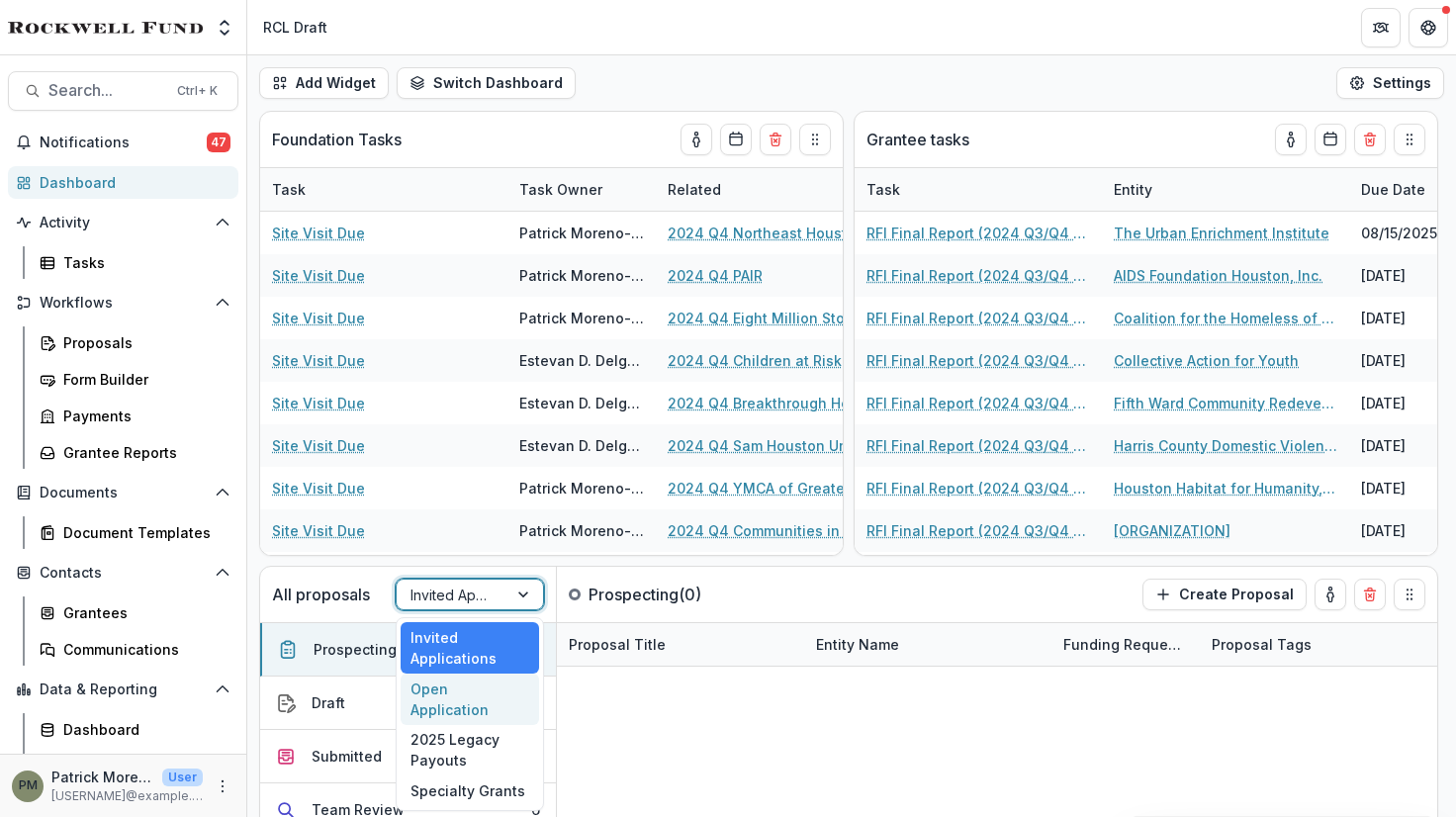 click on "Open Application" at bounding box center [470, 699] 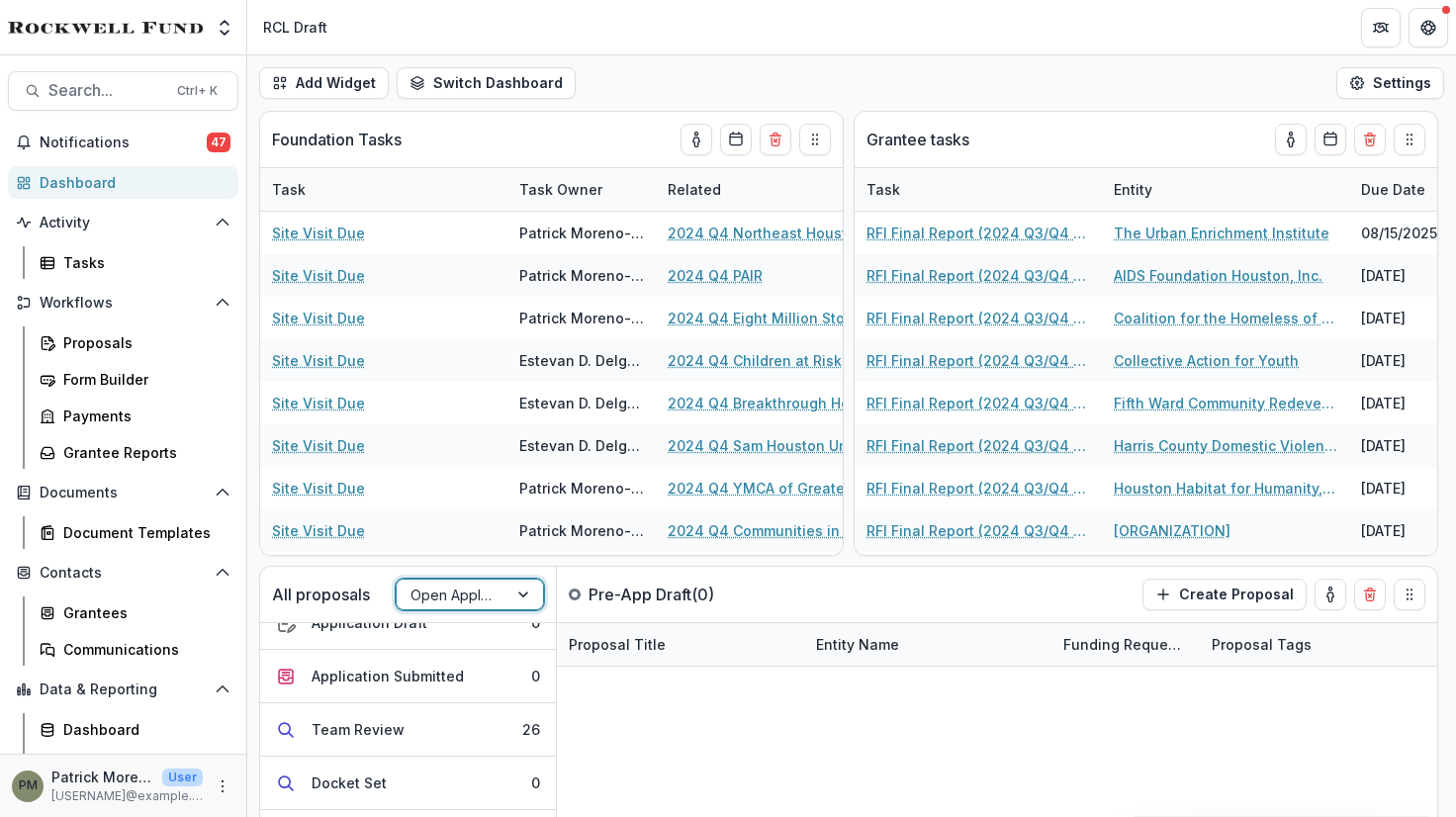 scroll, scrollTop: 135, scrollLeft: 0, axis: vertical 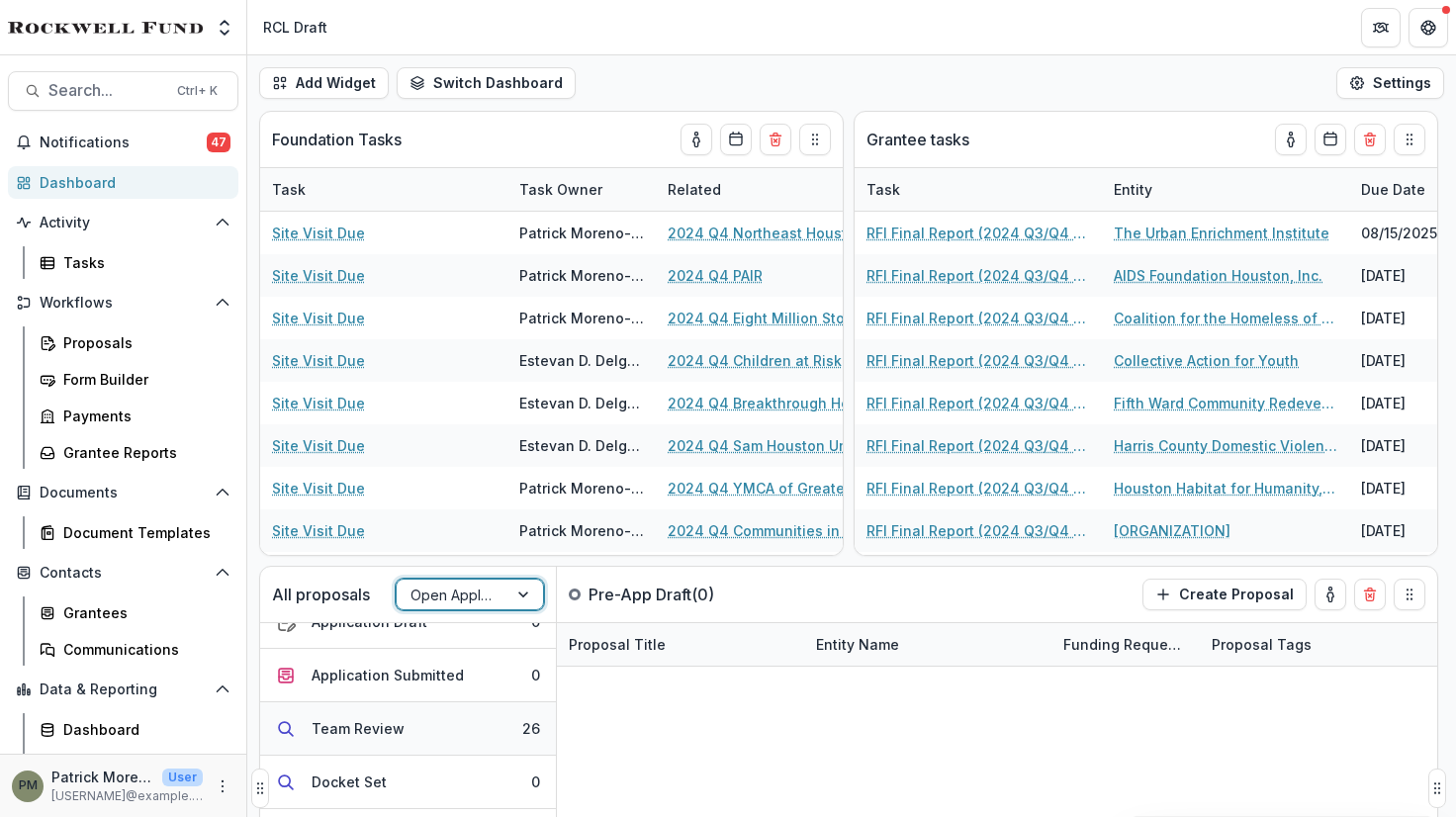click on "Team Review 26" at bounding box center (408, 729) 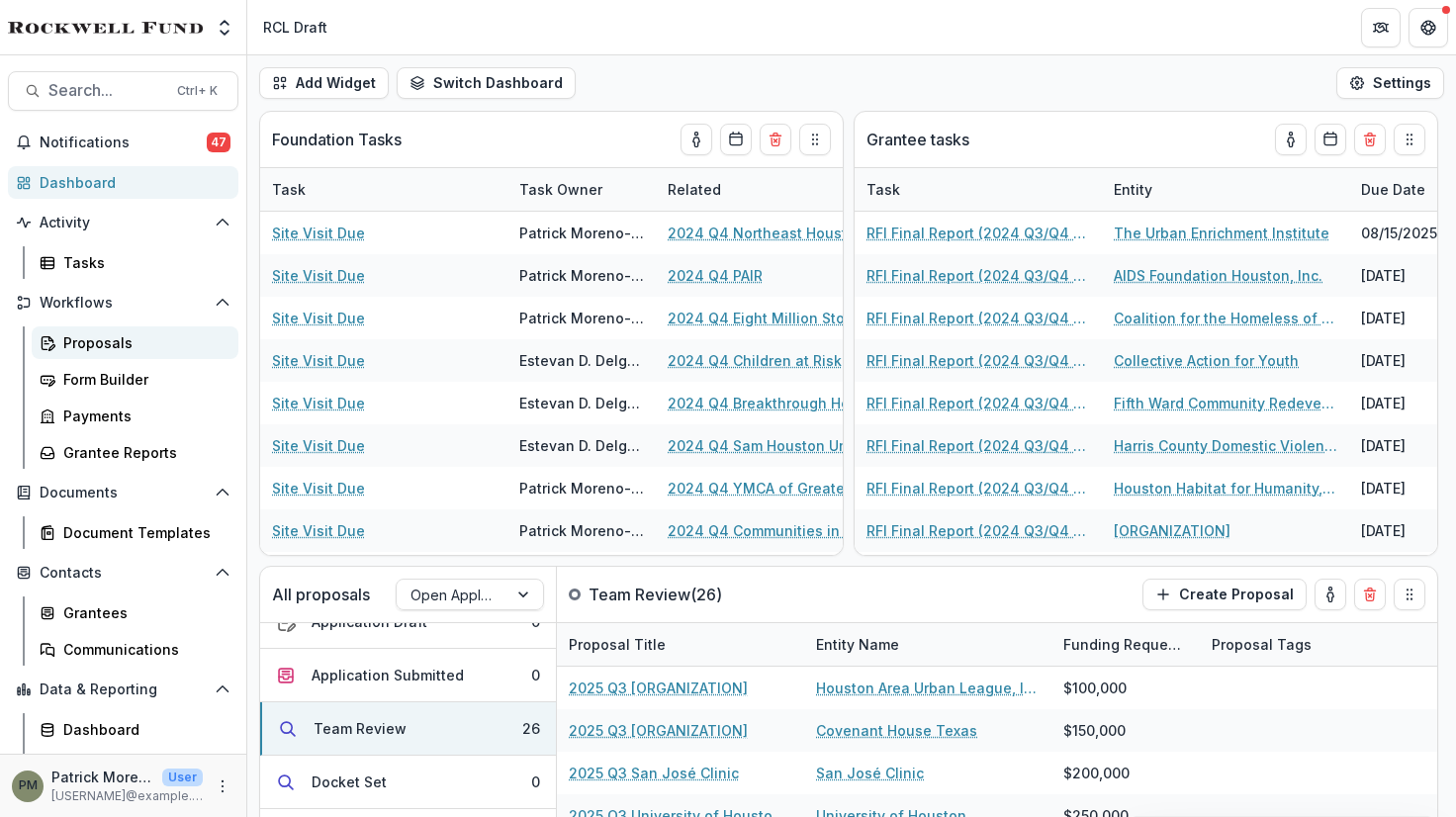 click on "Proposals" at bounding box center [142, 342] 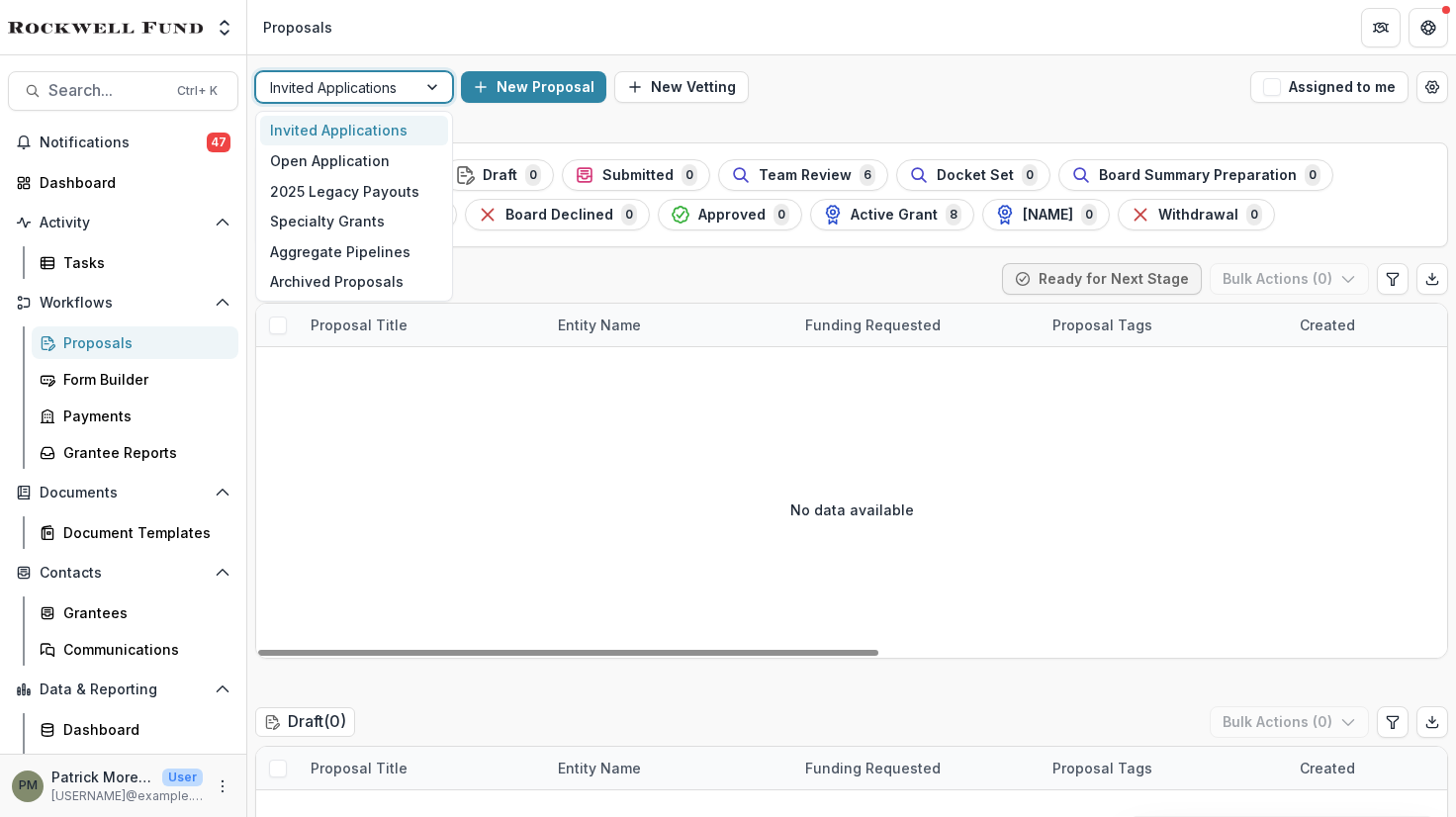 click on "Invited Applications" at bounding box center (336, 87) 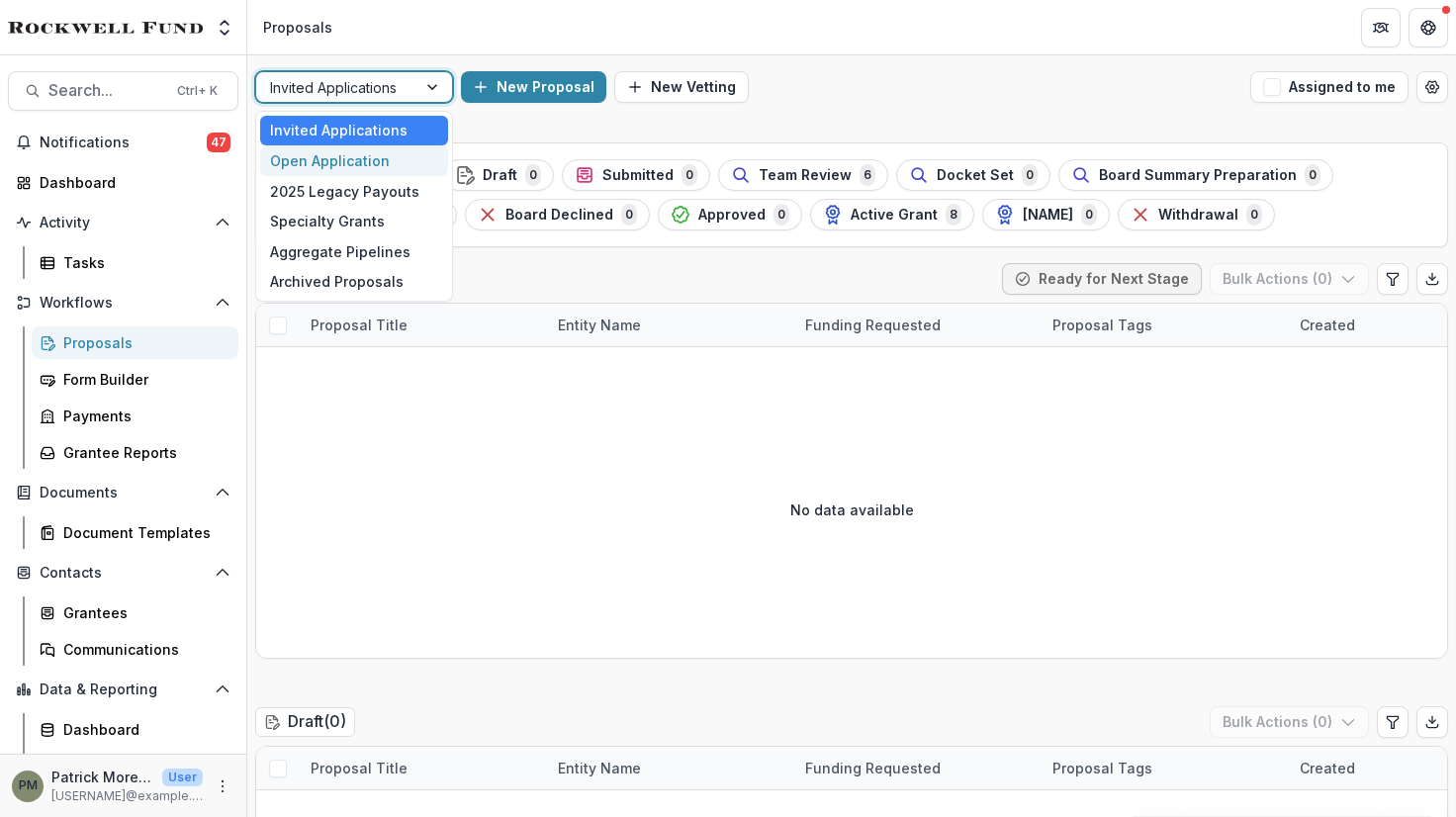 click on "Open Application" at bounding box center [354, 160] 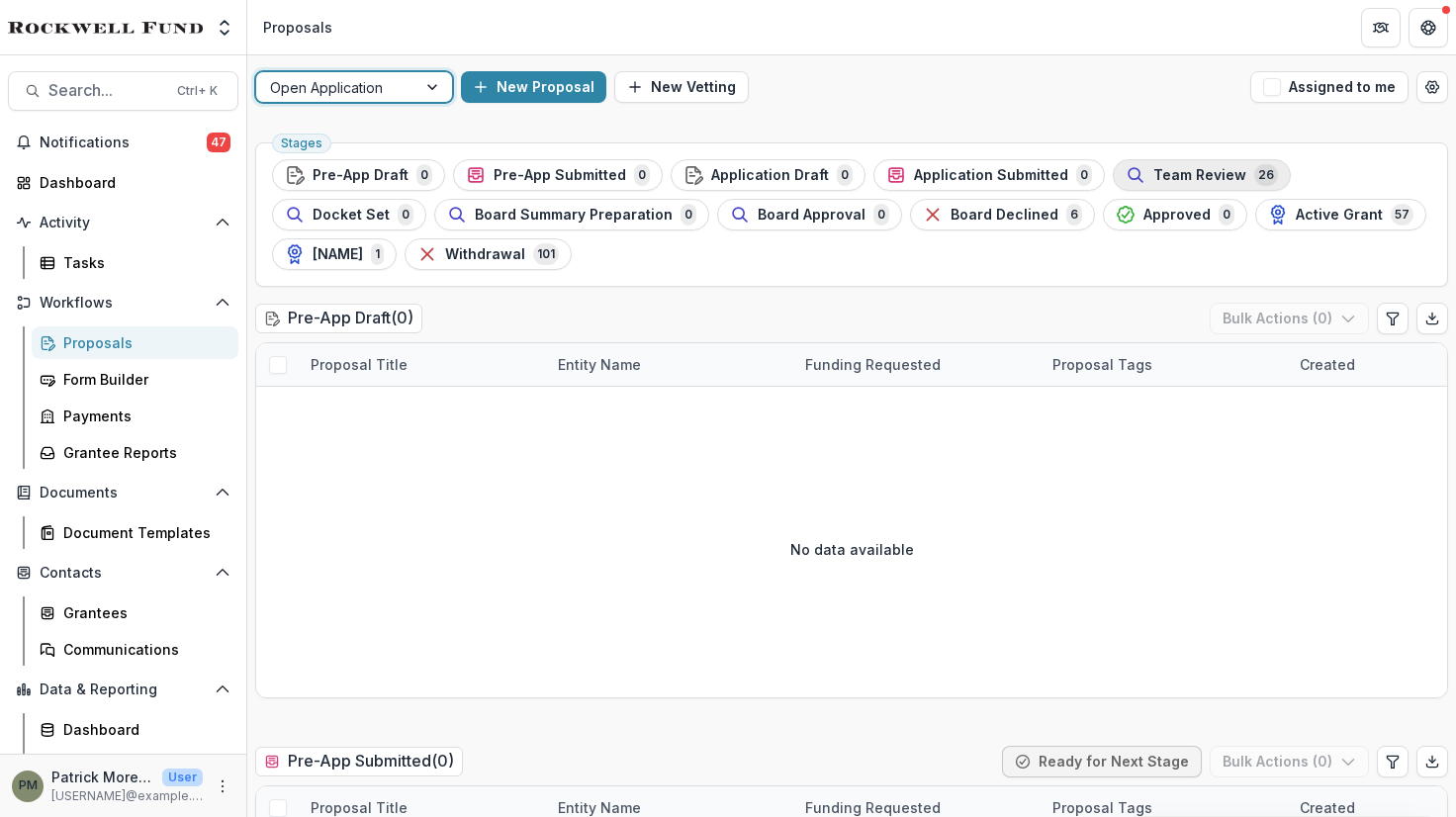 click on "Team Review 26" at bounding box center [1202, 175] 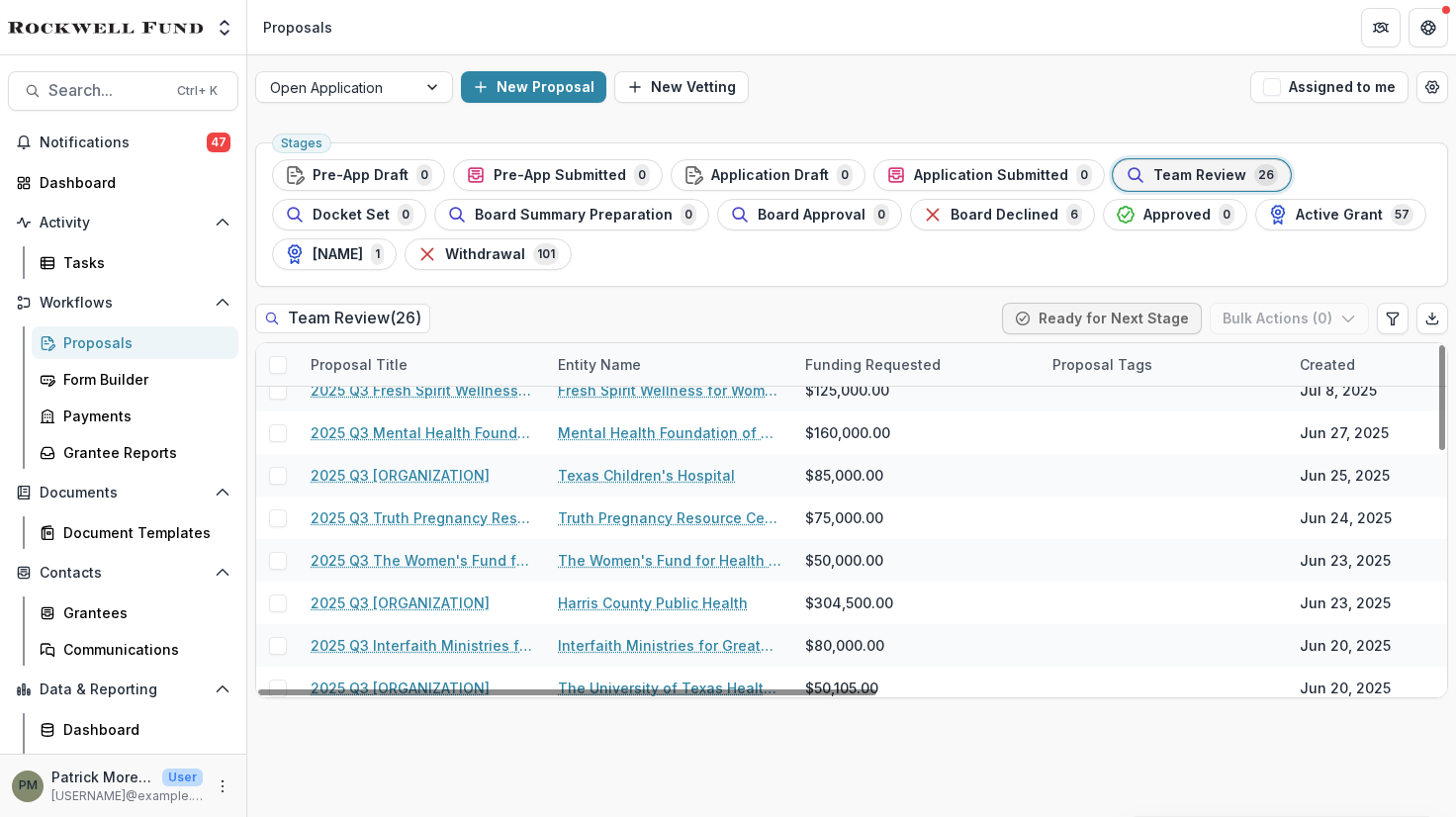 scroll, scrollTop: 402, scrollLeft: 0, axis: vertical 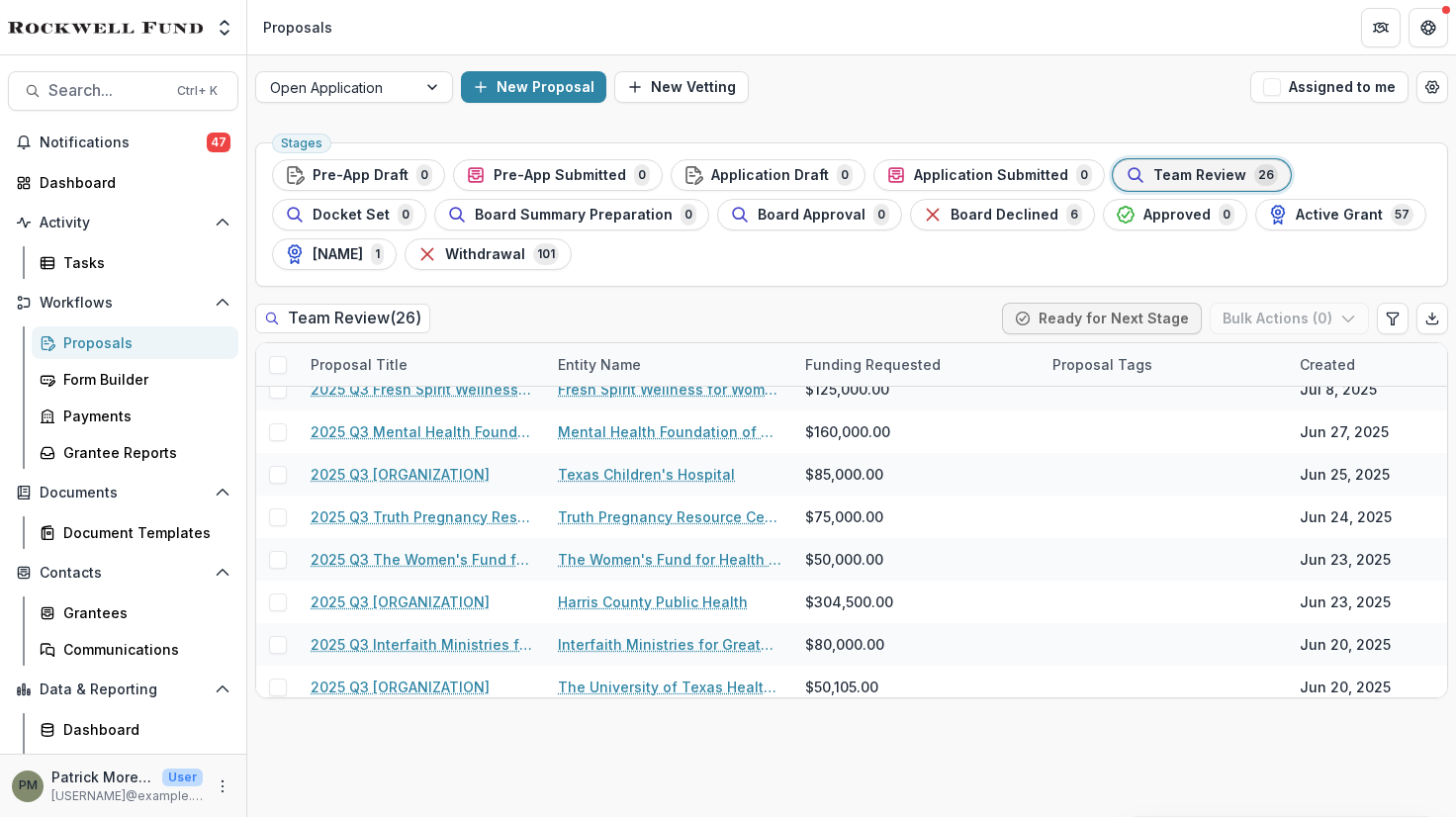 click on "New Proposal New Vetting" at bounding box center [852, 87] 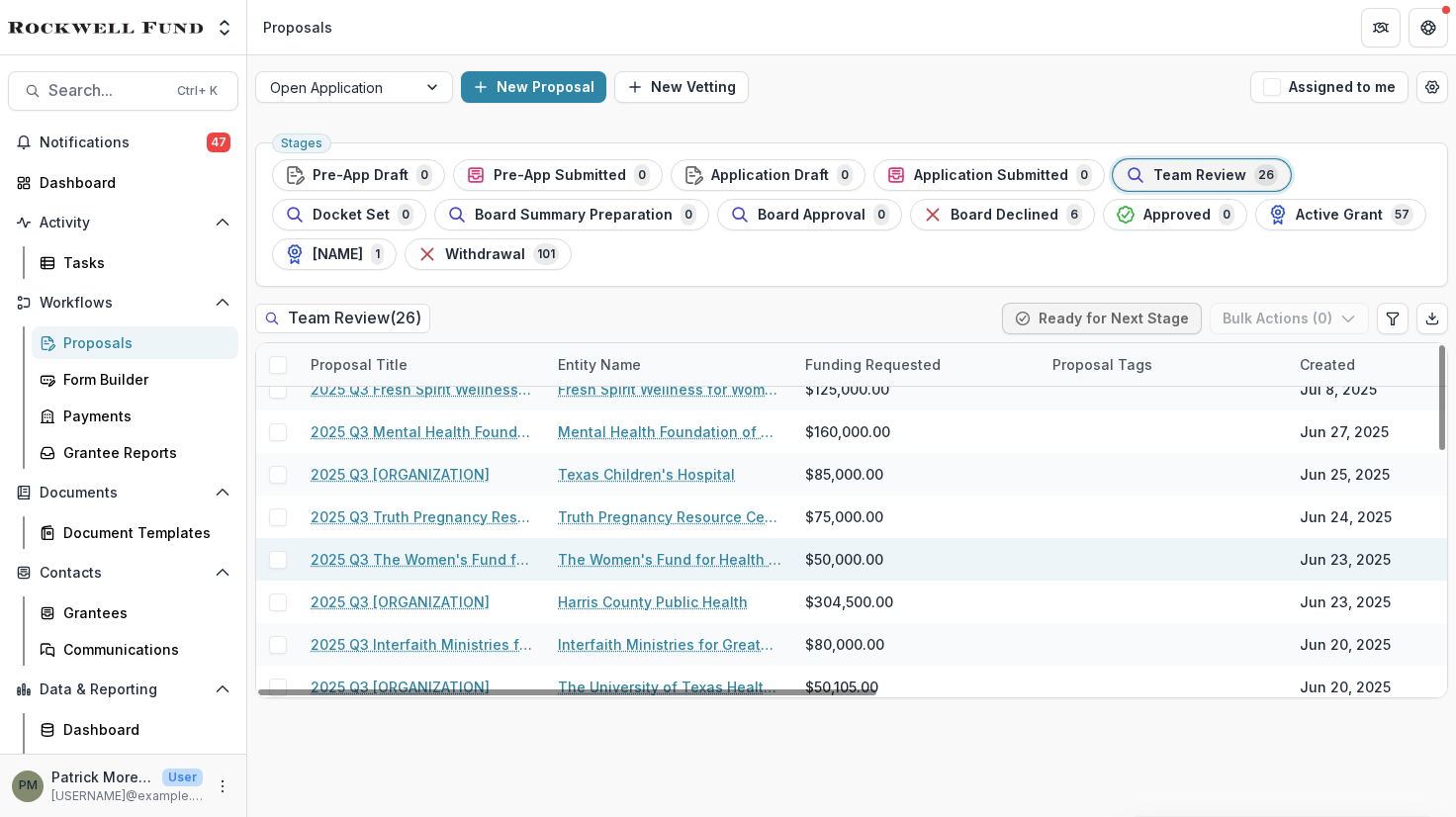 click on "2025 Q3 The Women's Fund for Health Education and Resiliency" at bounding box center (422, 559) 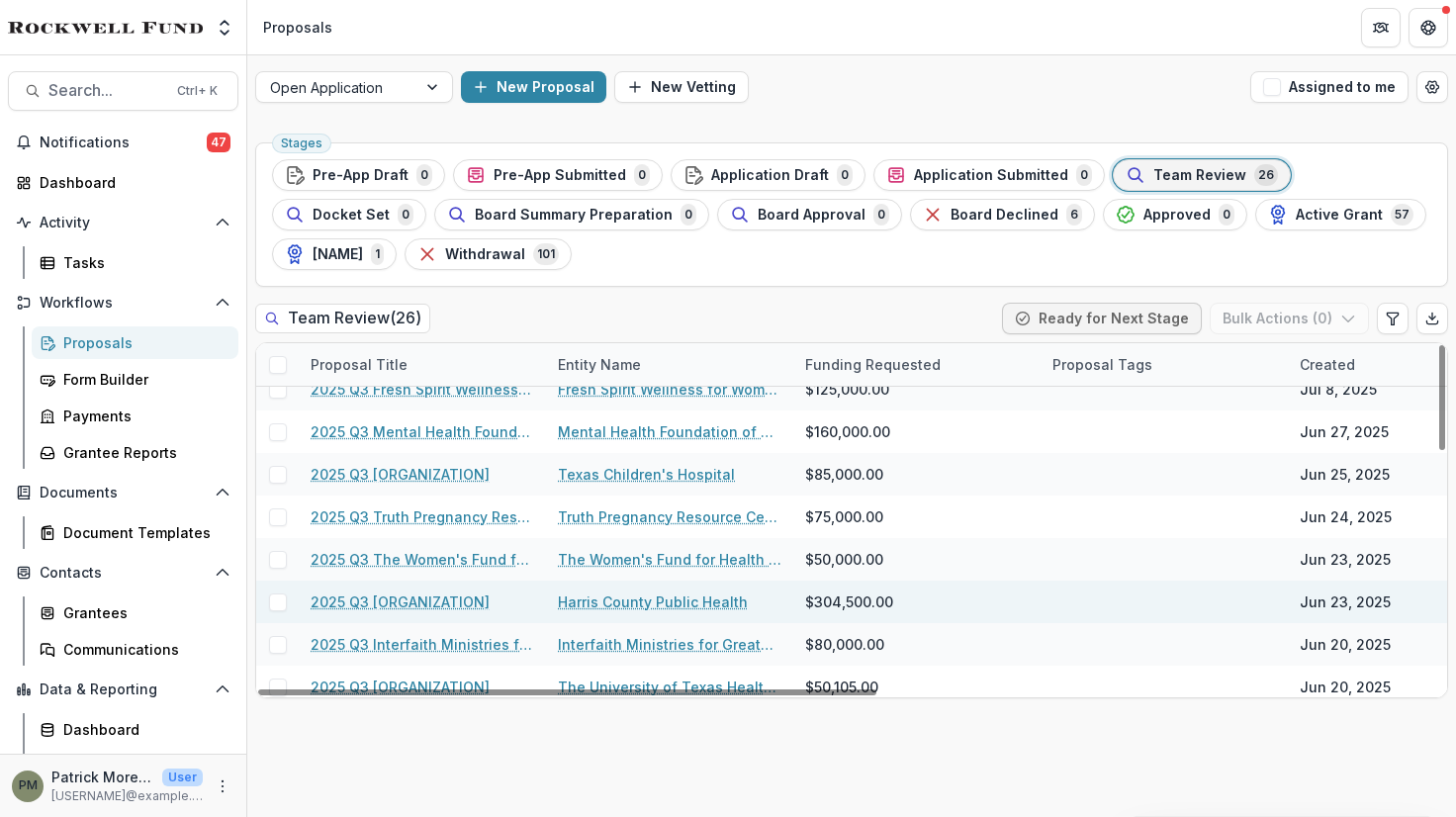 click on "2025 Q3 Harris County Public Health" at bounding box center (400, 601) 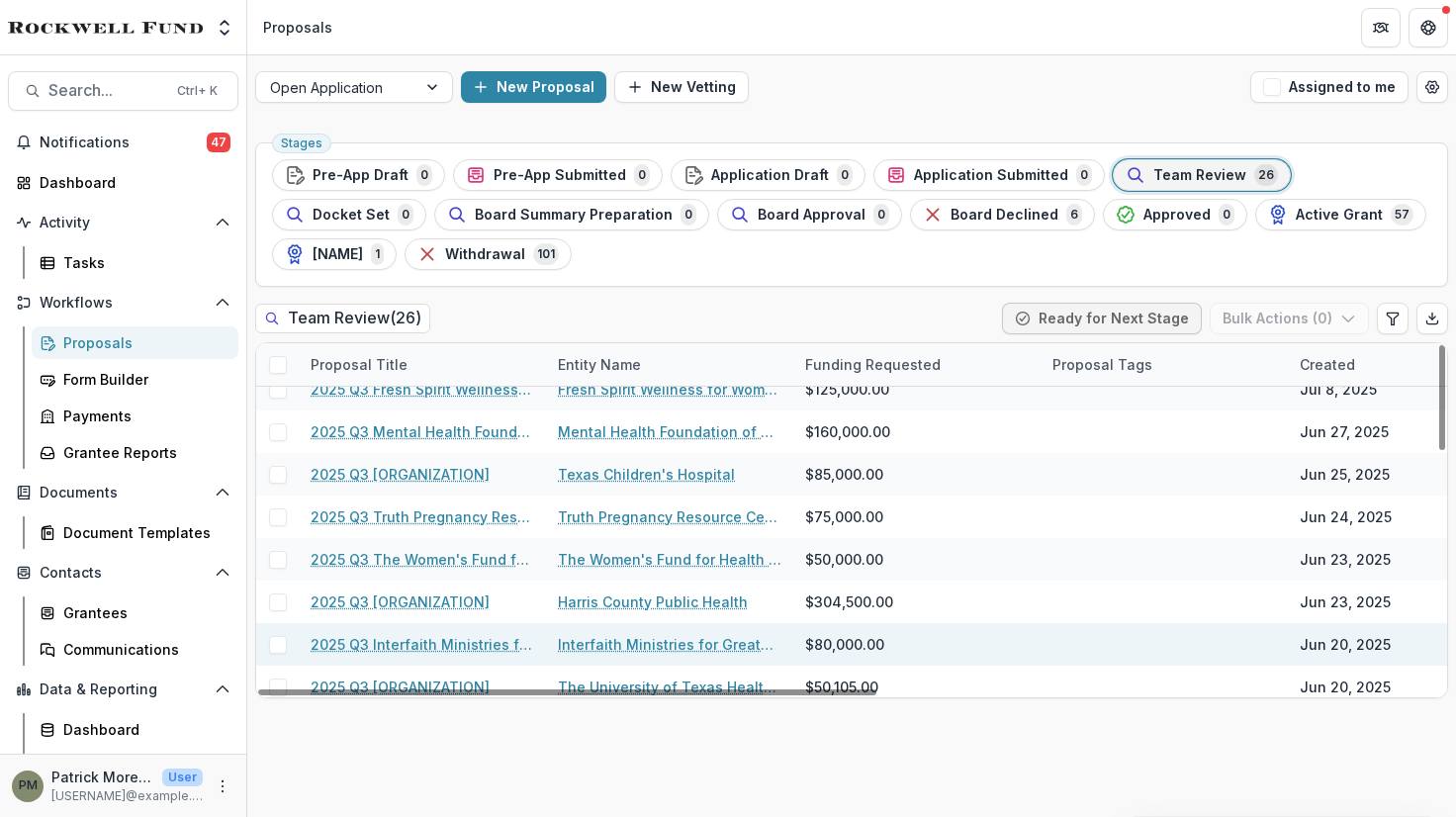 click on "2025 Q3 Interfaith Ministries for Greater Houston" at bounding box center (422, 644) 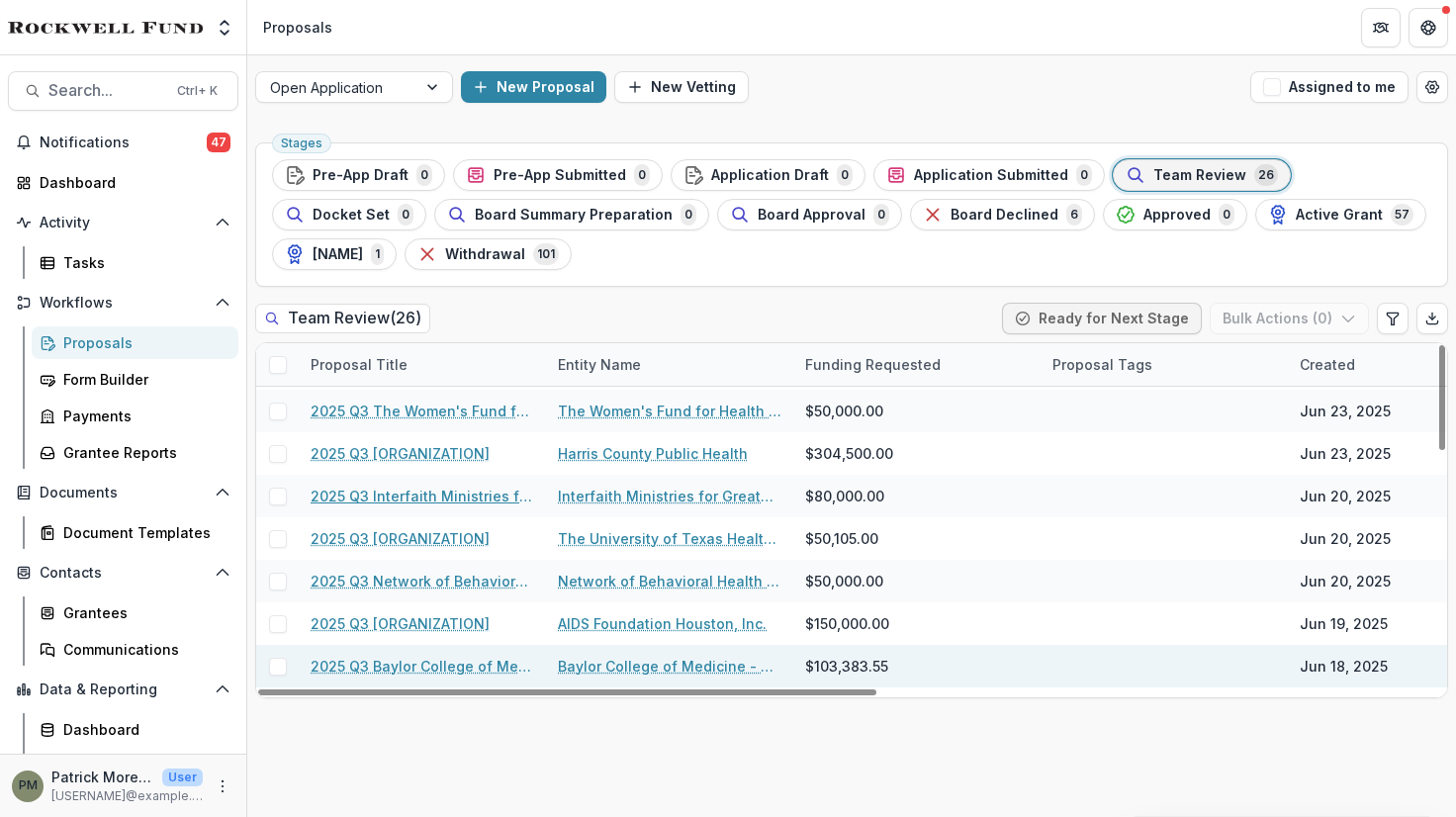 scroll, scrollTop: 656, scrollLeft: 0, axis: vertical 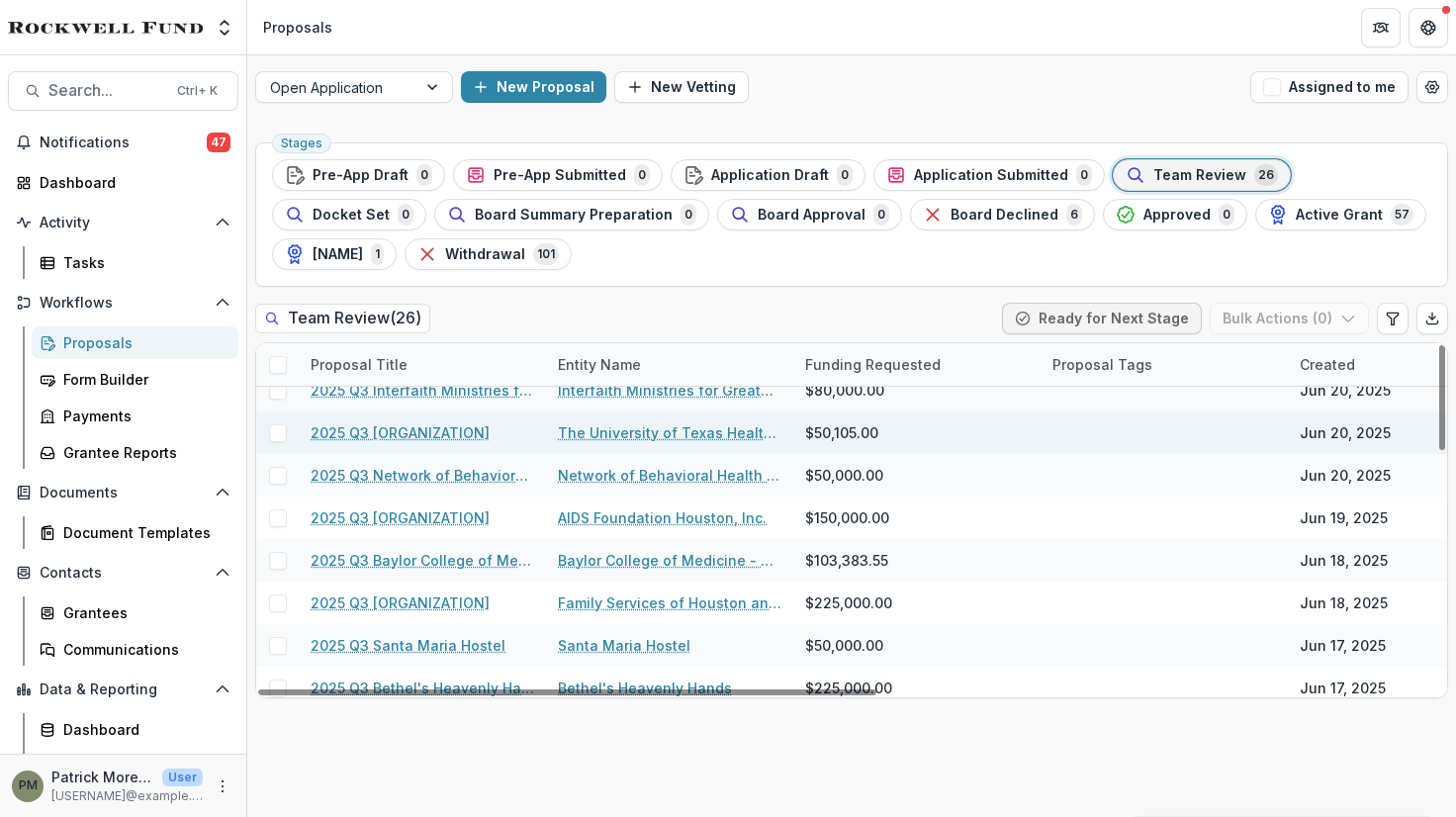 click on "2025 Q3 The University of Texas Health Science Center at Houston" at bounding box center (400, 432) 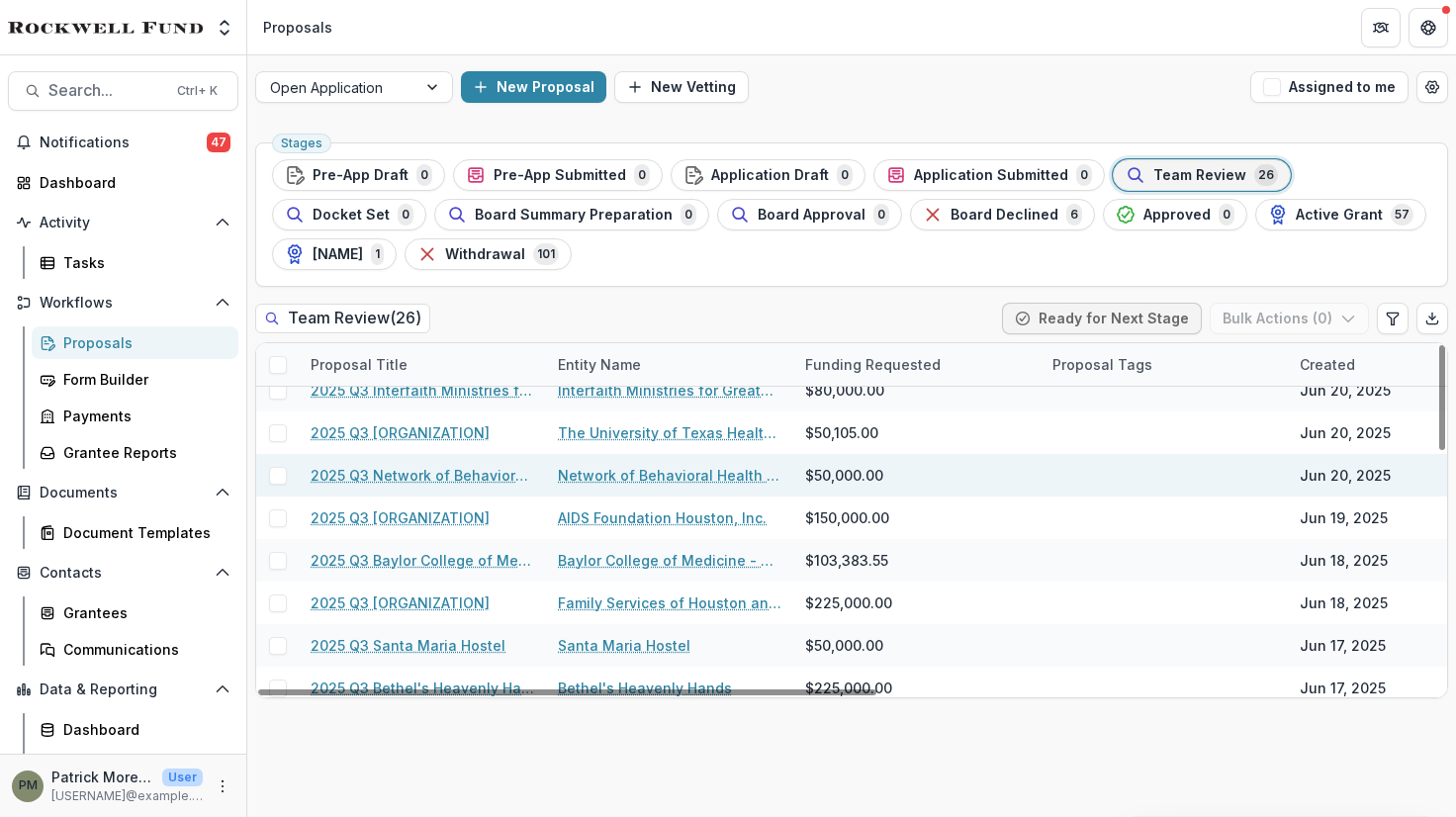 click on "2025 Q3 Network of Behavioral Health Providers" at bounding box center (422, 475) 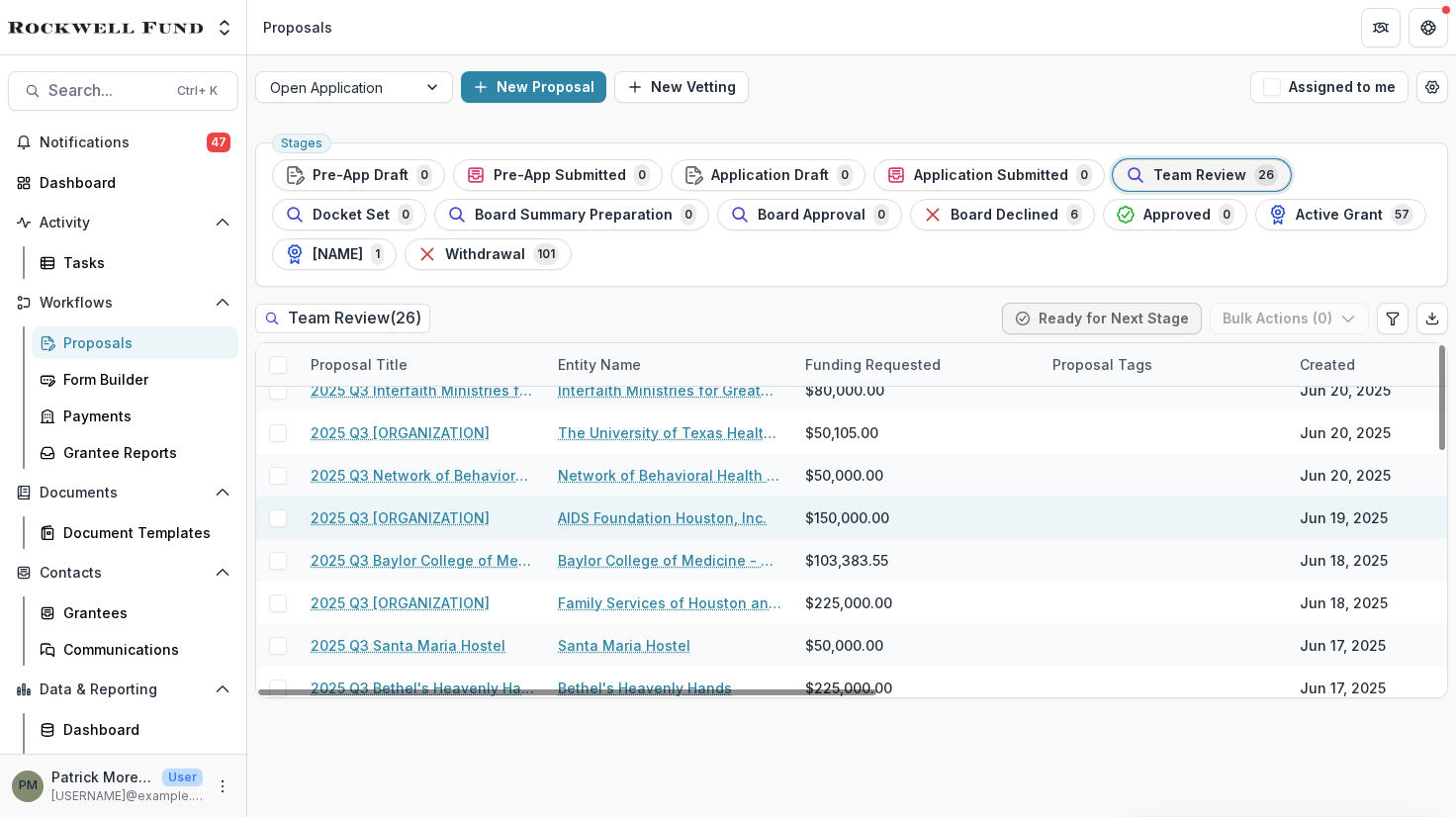 click on "2025 Q3 AIDS Foundation Houston, Inc." at bounding box center (400, 517) 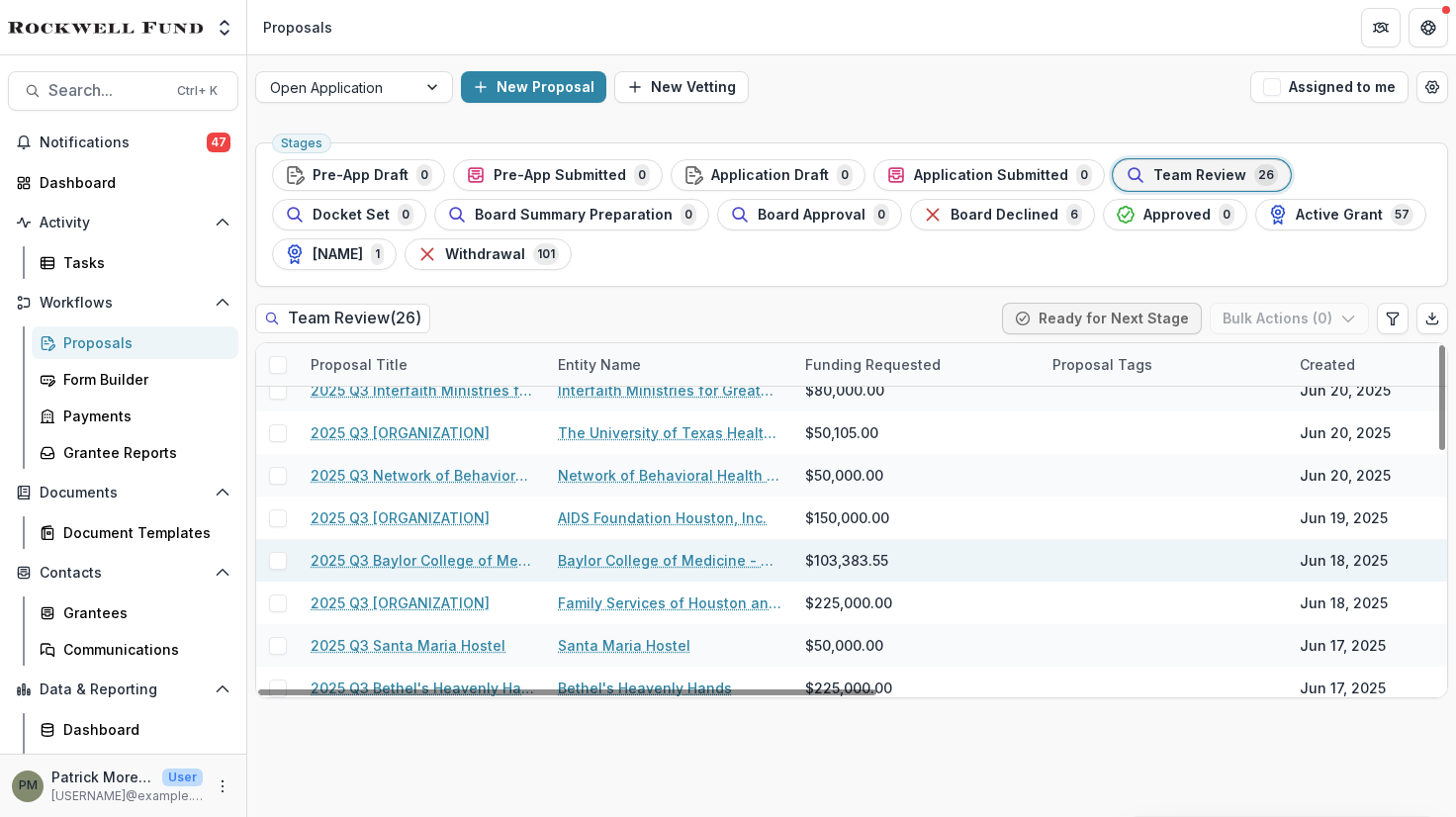 click on "2025 Q3 Baylor College of Medicine - Teen Health Clinic" at bounding box center (422, 560) 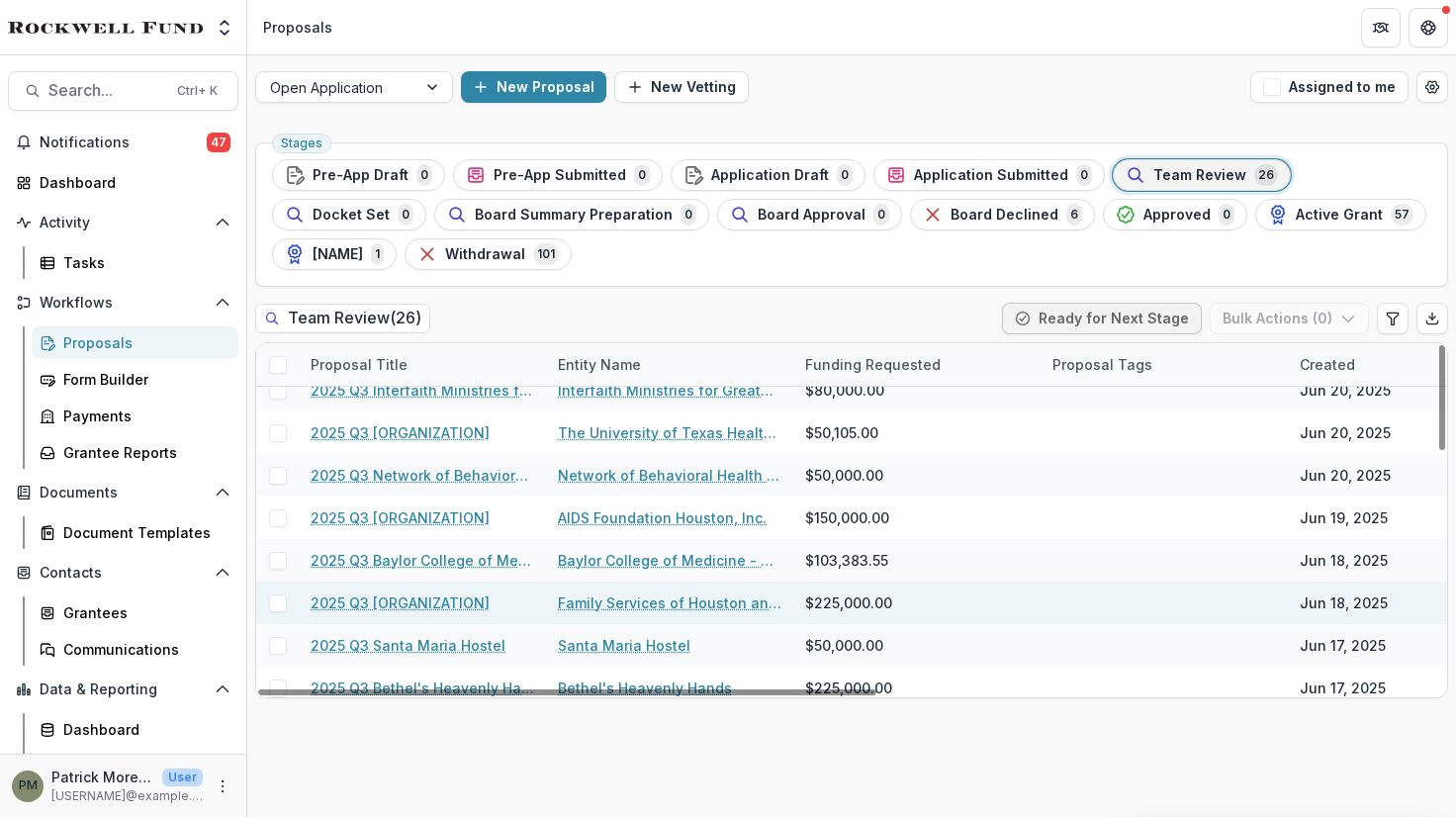 click on "2025 Q3 Family Services of Houston and Harris County" at bounding box center [400, 602] 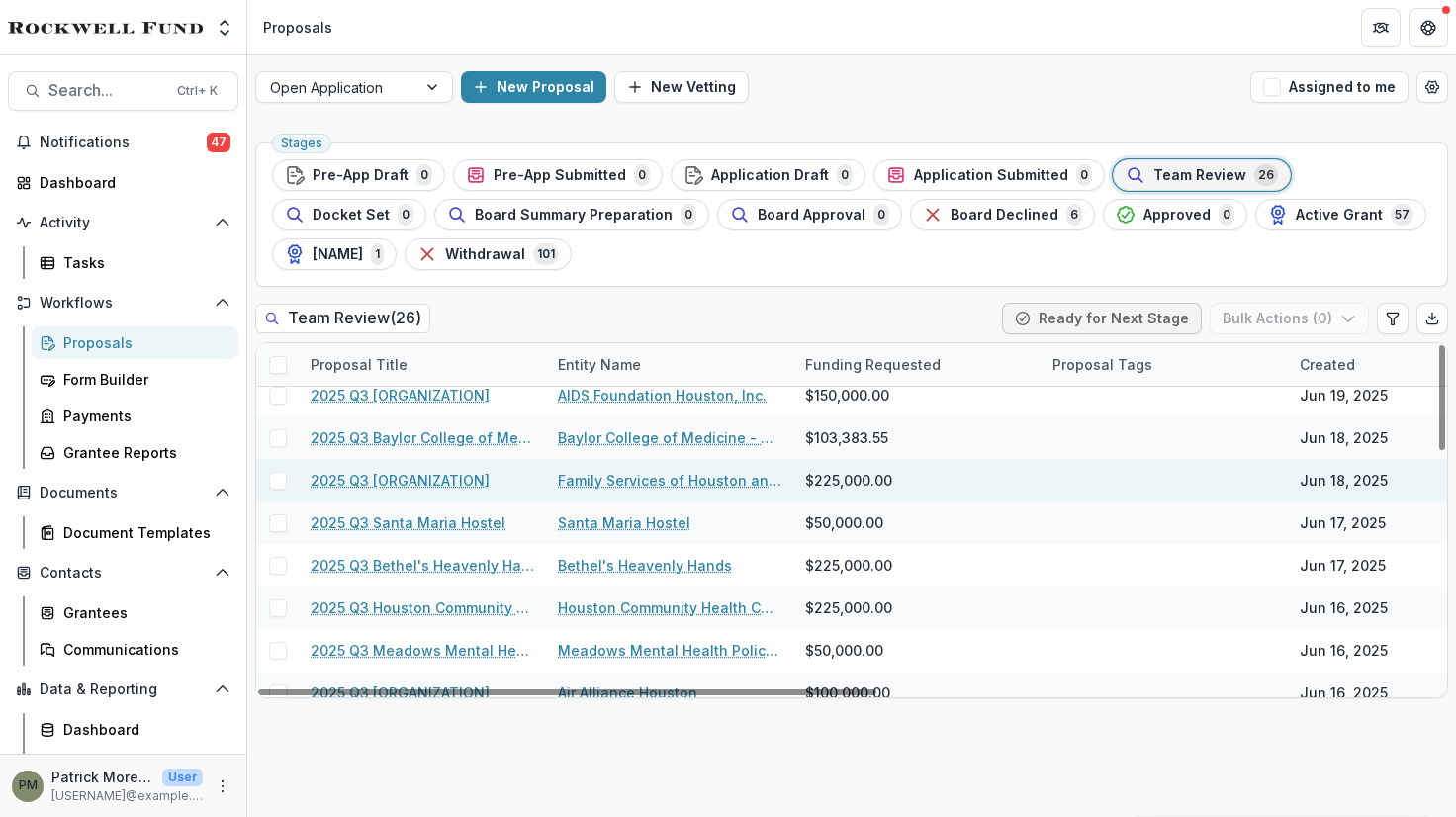 scroll, scrollTop: 793, scrollLeft: 0, axis: vertical 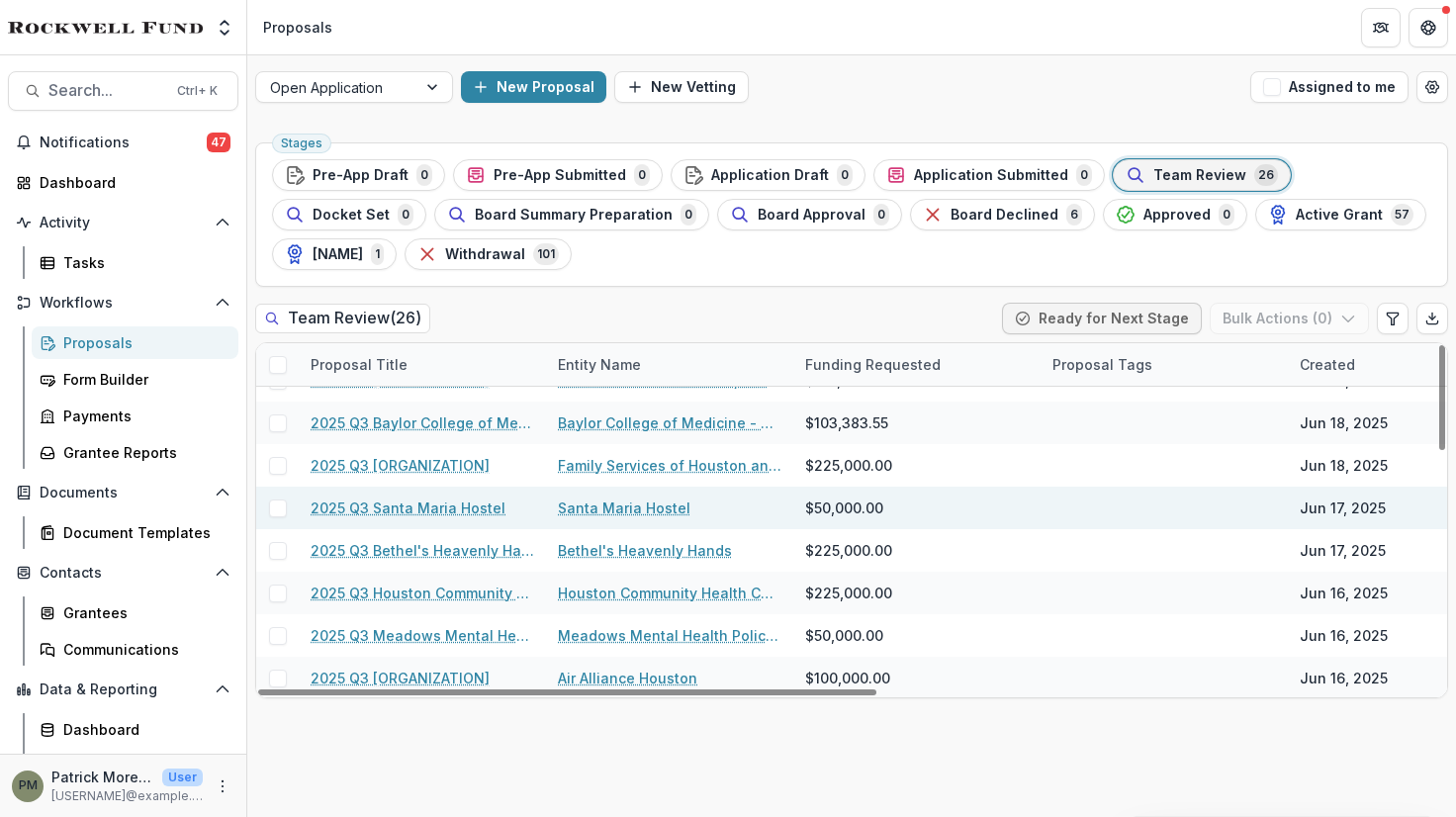 click on "2025 Q3 Santa Maria Hostel" at bounding box center [408, 507] 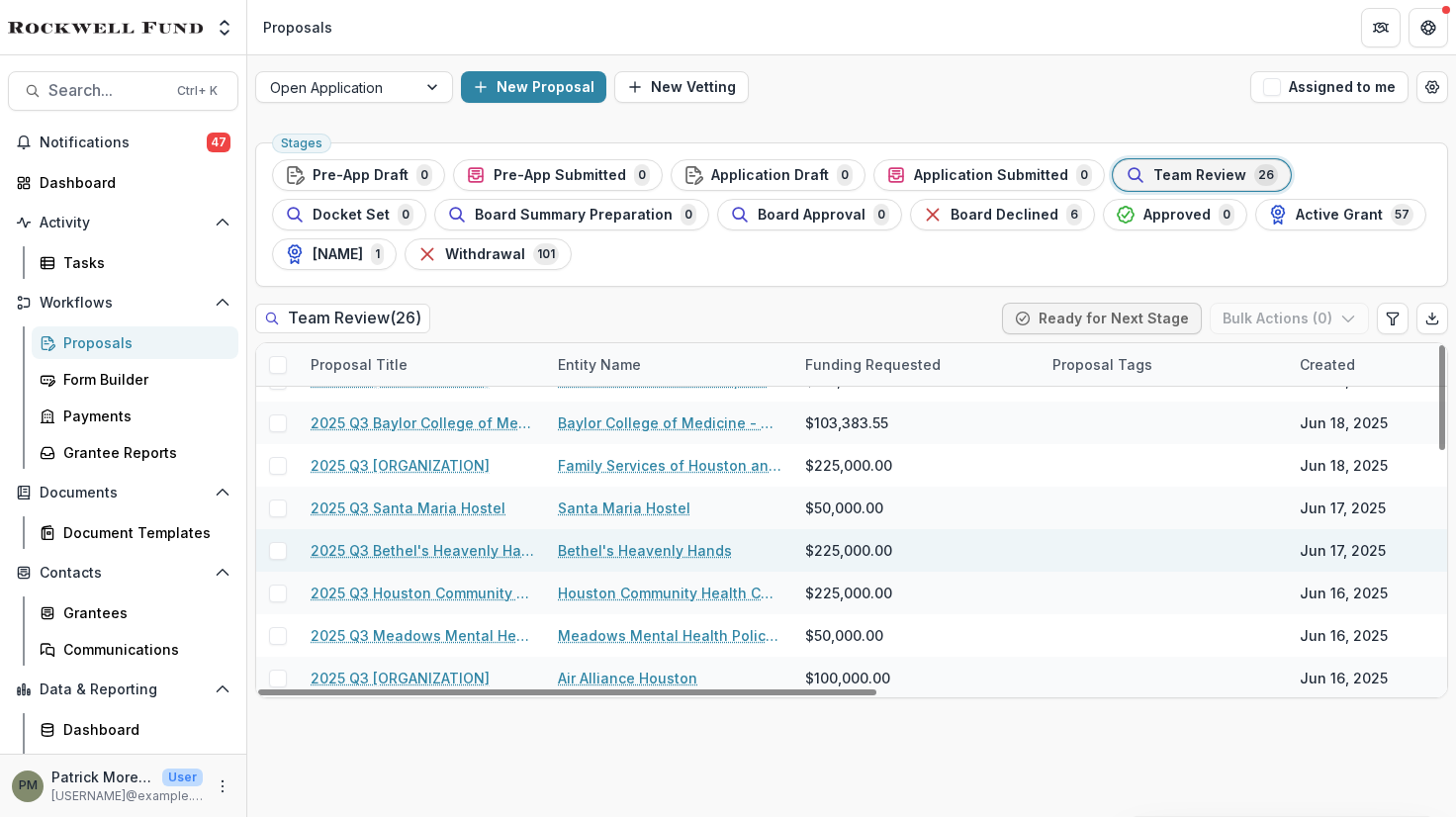 click on "2025 Q3 Bethel's Heavenly Hands" at bounding box center [422, 550] 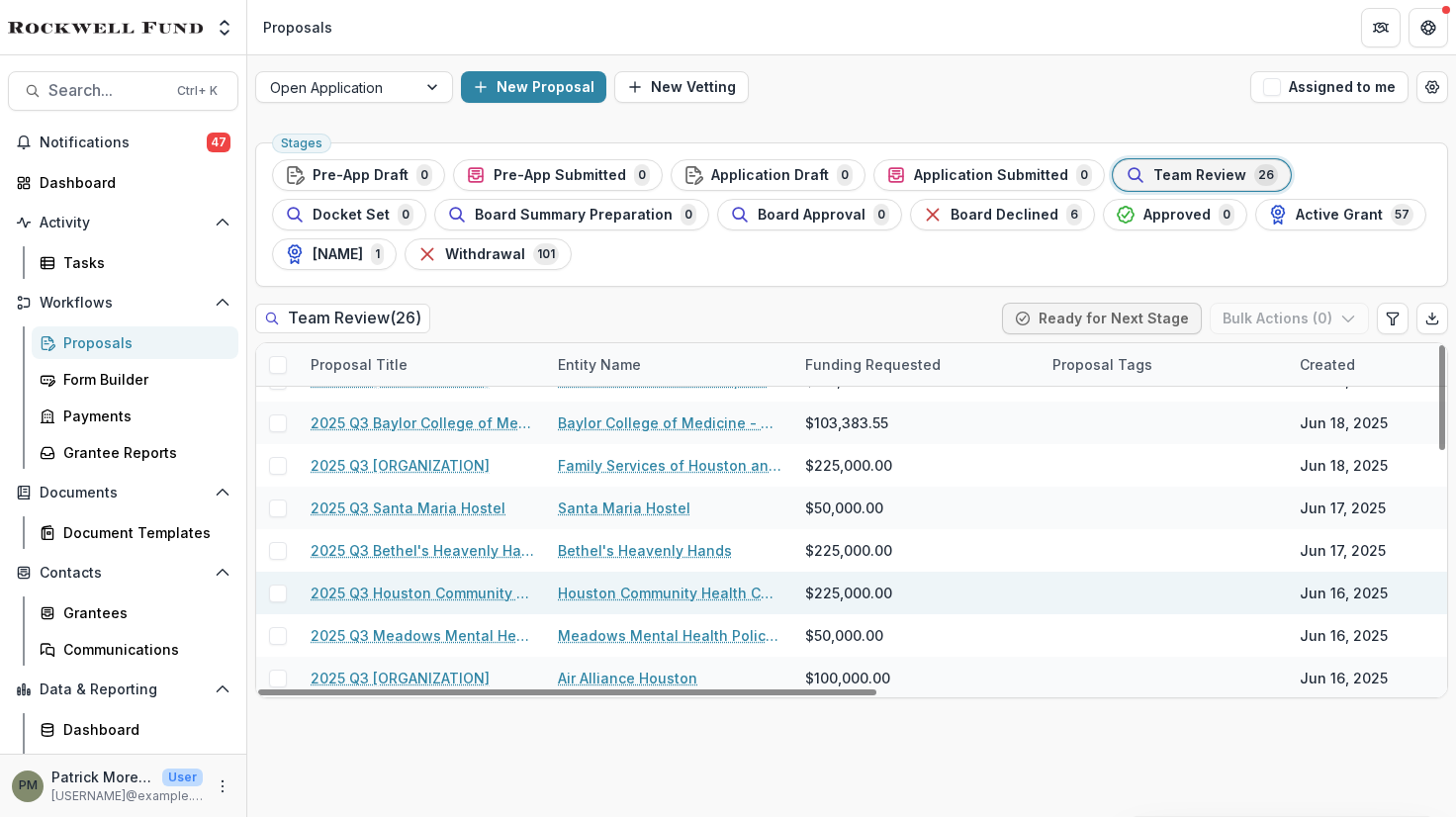click on "2025 Q3 Houston Community Health Centers (dba Vecino Health Centers)" at bounding box center [422, 592] 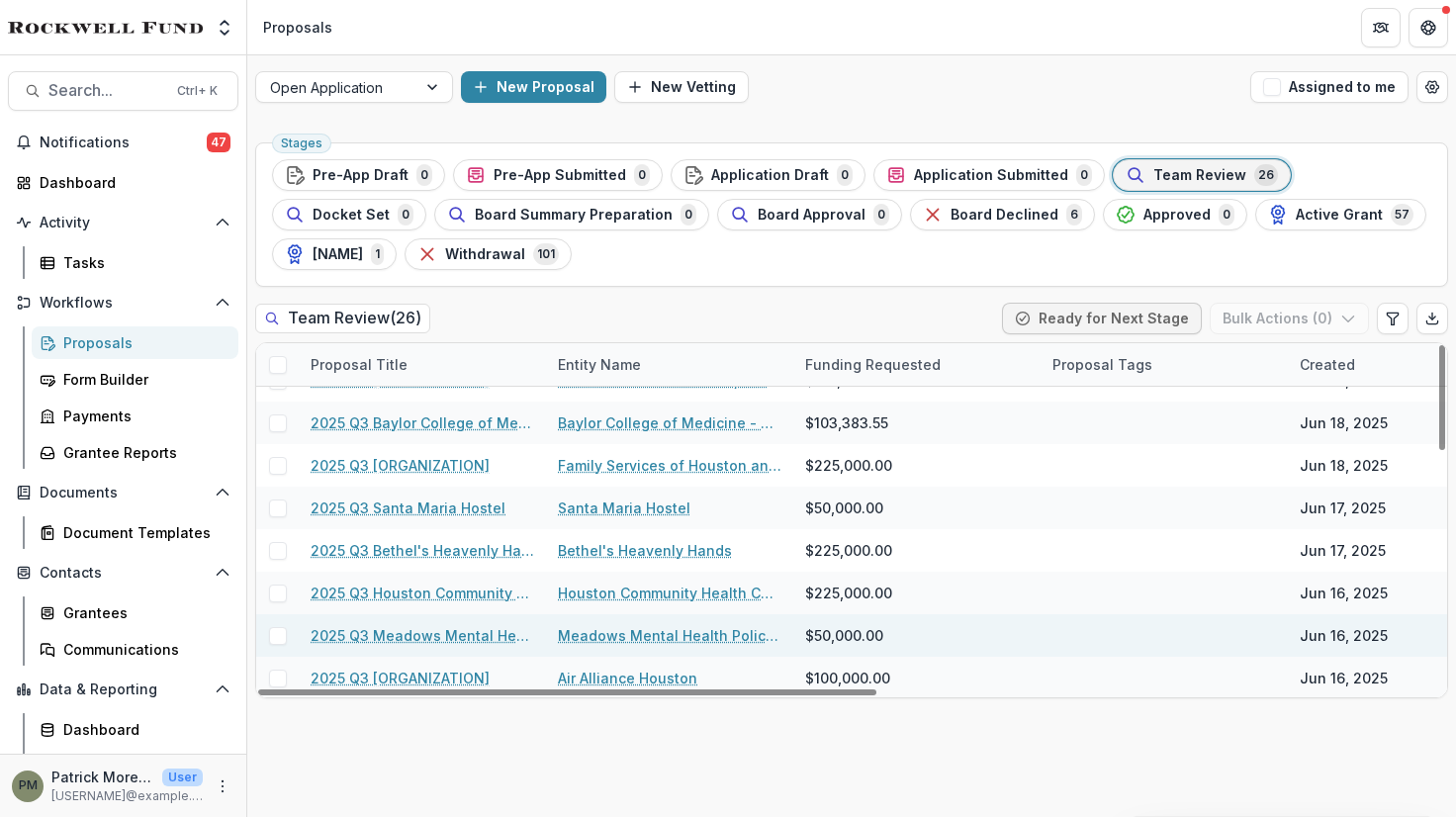 click on "2025 Q3 Meadows Mental Health Policy Institute for Texas" at bounding box center [422, 635] 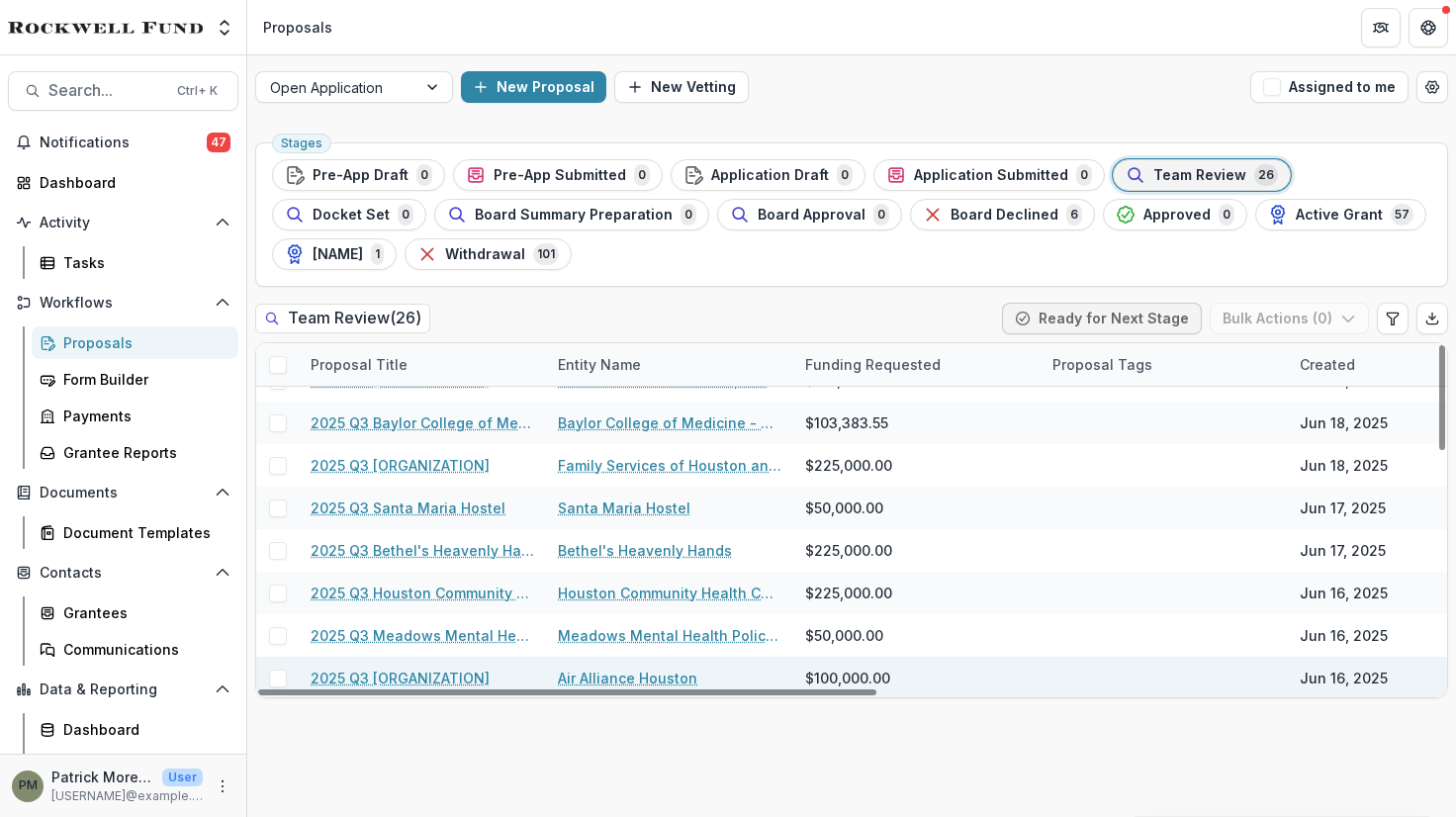 click on "2025 Q3 Air Alliance Houston" at bounding box center [400, 678] 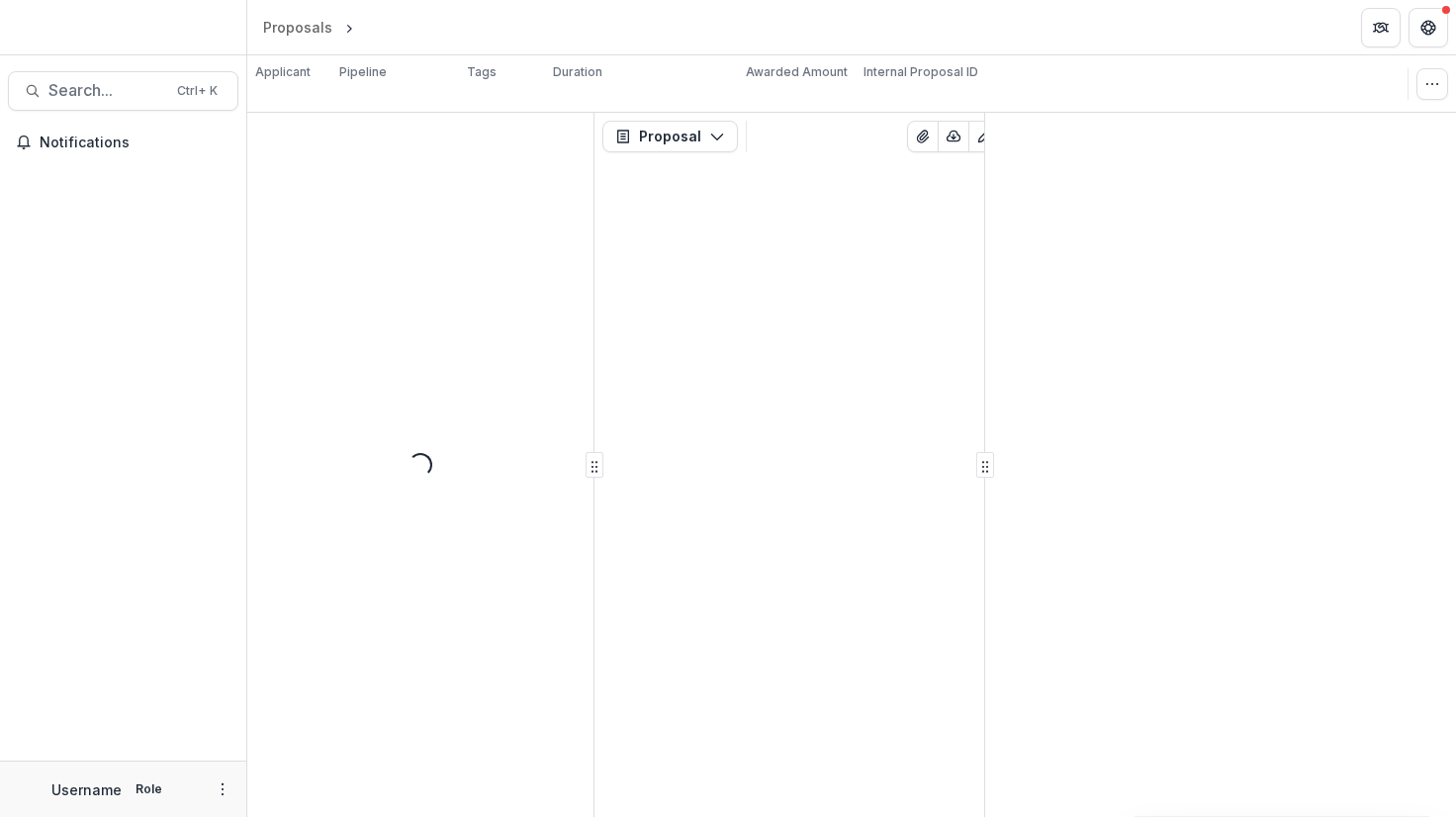 scroll, scrollTop: 0, scrollLeft: 0, axis: both 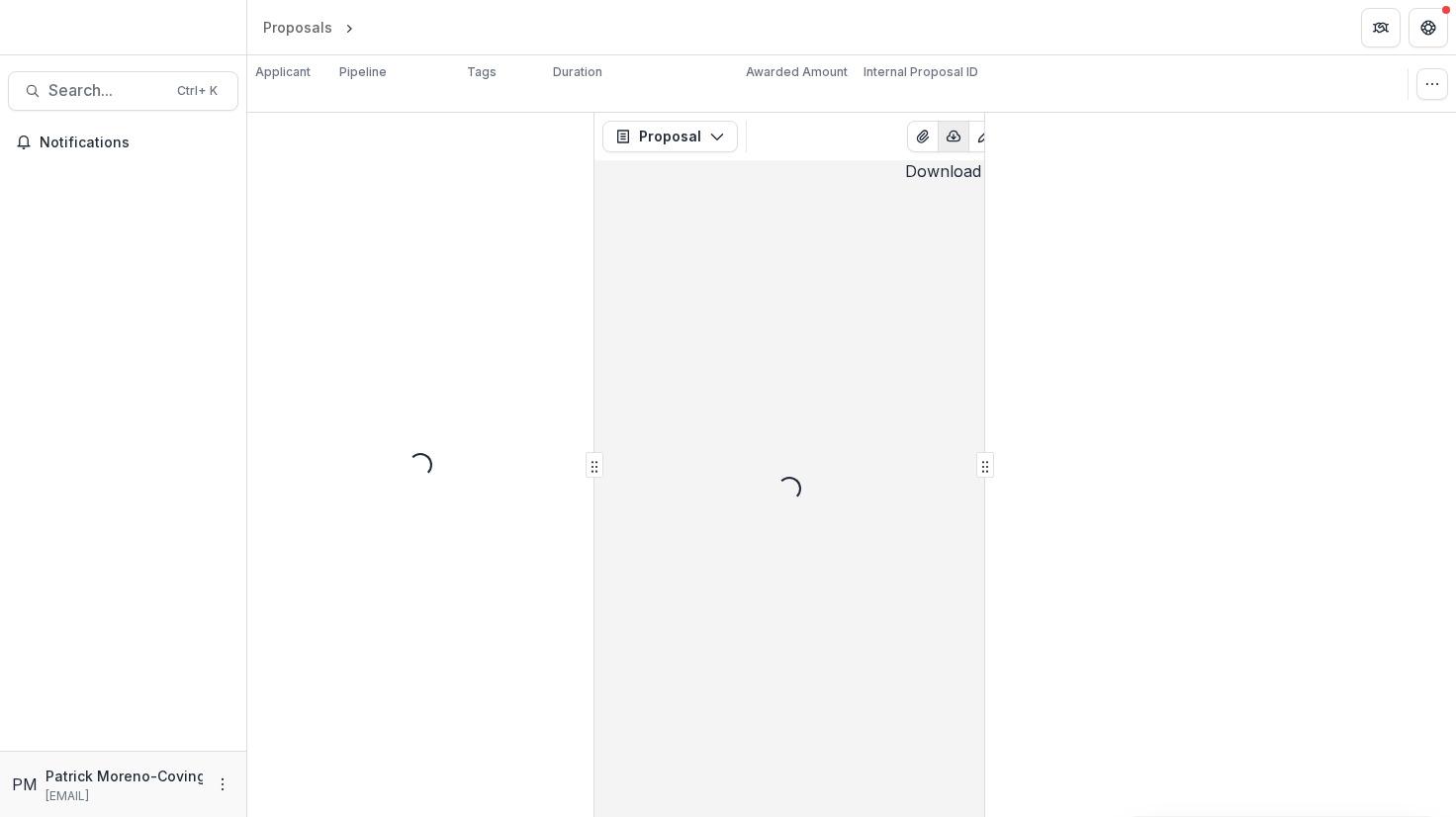 click 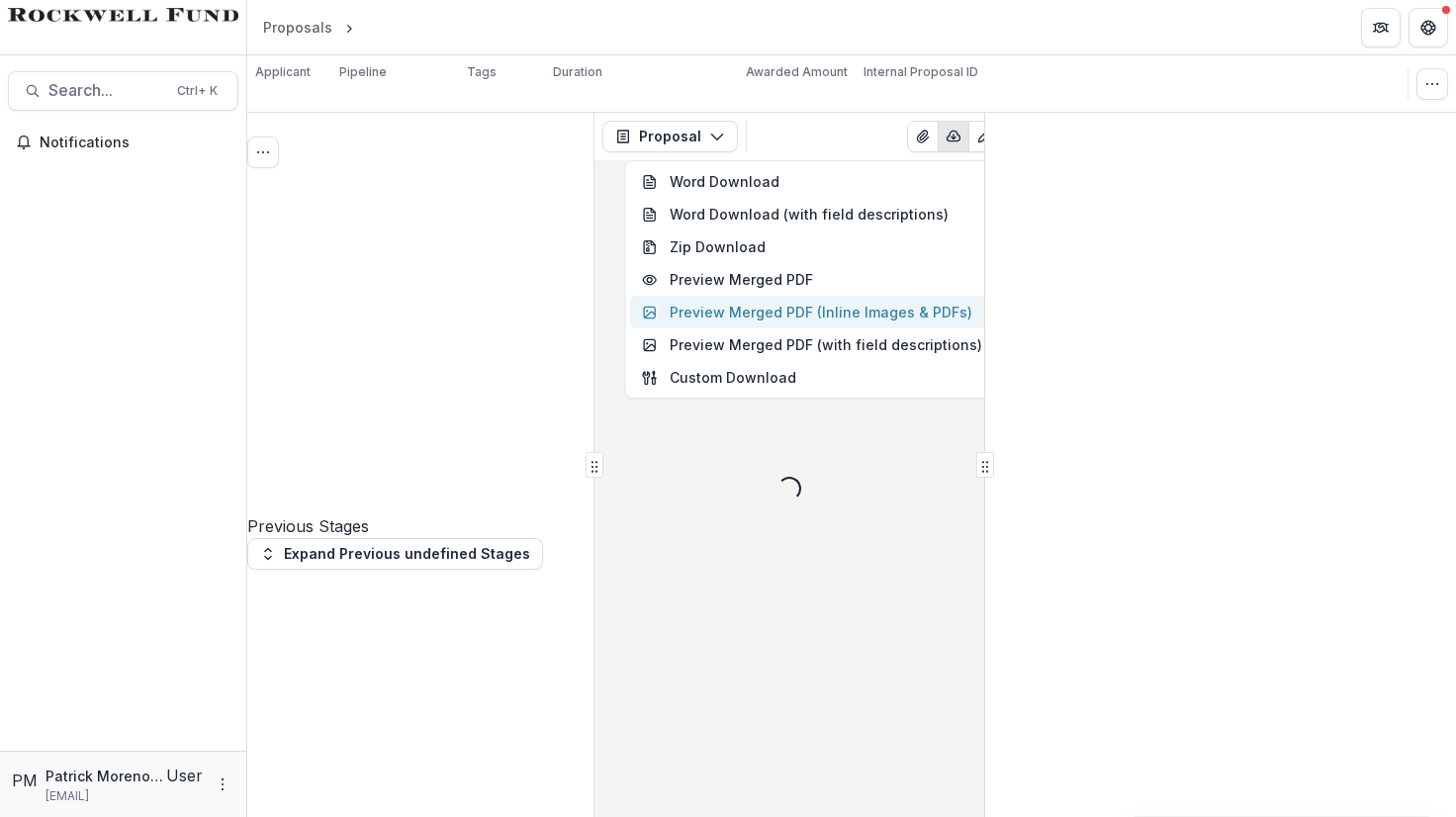 click on "Preview Merged PDF (Inline Images & PDFs)" at bounding box center [812, 312] 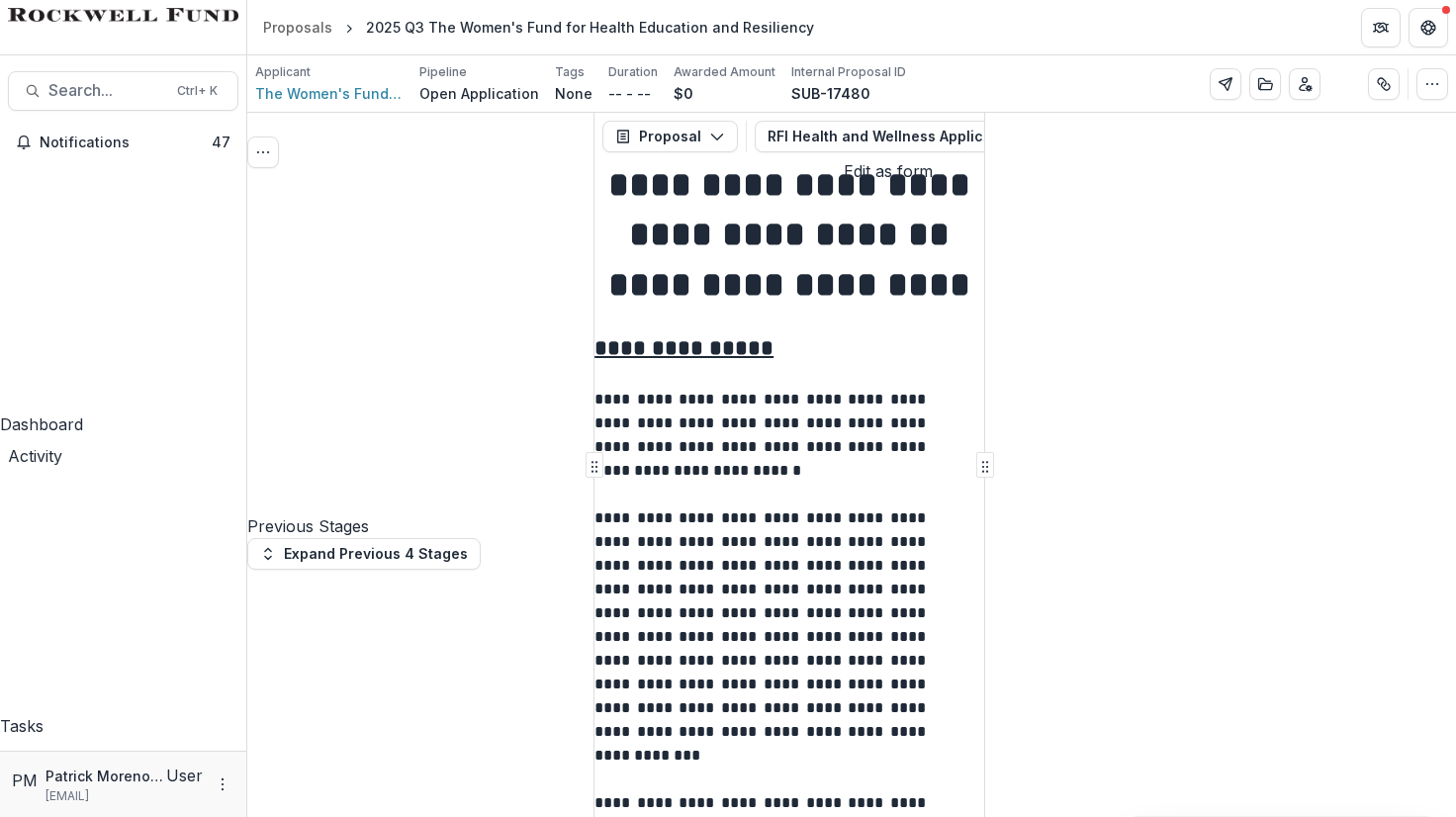 scroll, scrollTop: 0, scrollLeft: 259, axis: horizontal 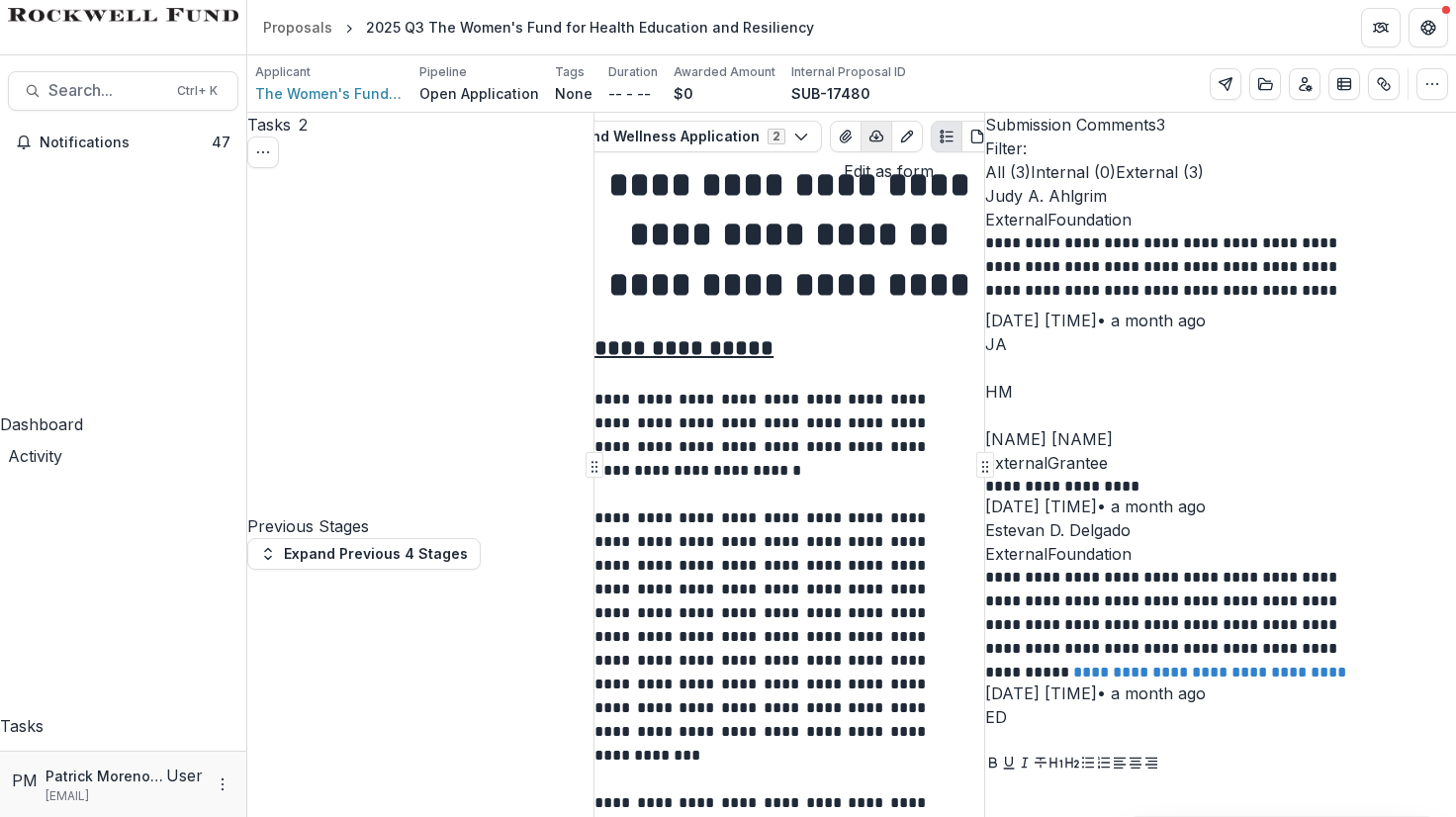 click 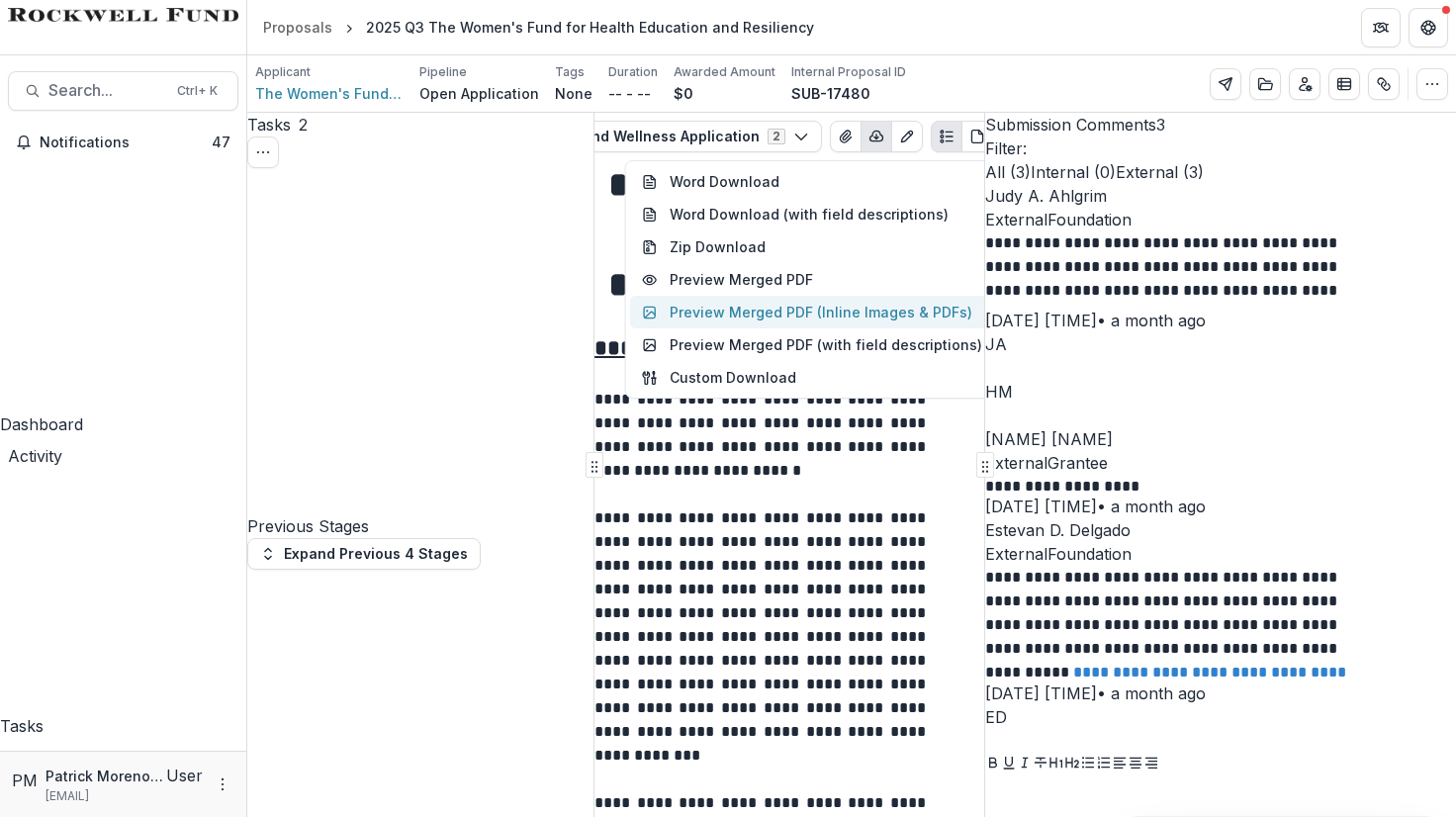 click on "Preview Merged PDF (Inline Images & PDFs)" at bounding box center (812, 312) 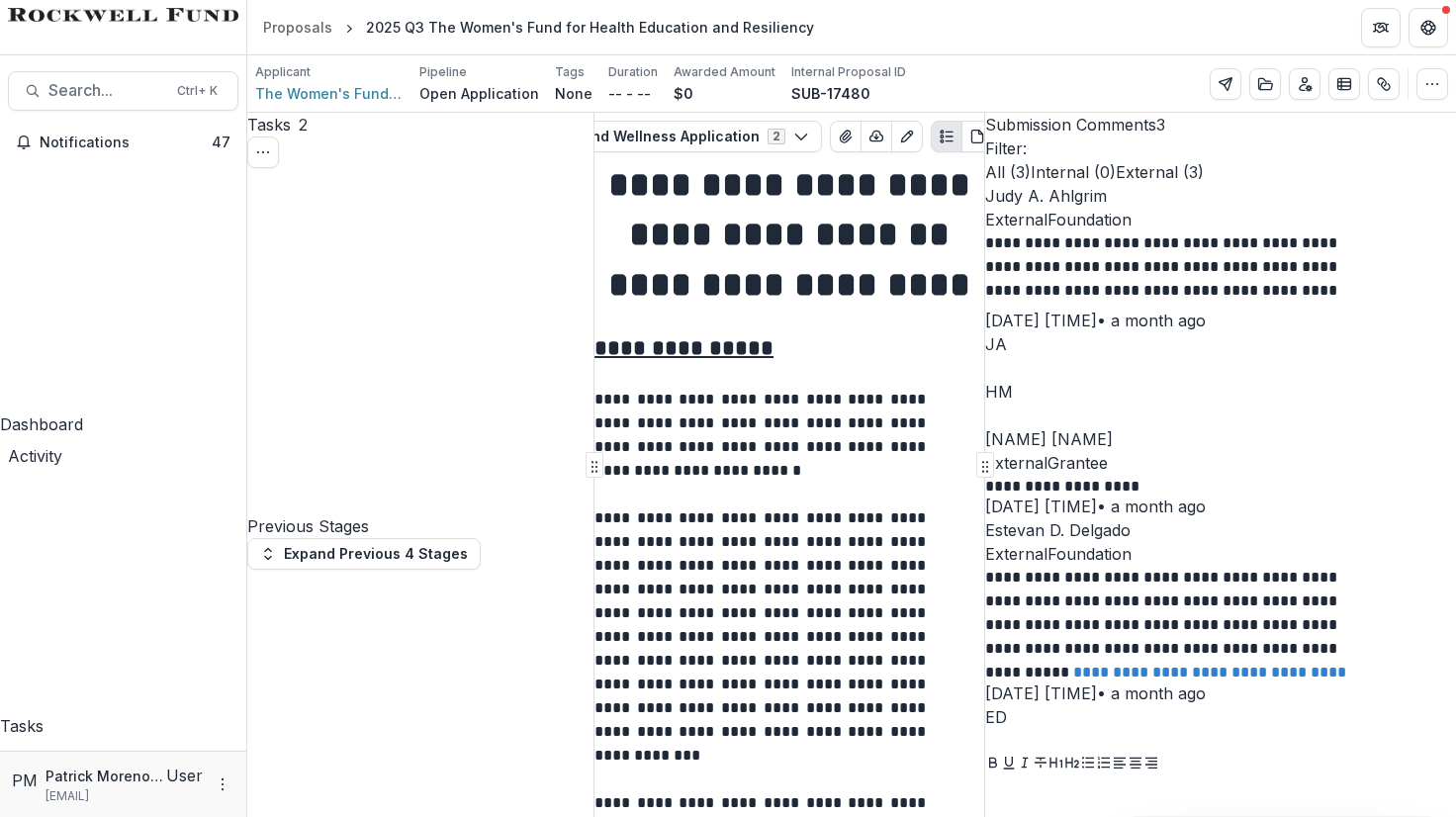 click 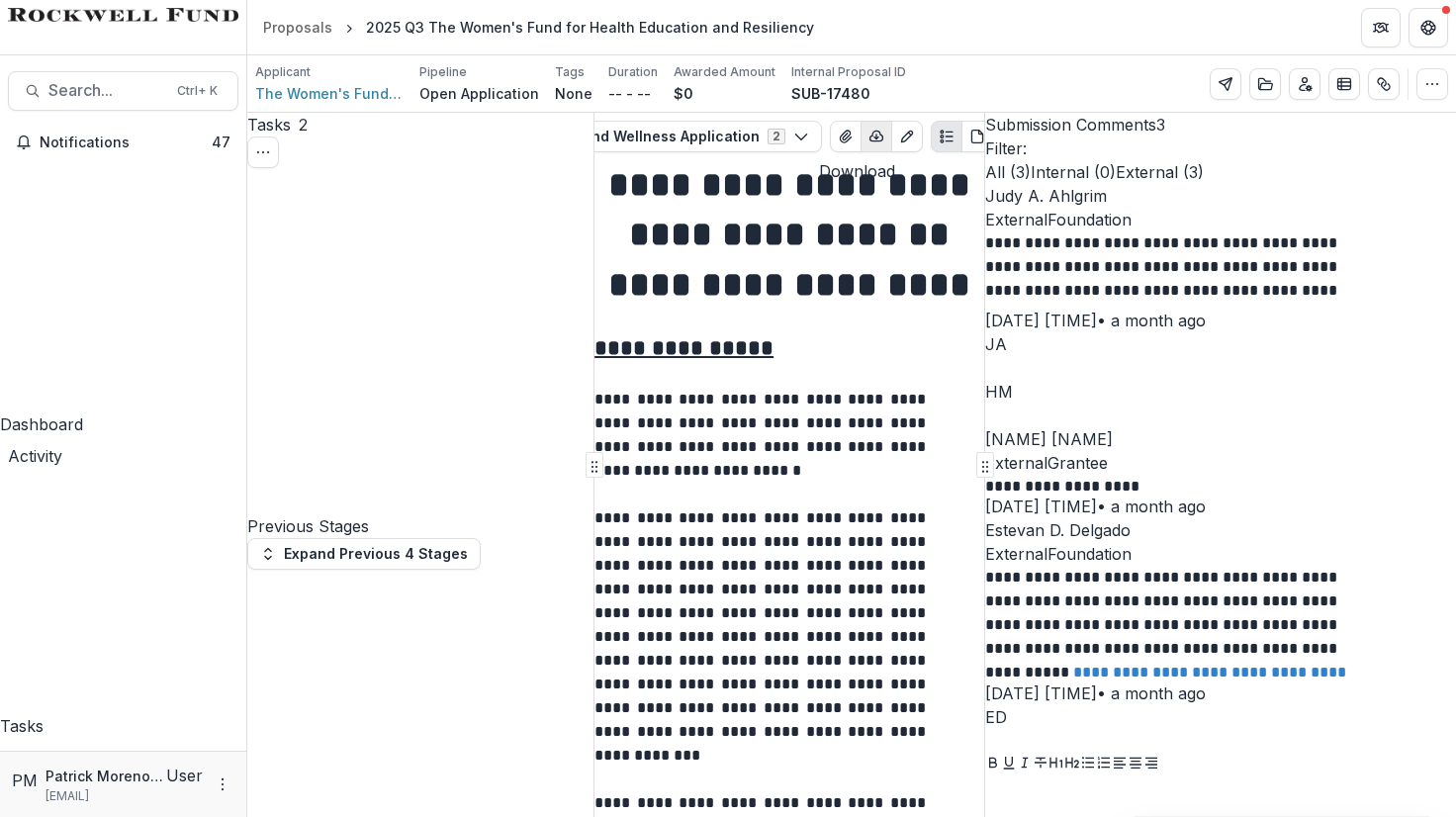 click 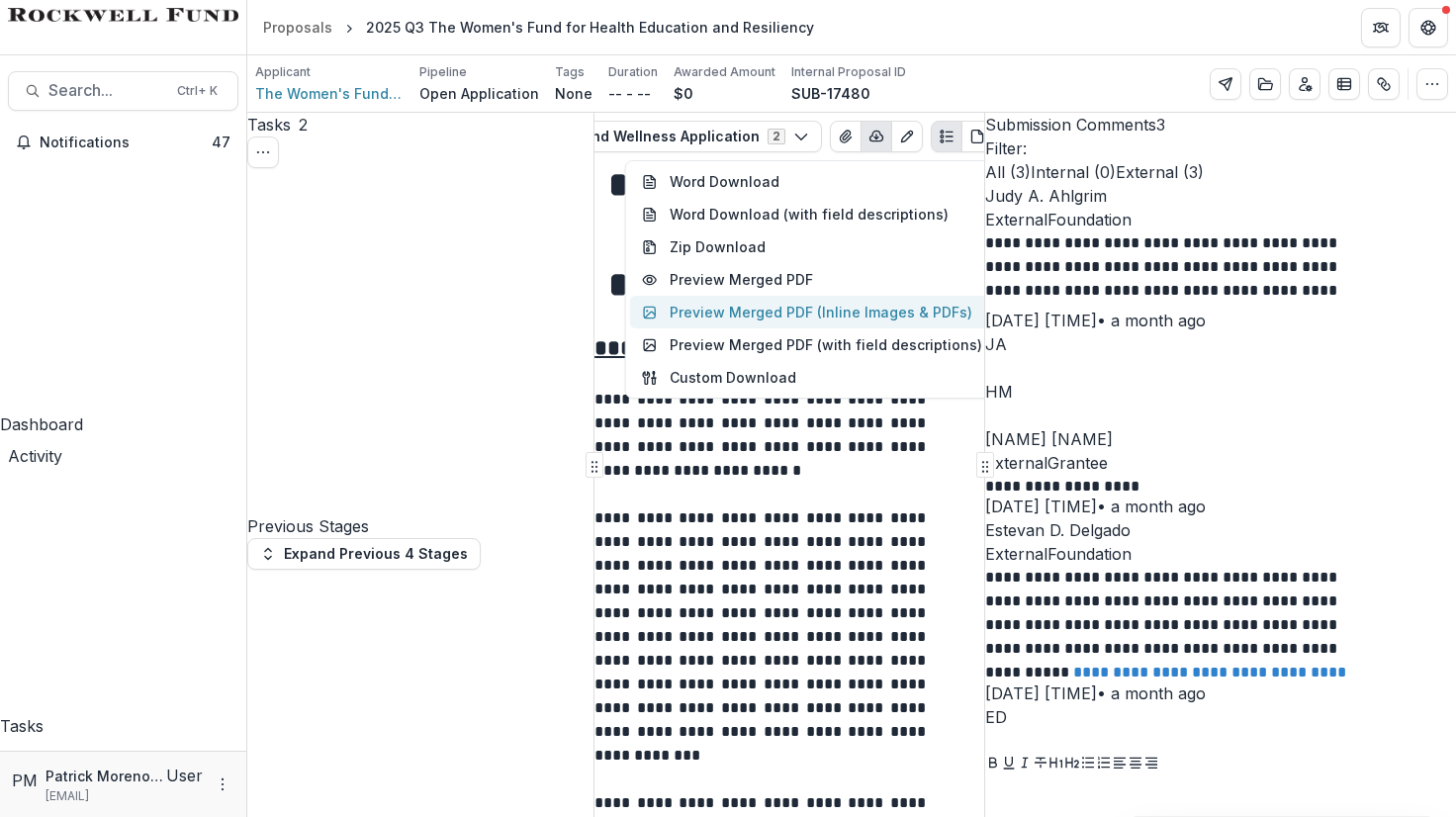 click on "Preview Merged PDF (Inline Images & PDFs)" at bounding box center (812, 312) 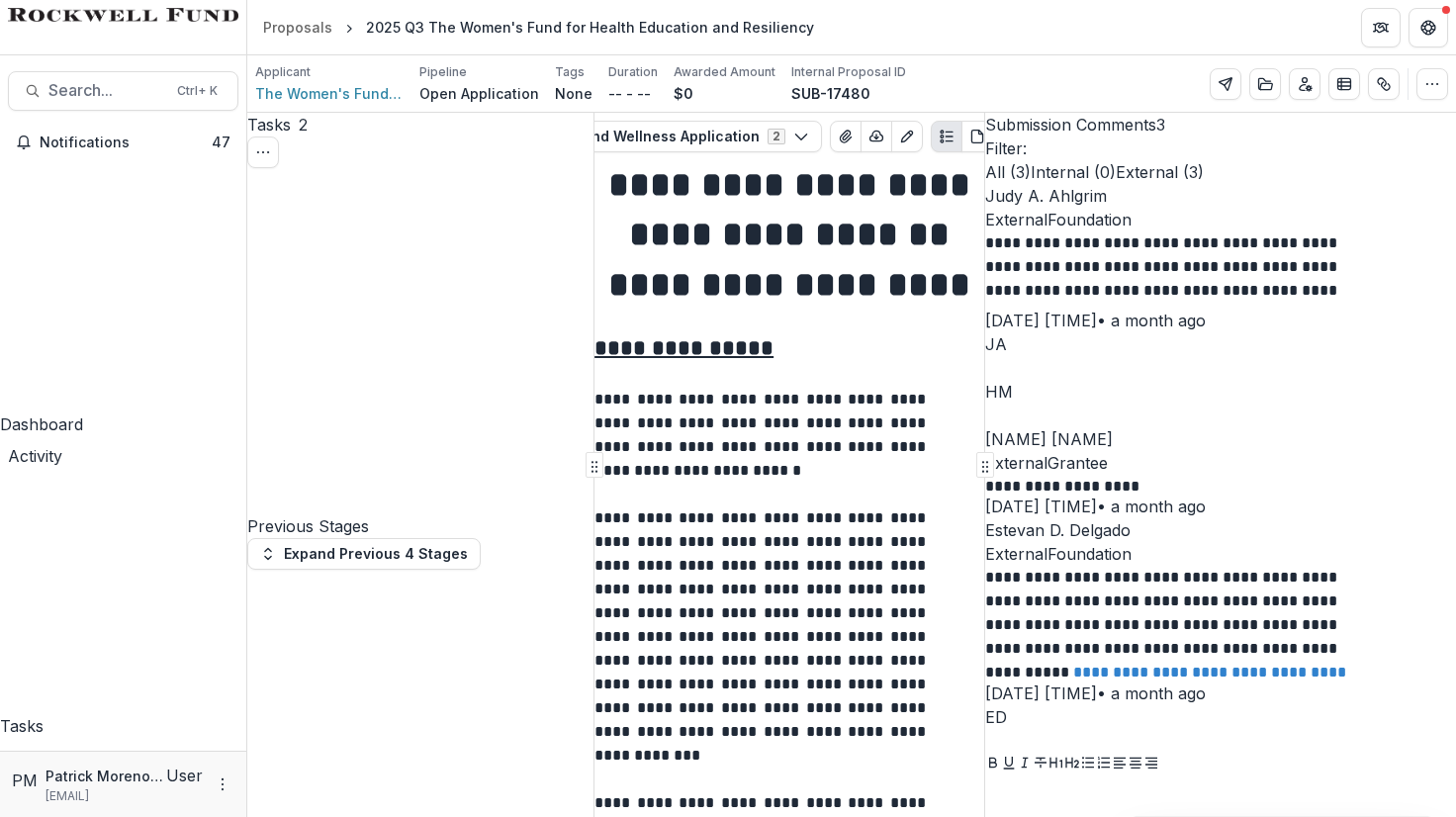 click on "Download" at bounding box center (49, 876) 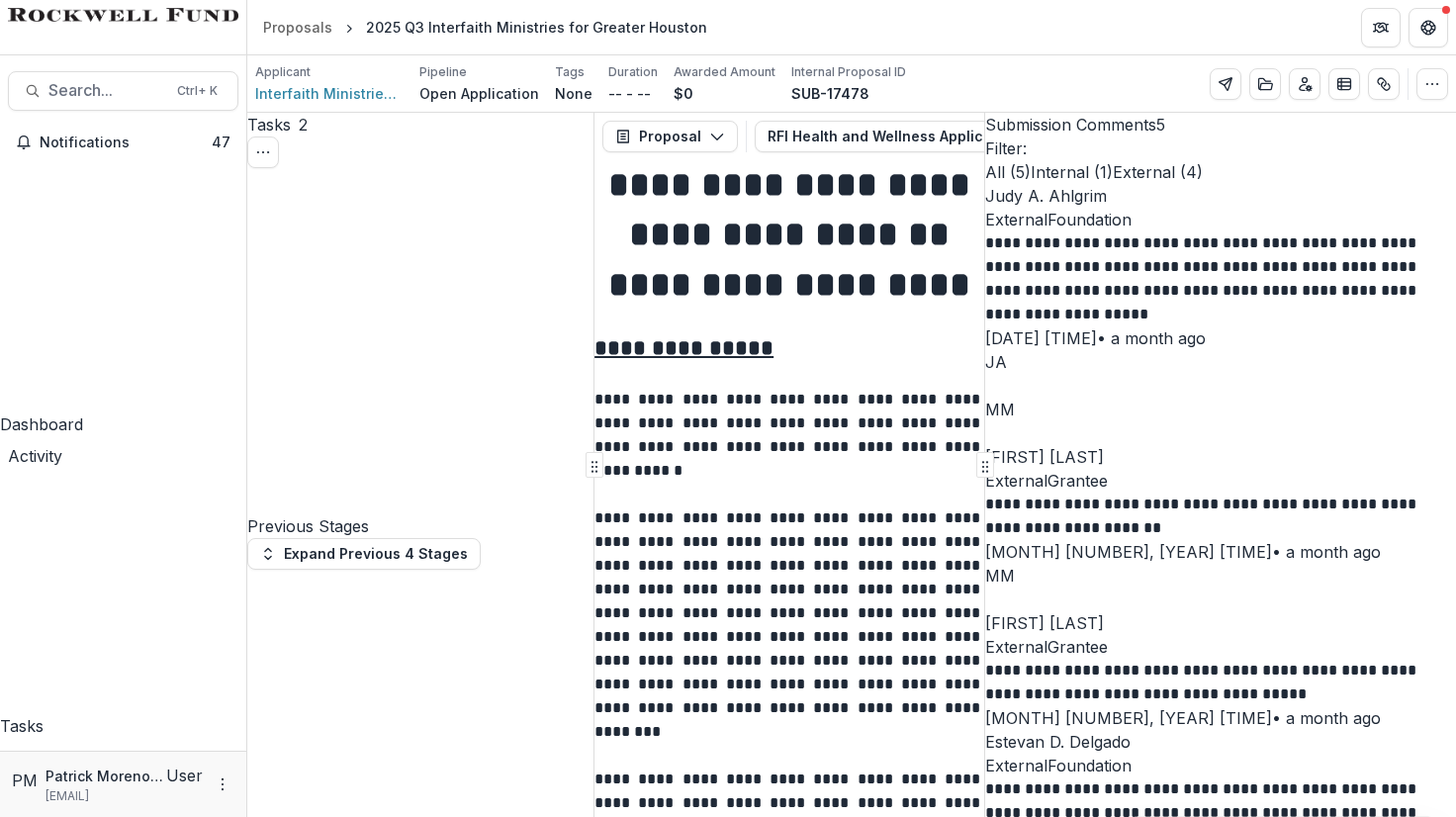 scroll, scrollTop: 0, scrollLeft: 0, axis: both 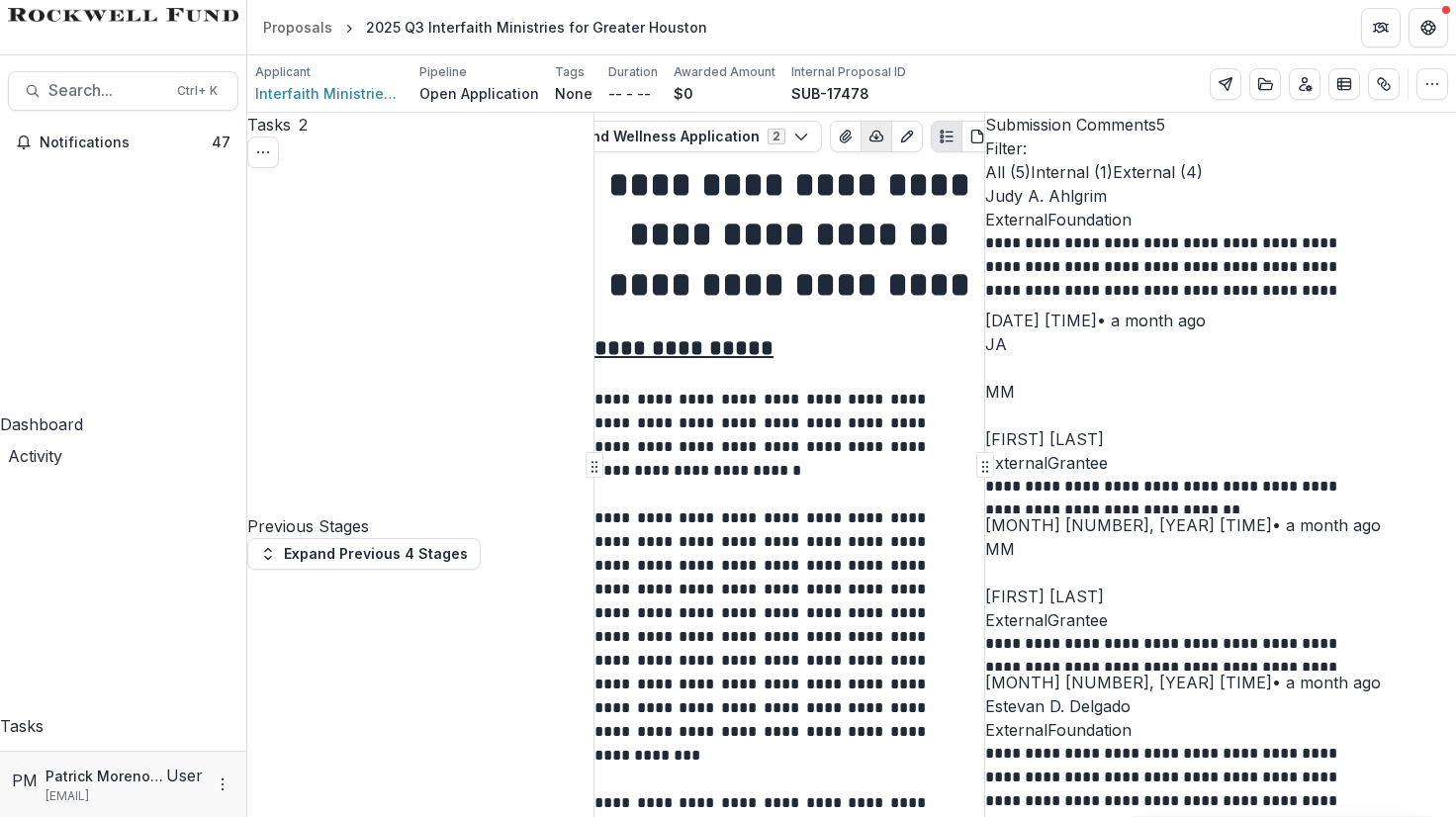 click at bounding box center [876, 136] 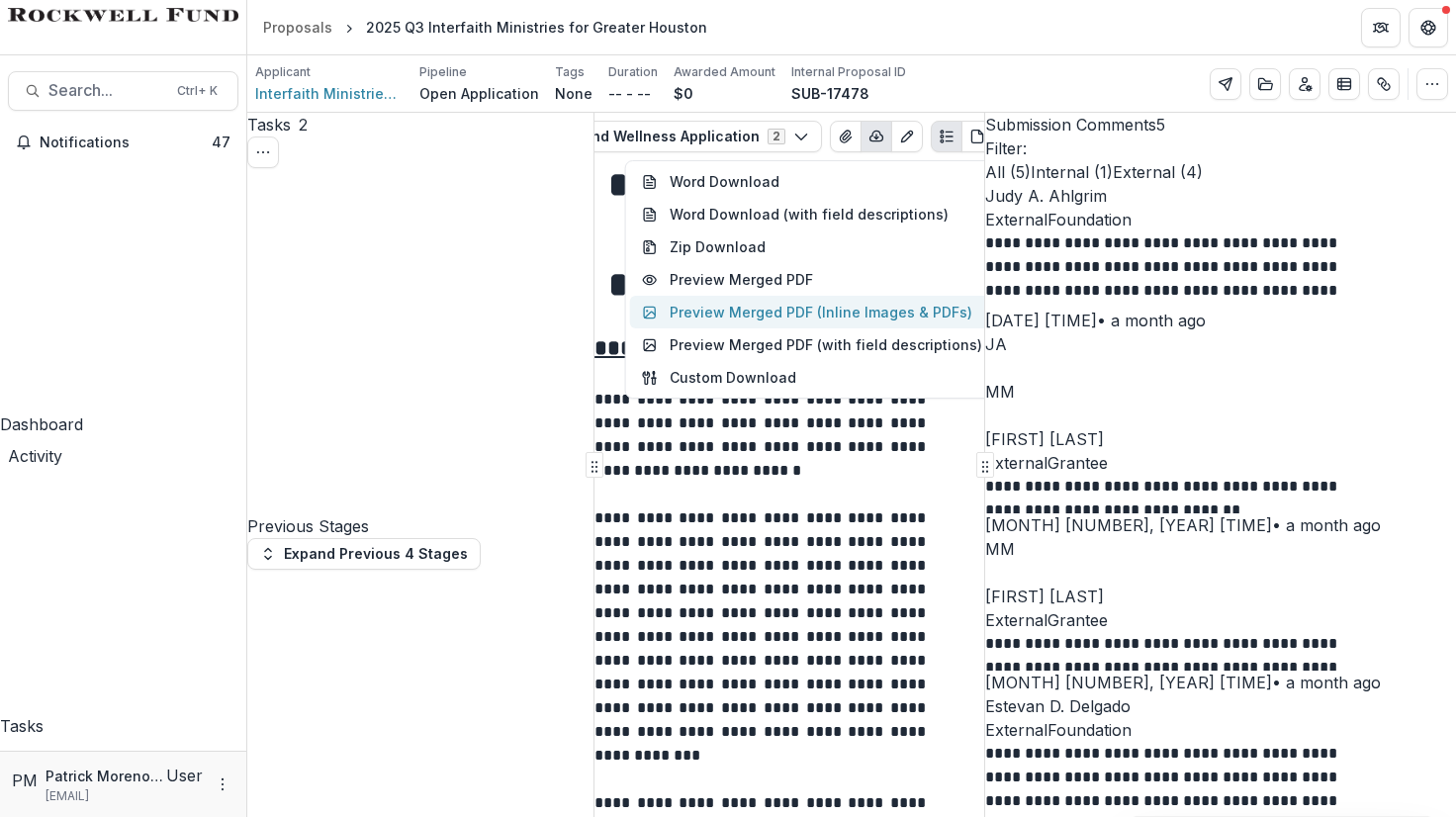 click on "Preview Merged PDF (Inline Images & PDFs)" at bounding box center (812, 312) 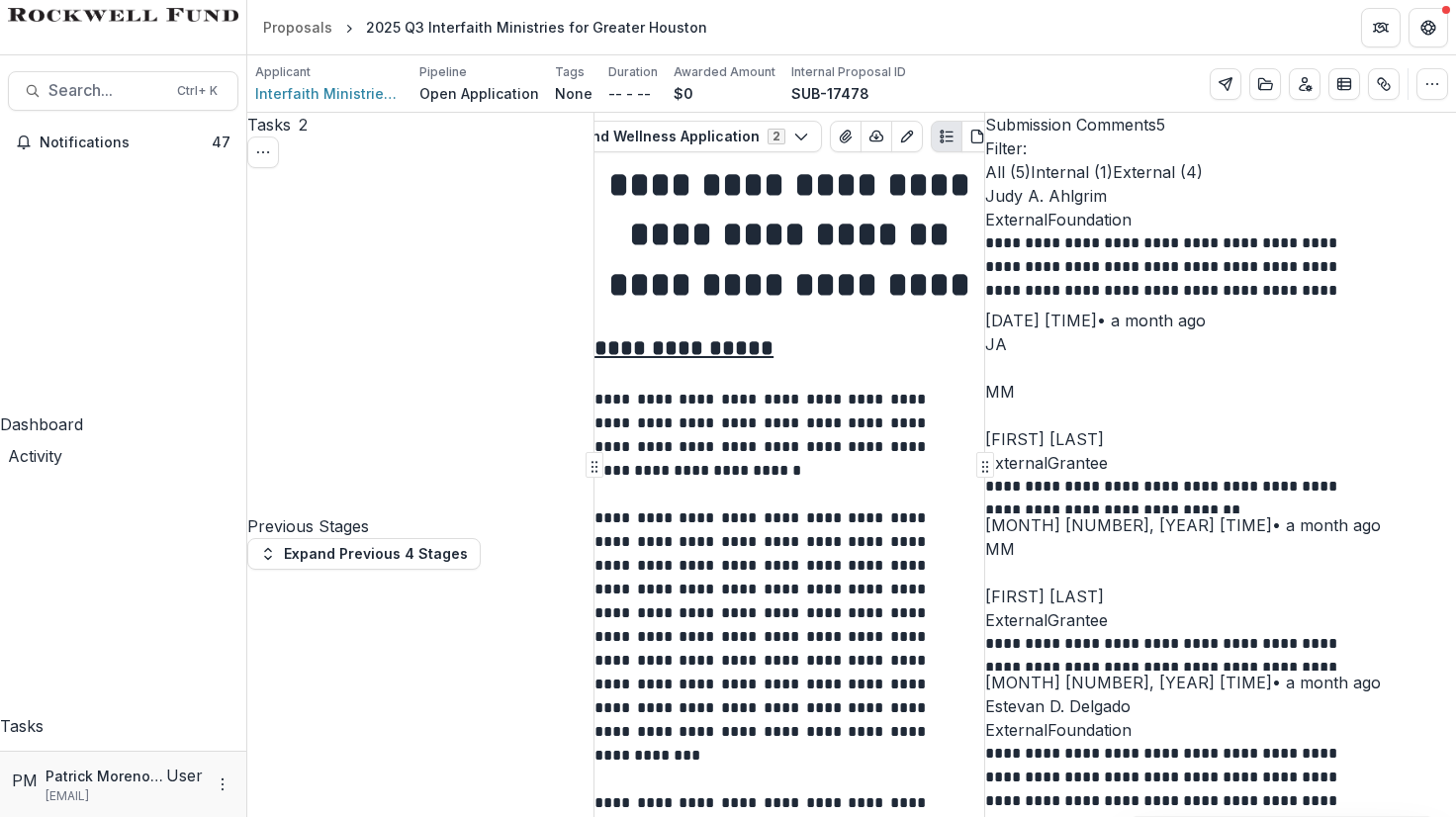 click on "Download" at bounding box center (49, 1405) 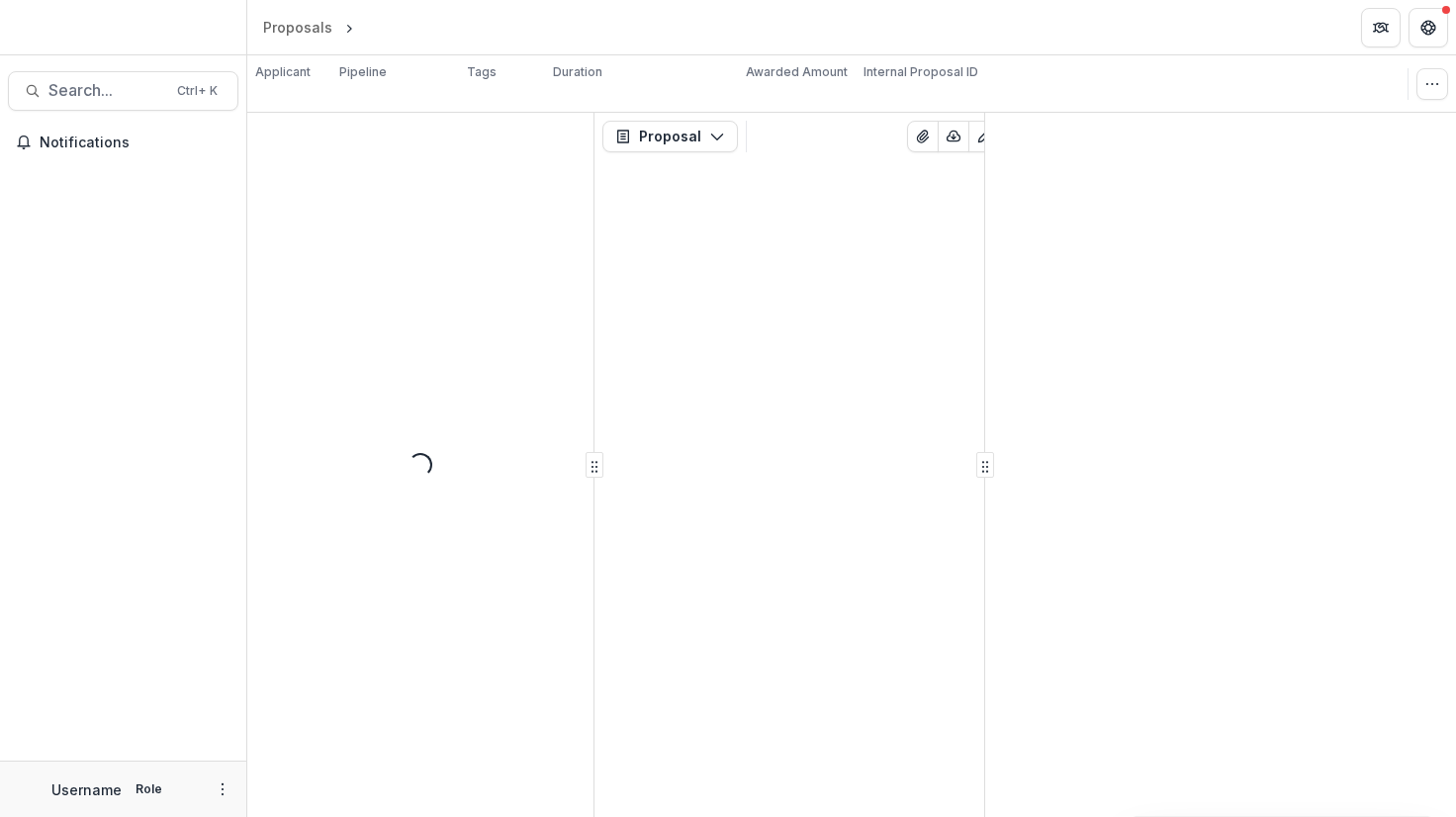 scroll, scrollTop: 0, scrollLeft: 0, axis: both 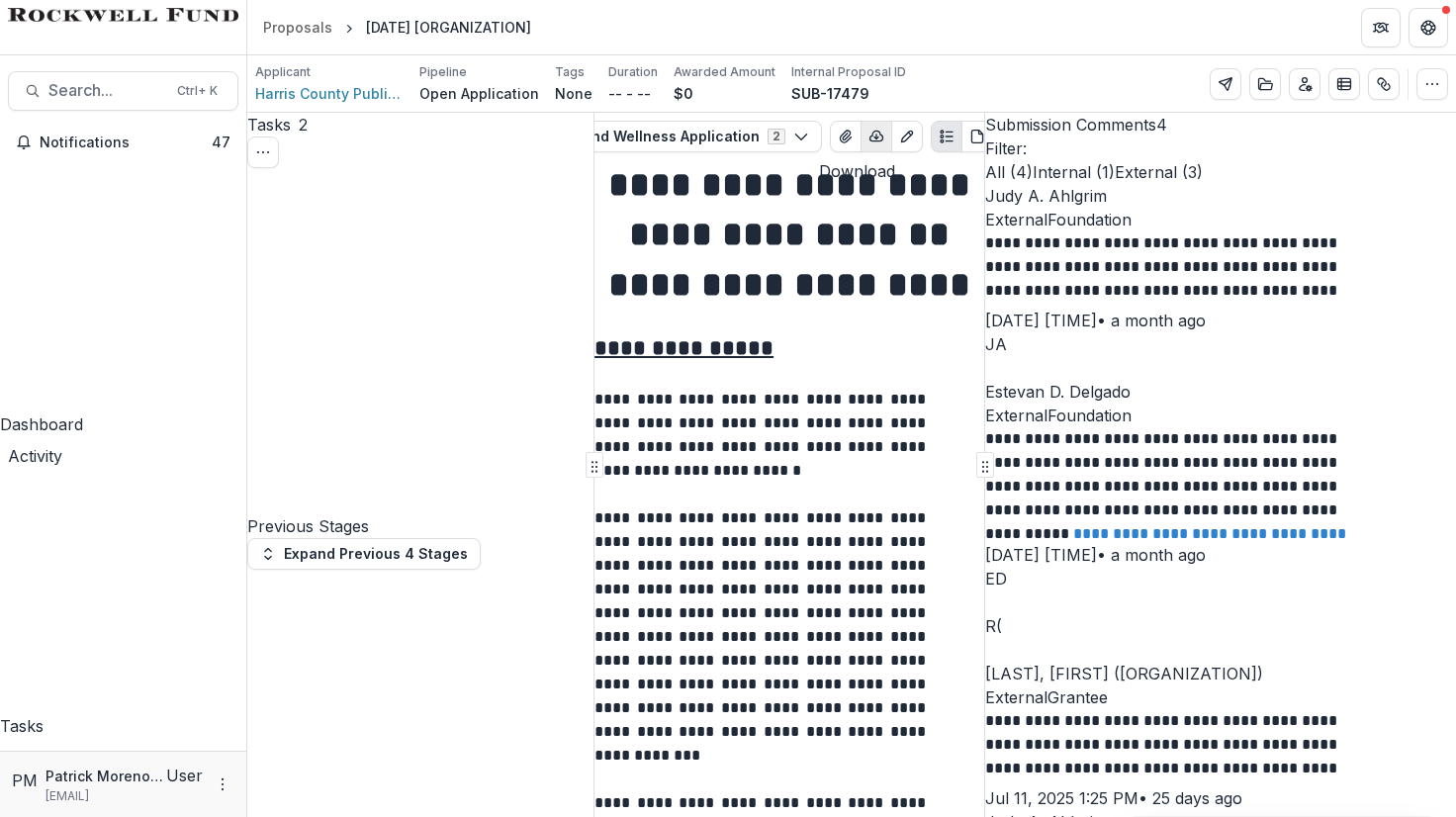 click 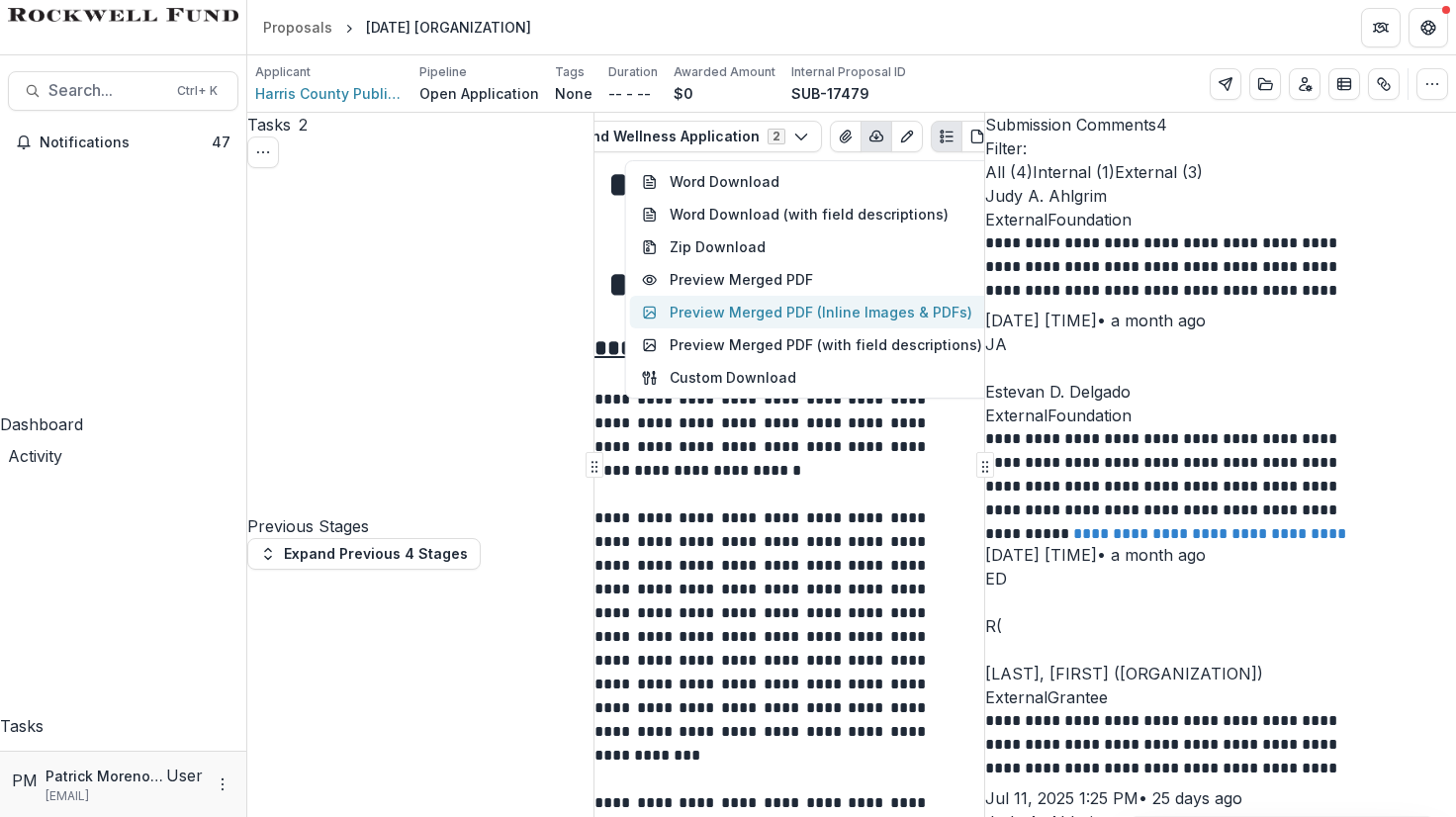 click on "Preview Merged PDF (Inline Images & PDFs)" at bounding box center [812, 312] 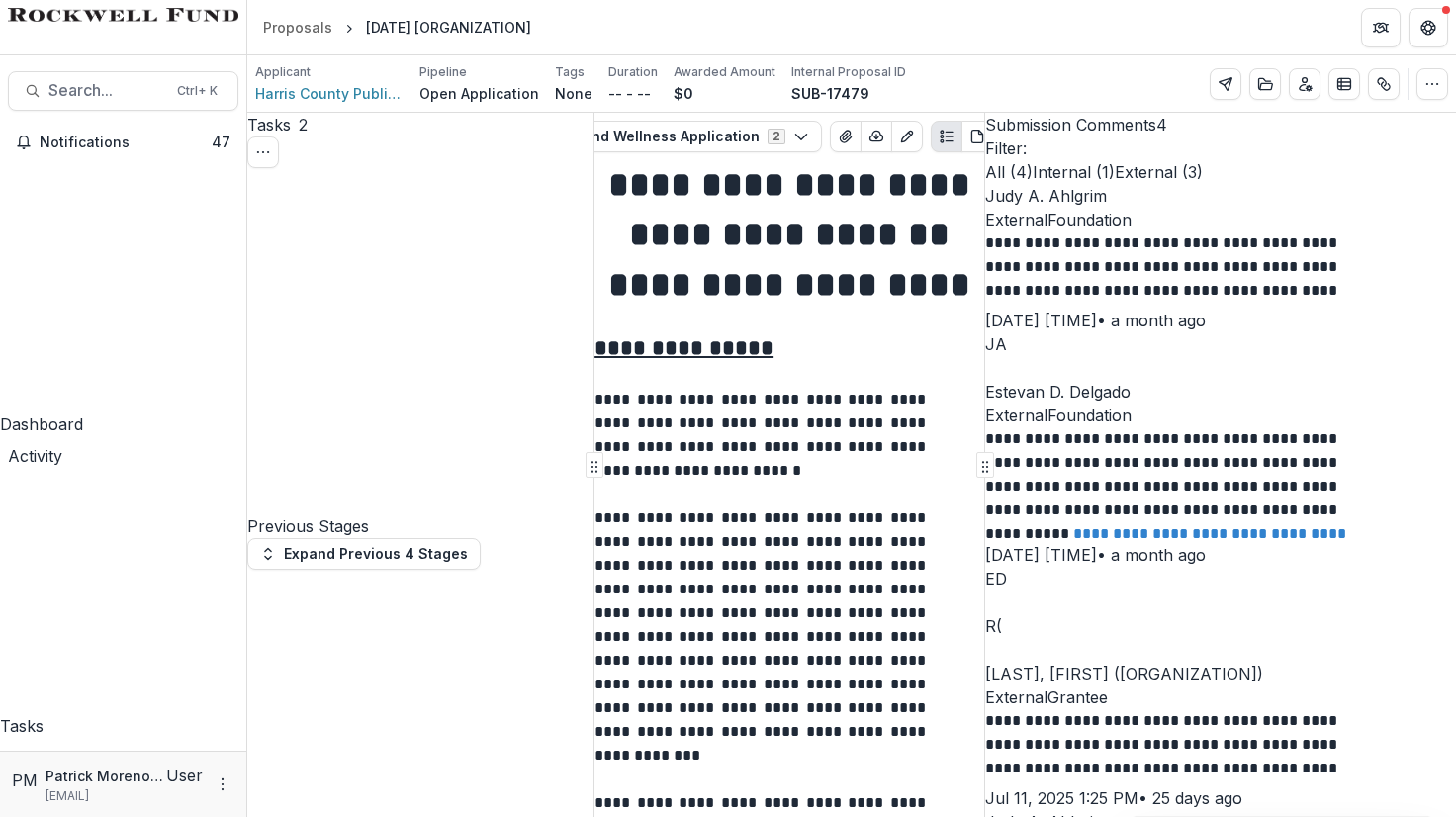 click on "Download" at bounding box center [49, 1405] 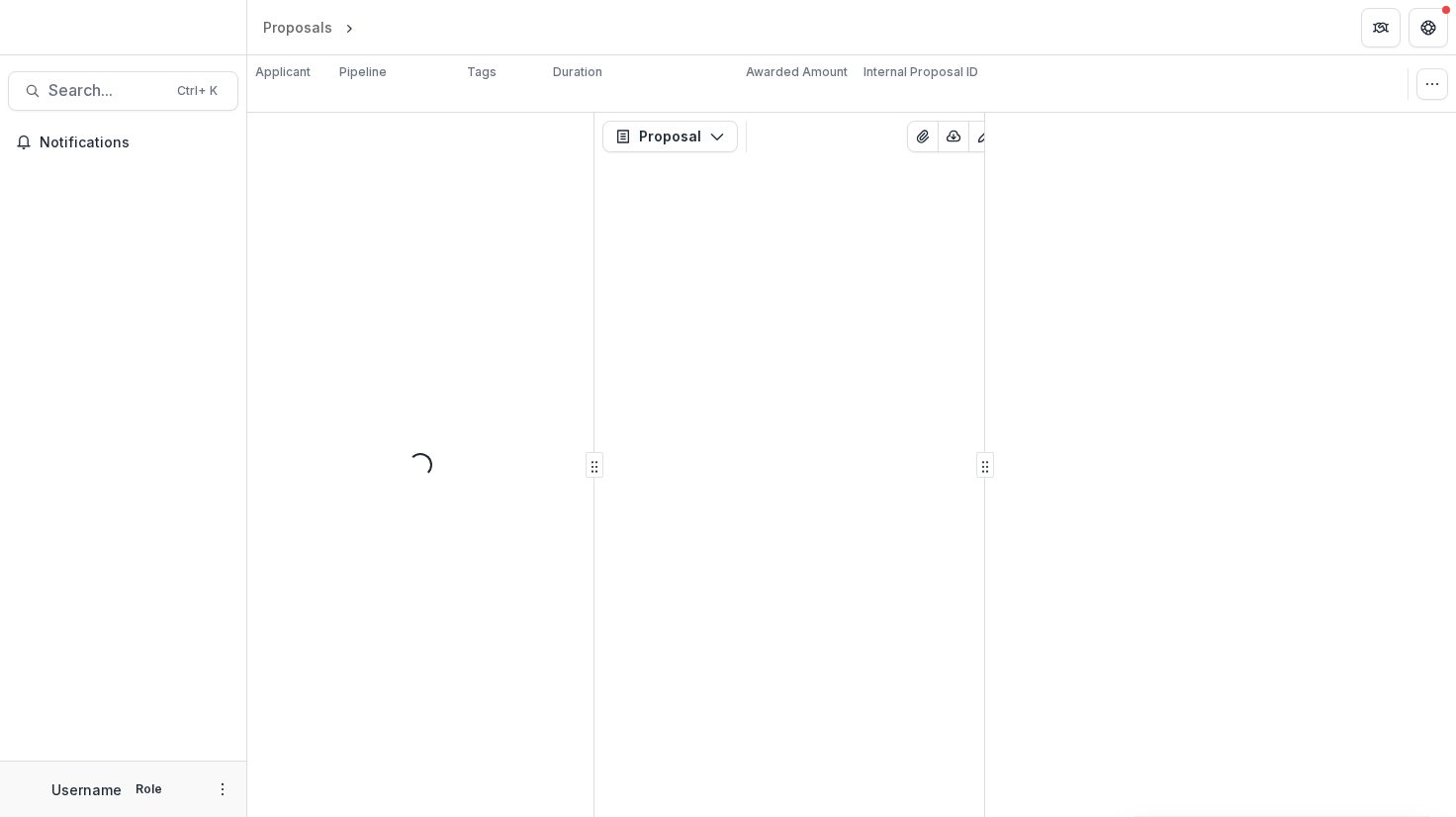 scroll, scrollTop: 0, scrollLeft: 0, axis: both 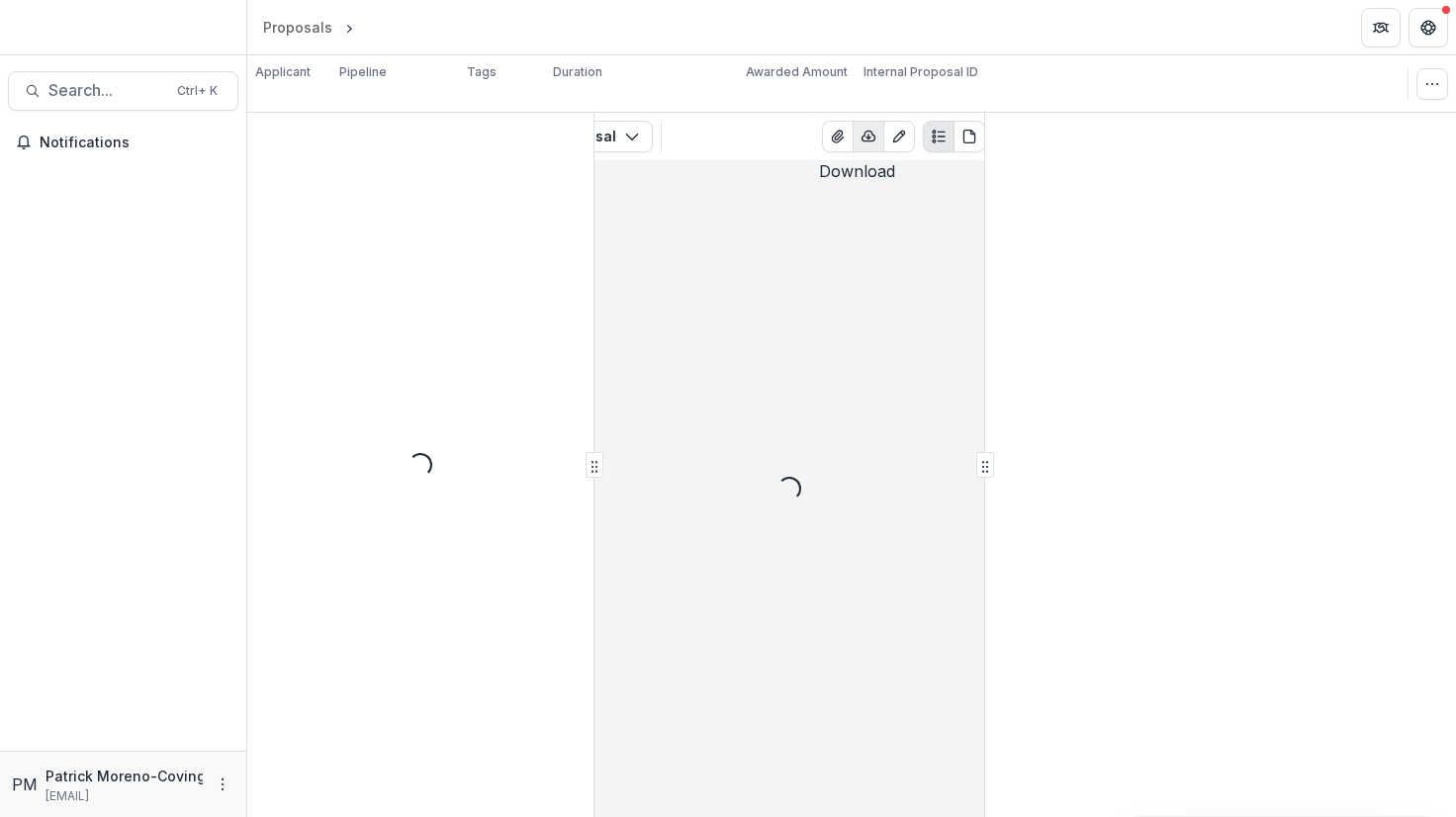 click 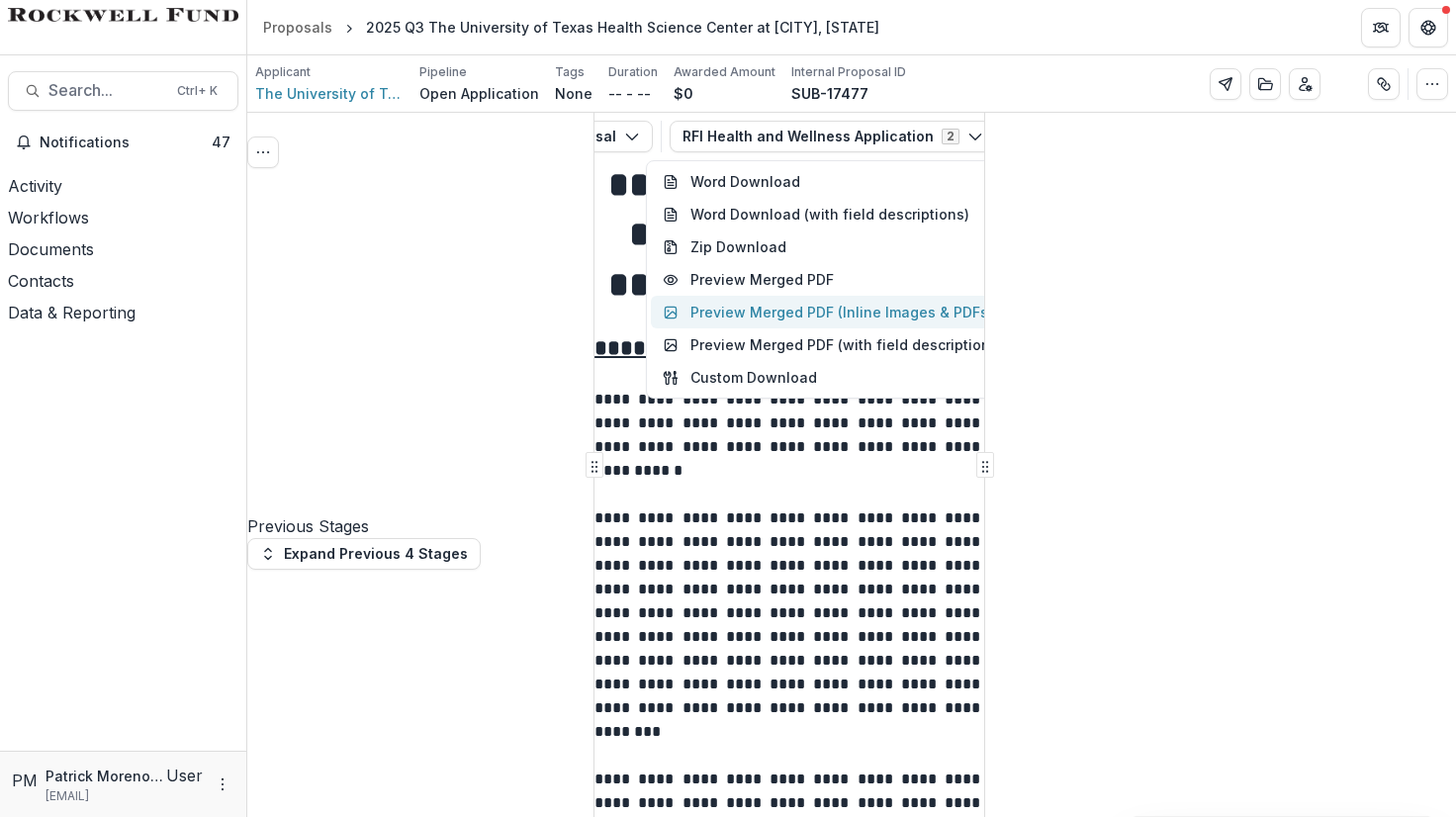 scroll, scrollTop: 0, scrollLeft: 83, axis: horizontal 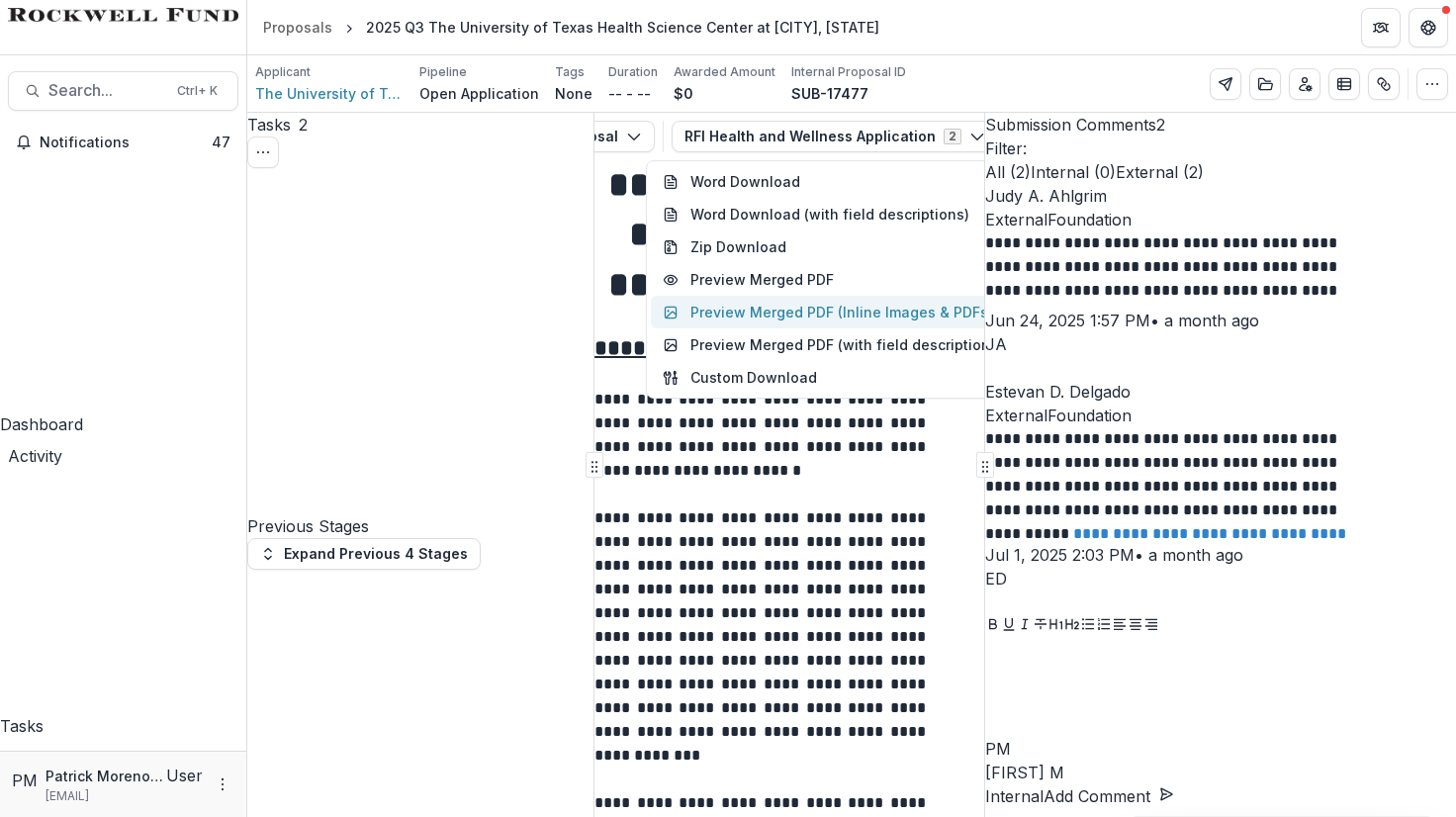 click on "Preview Merged PDF (Inline Images & PDFs)" at bounding box center [833, 312] 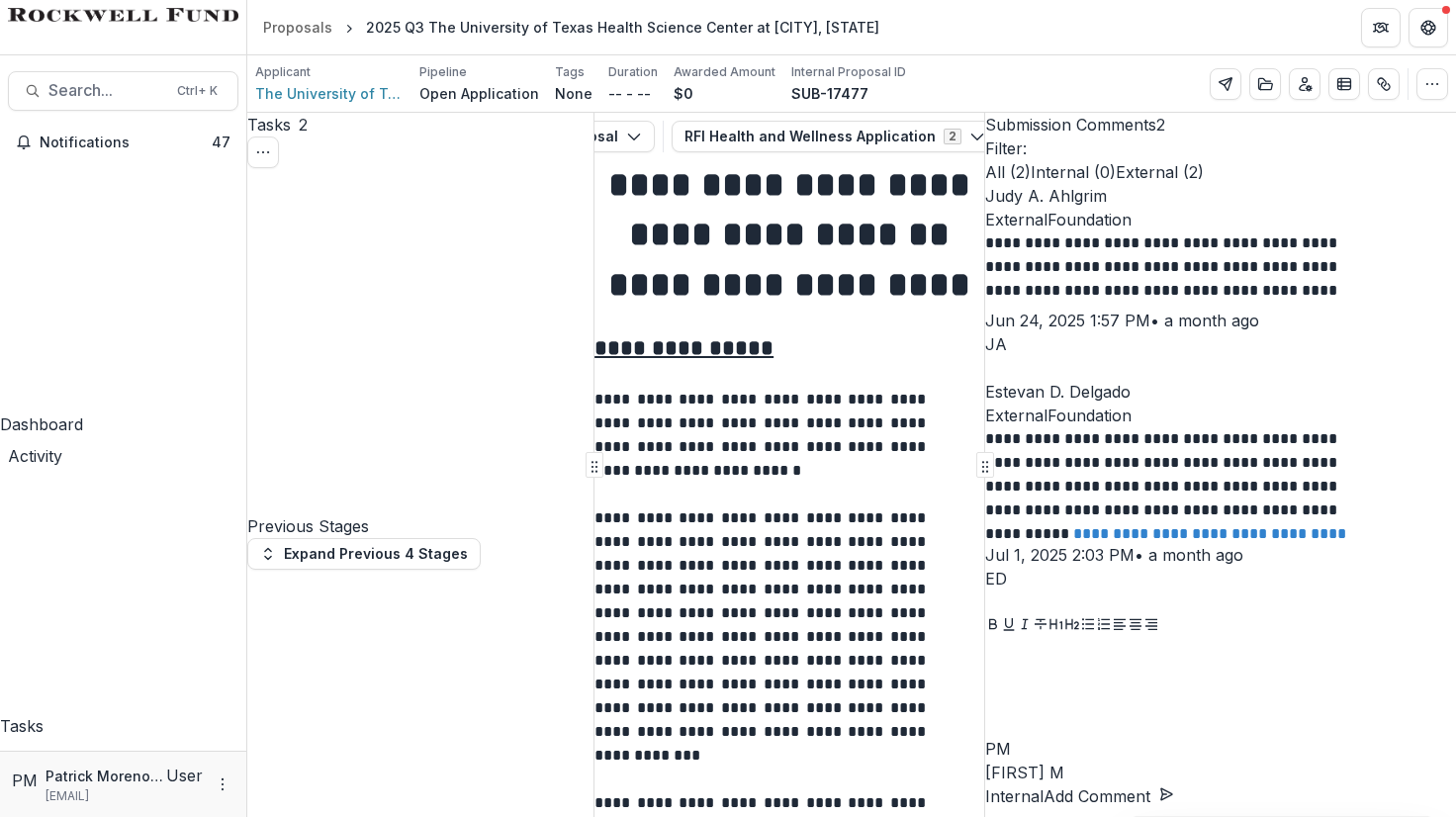 click on "2025 Q3 The University of Texas Health Science Center at [CITY], [STATE].pdf" at bounding box center [728, 853] 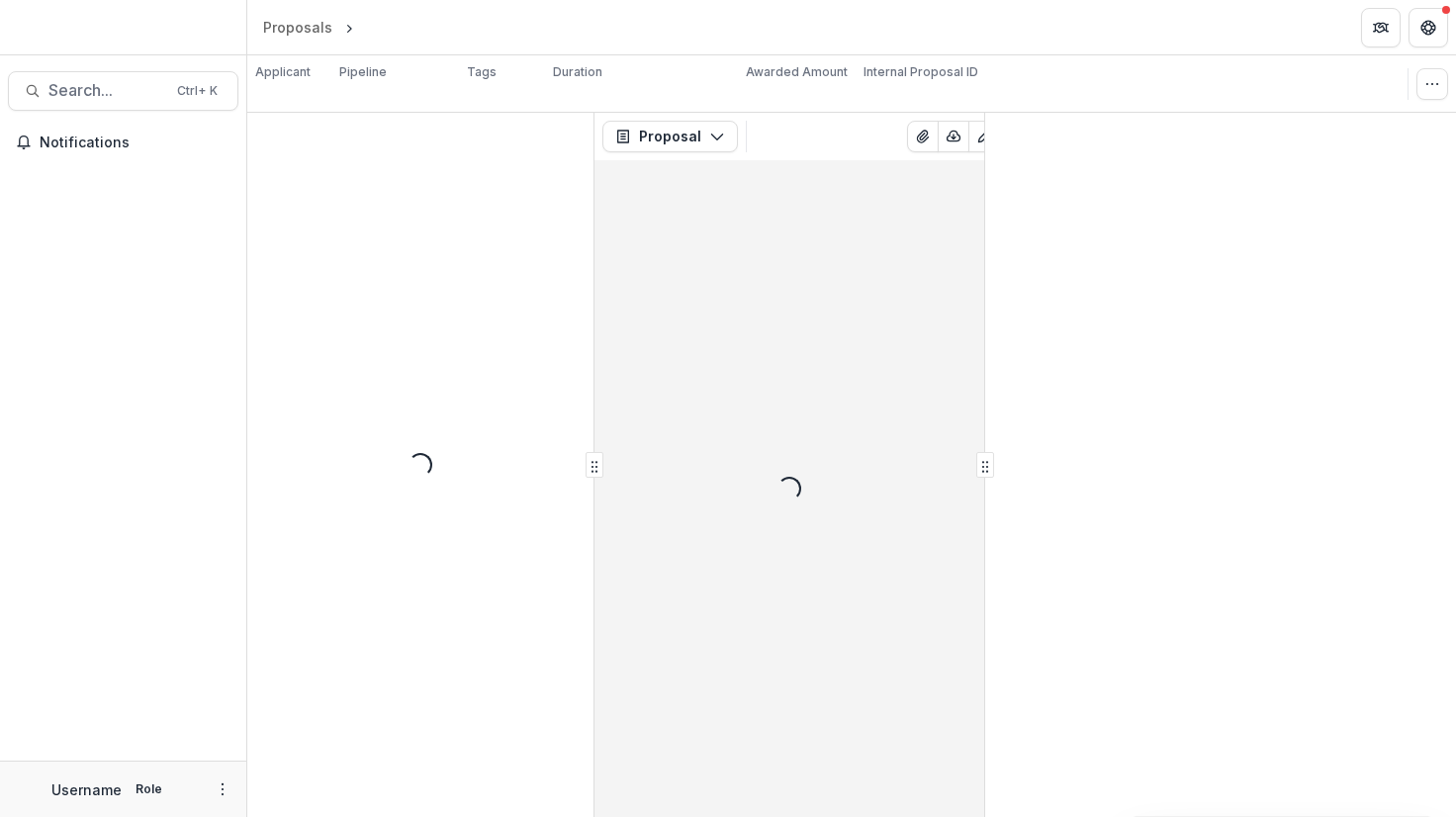 scroll, scrollTop: 0, scrollLeft: 0, axis: both 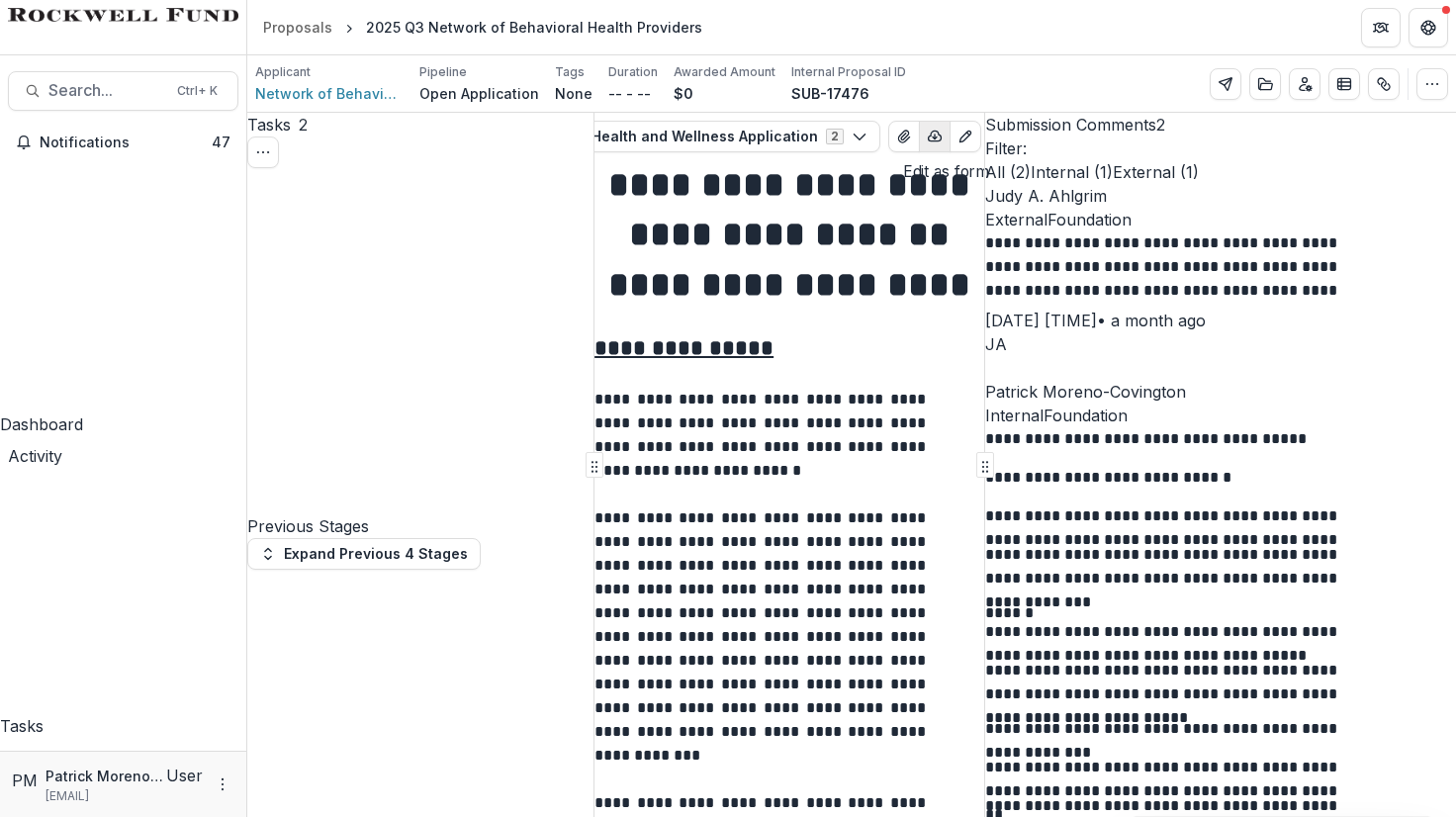 click 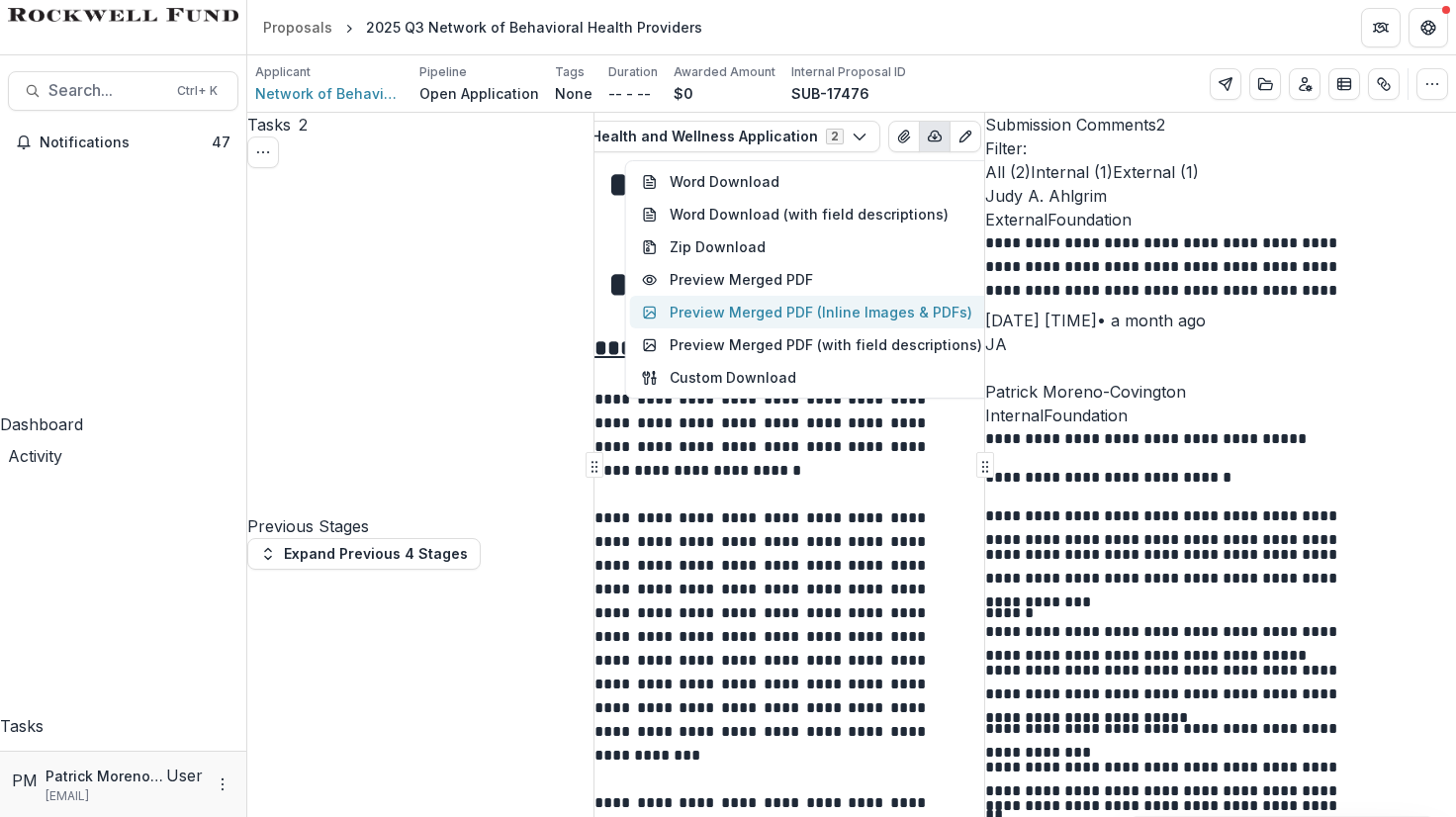 click on "Preview Merged PDF (Inline Images & PDFs)" at bounding box center [812, 312] 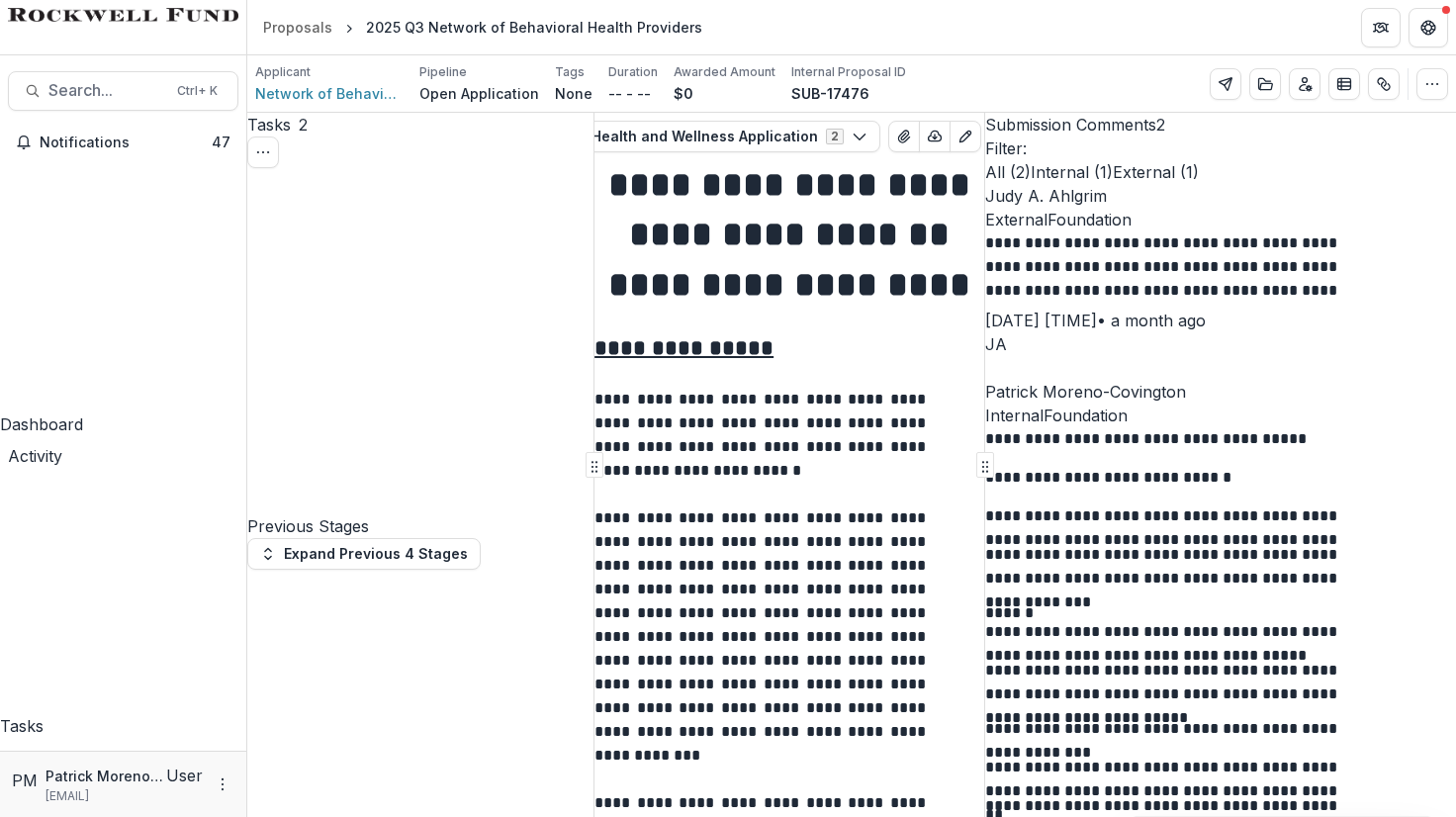 click on "Download" at bounding box center (49, 1405) 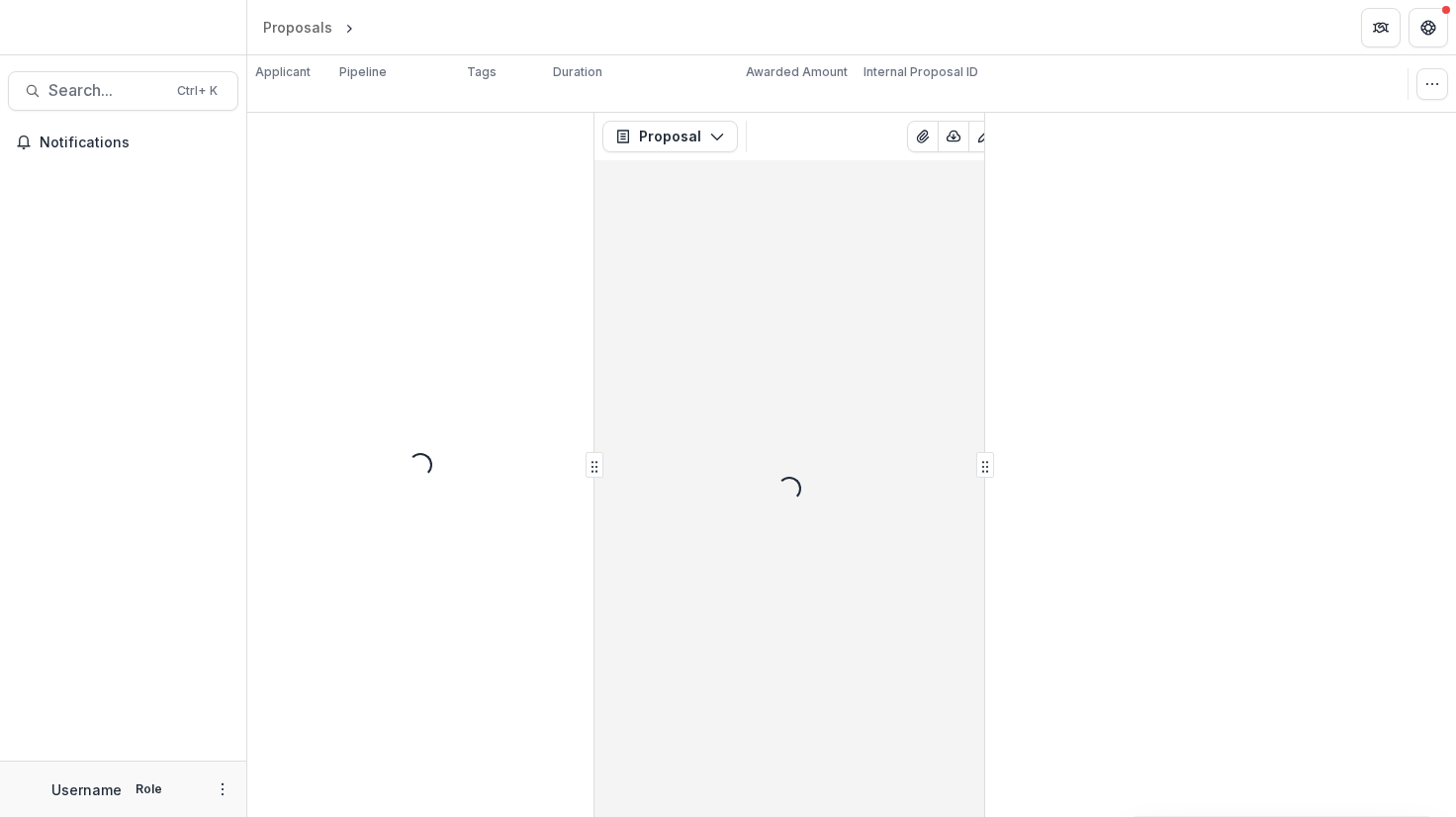 scroll, scrollTop: 0, scrollLeft: 0, axis: both 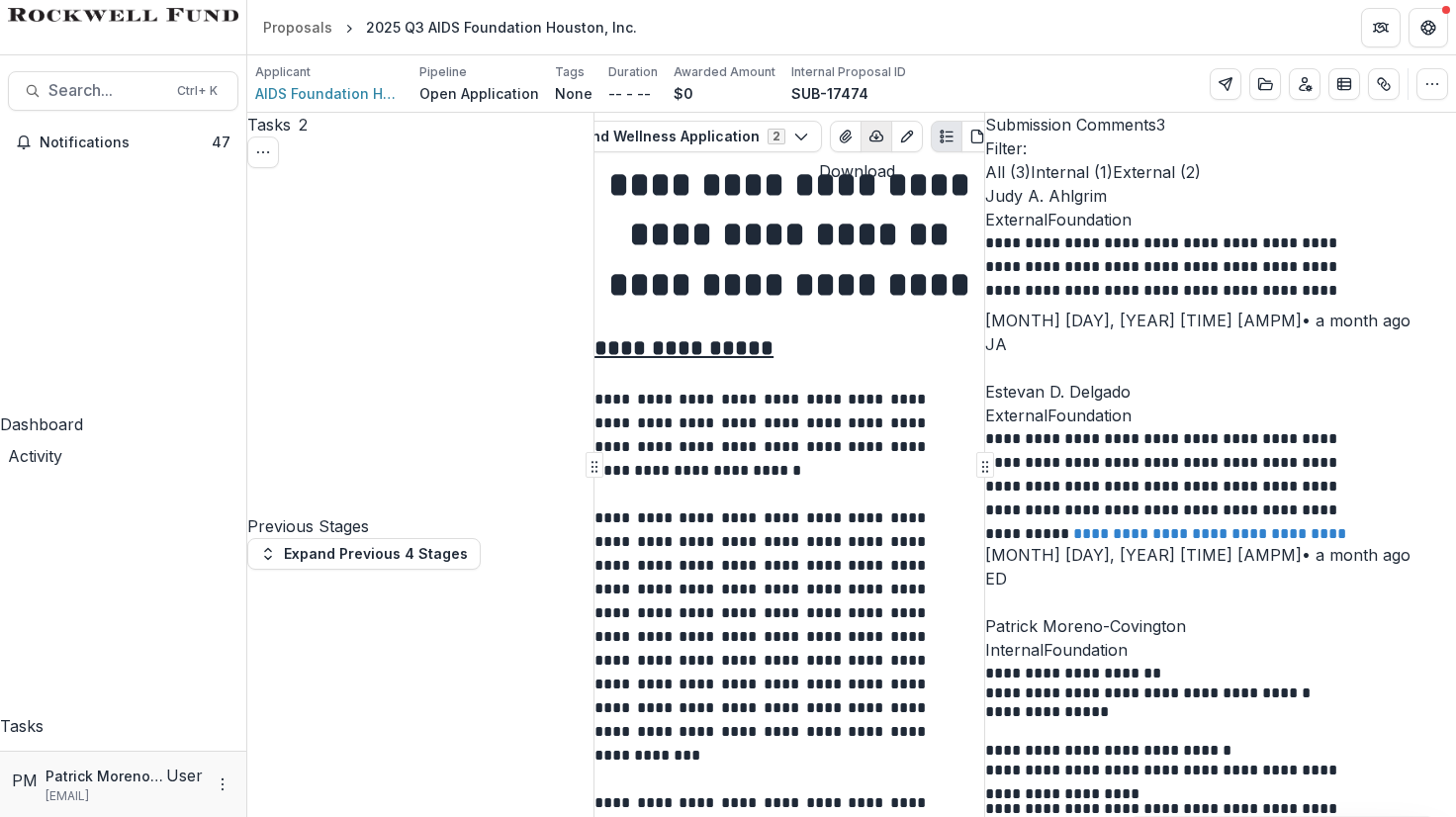 click 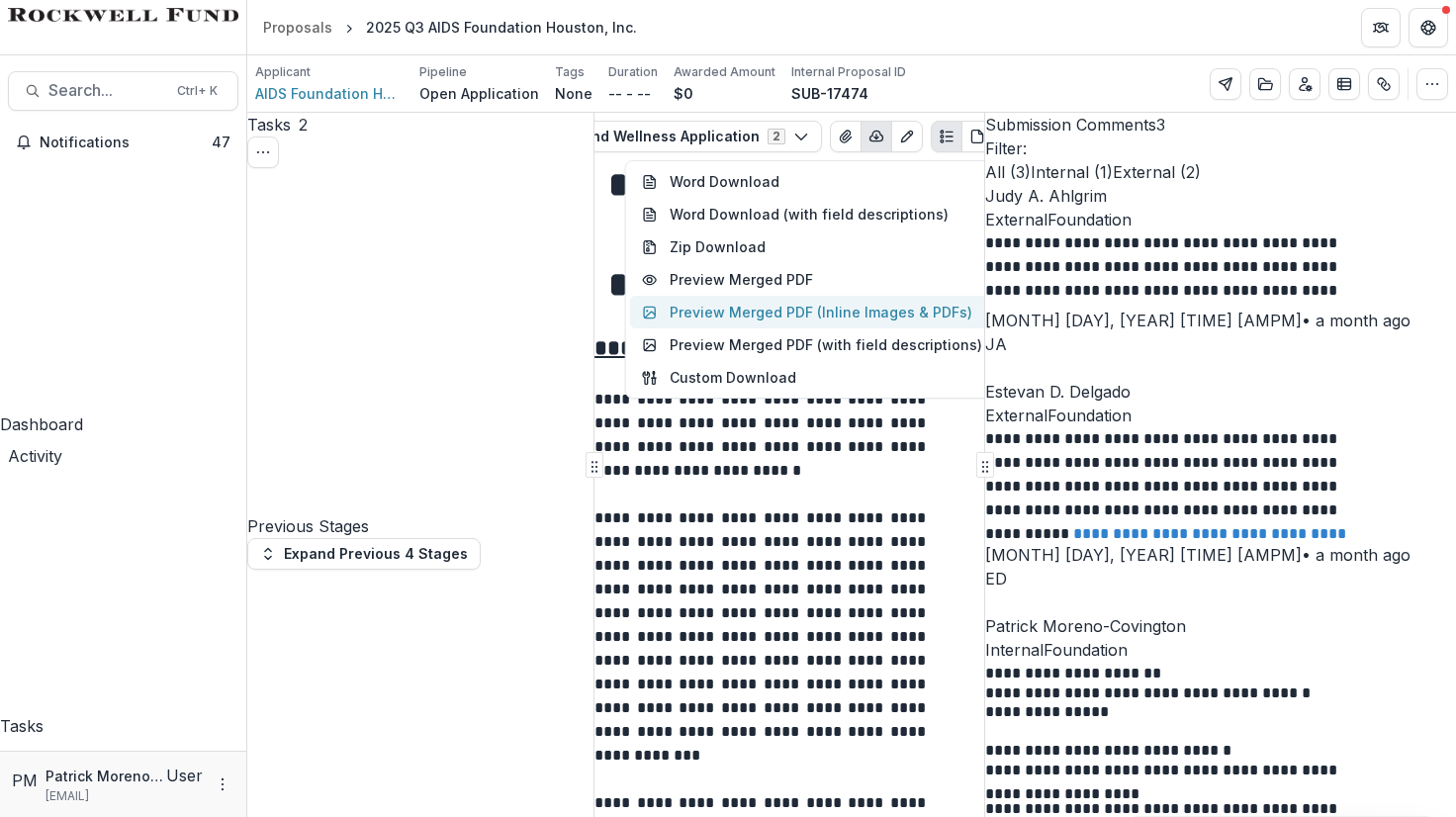 click on "Preview Merged PDF (Inline Images & PDFs)" at bounding box center [812, 312] 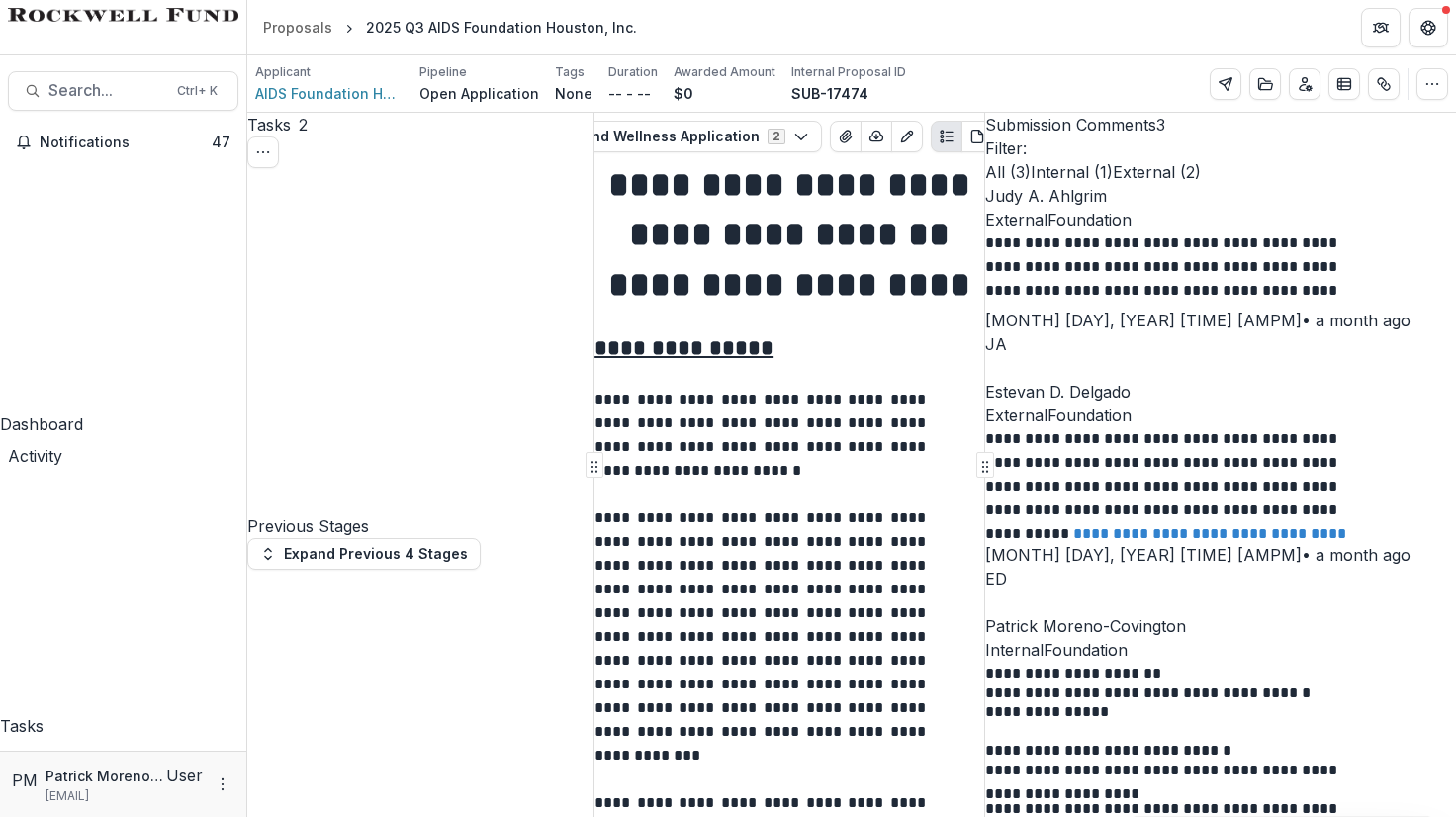 click on "Download" at bounding box center [49, 1405] 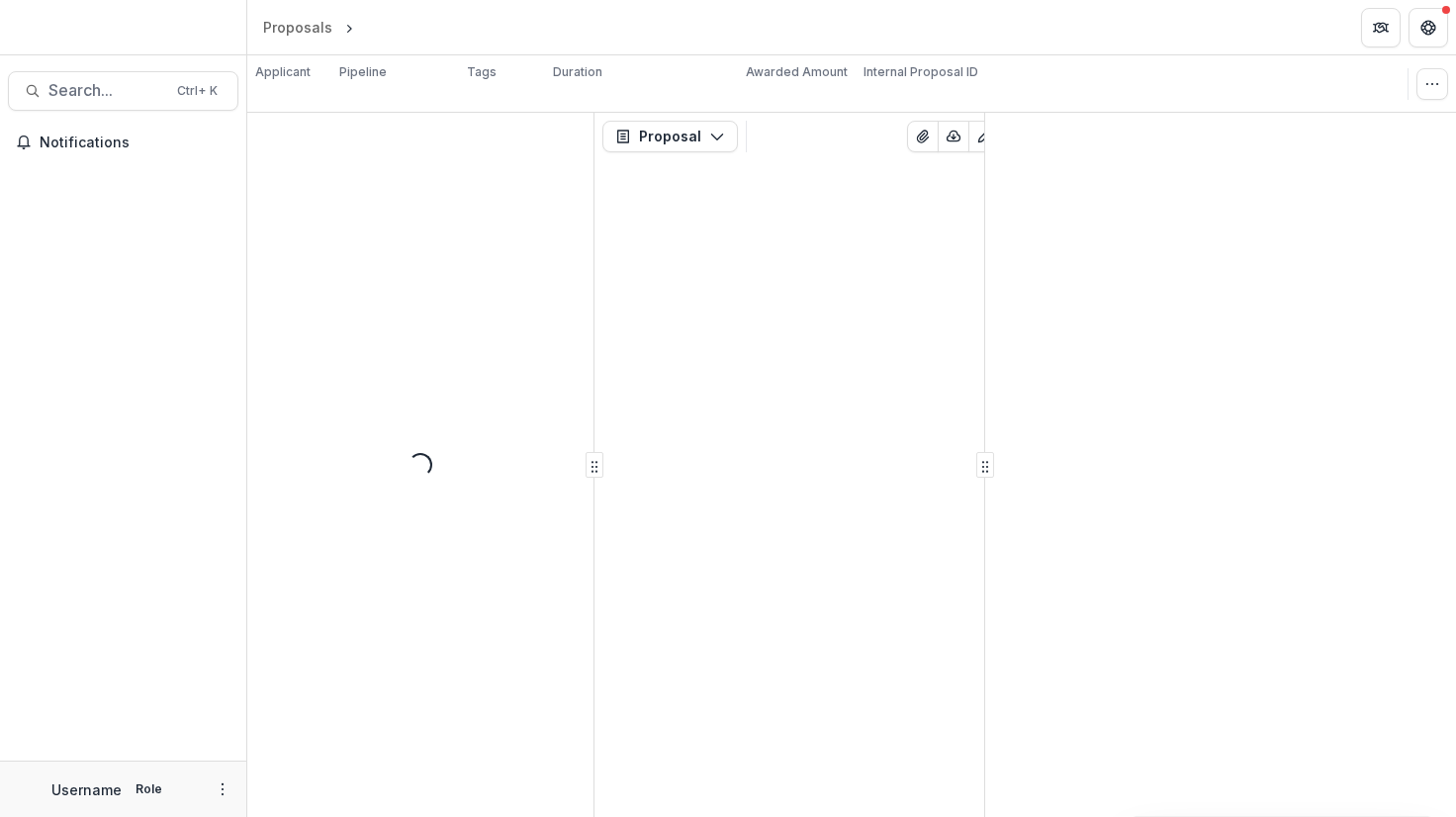 scroll, scrollTop: 0, scrollLeft: 0, axis: both 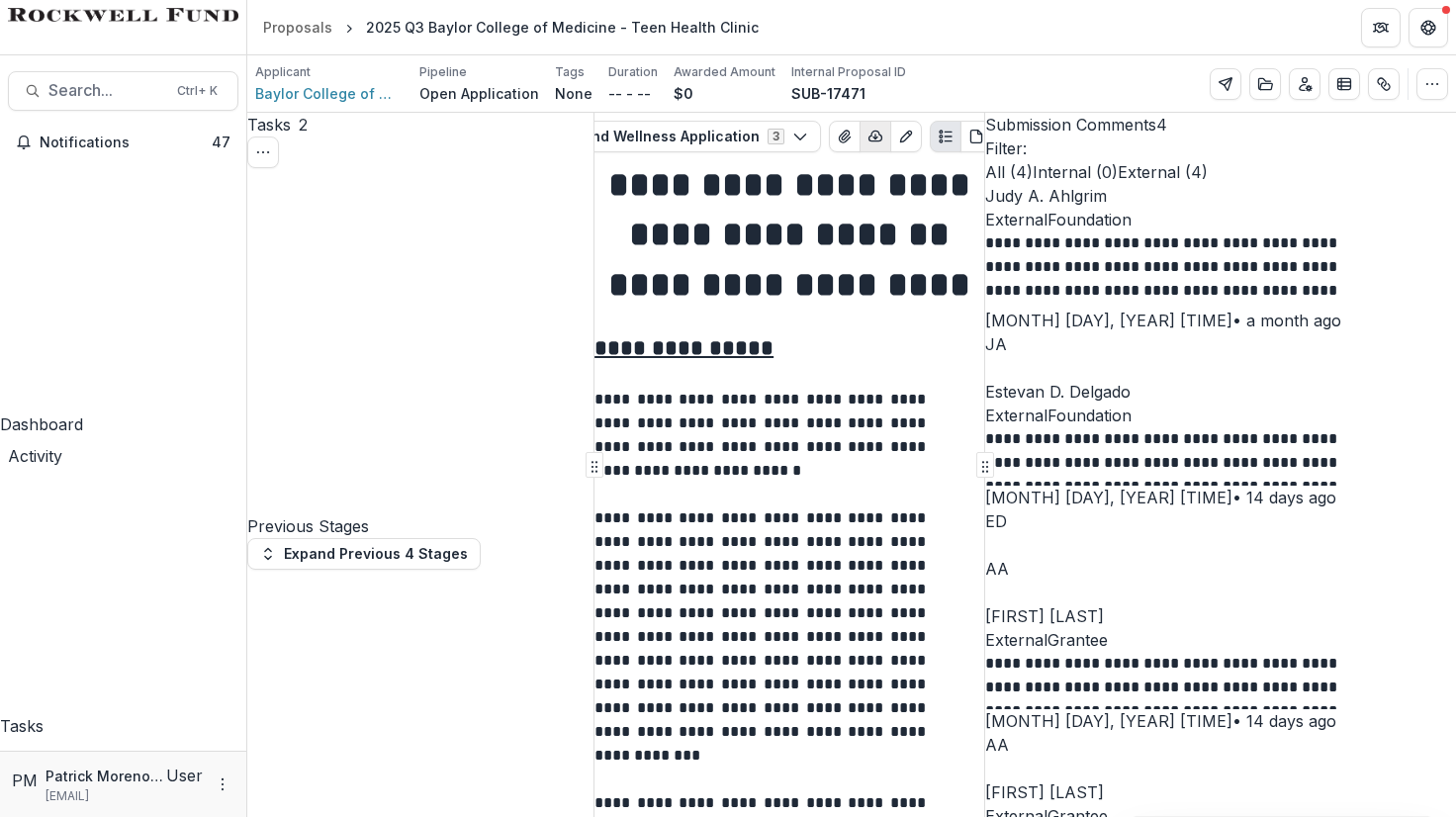 click 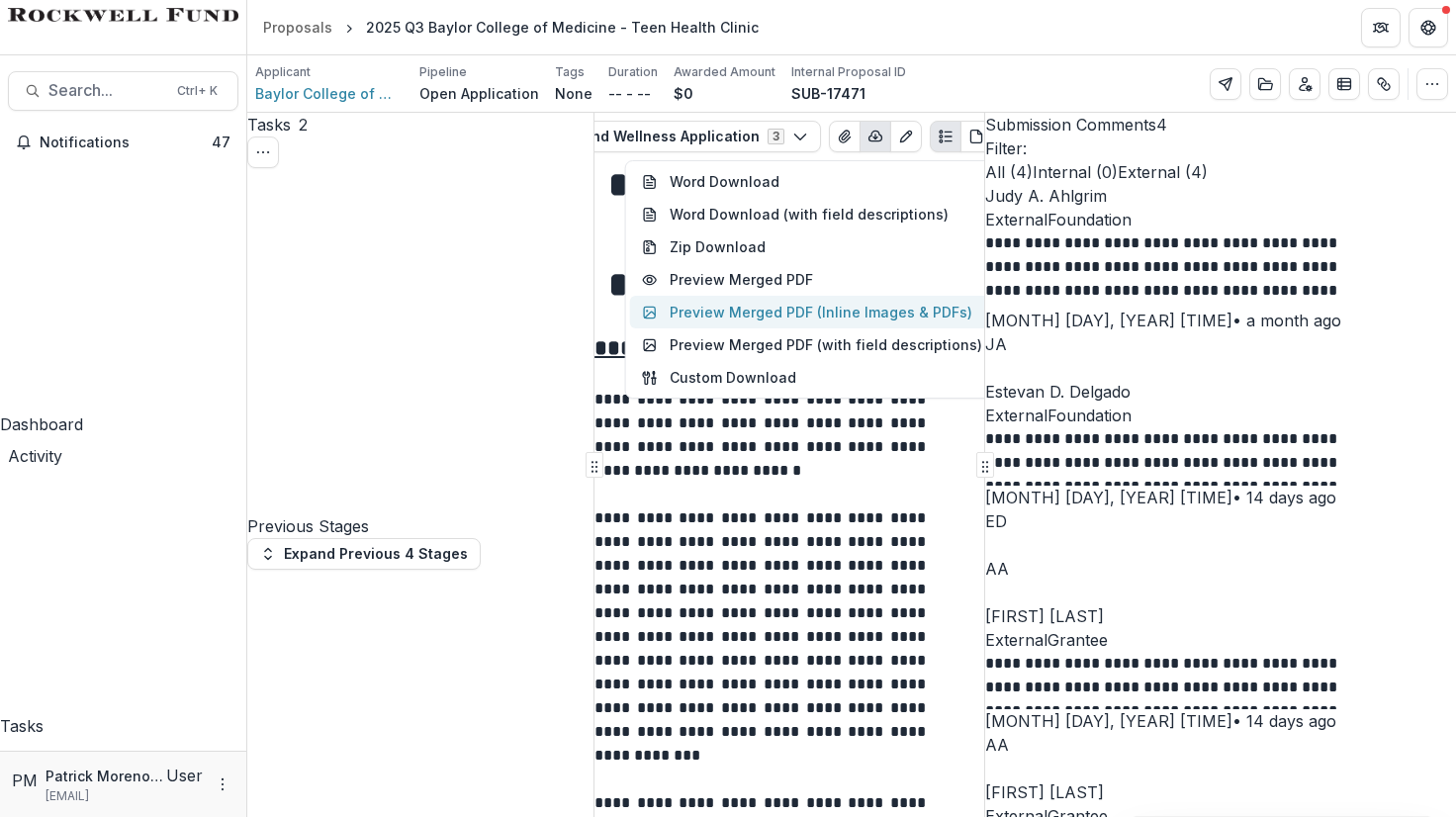 click on "Preview Merged PDF (Inline Images & PDFs)" at bounding box center (812, 312) 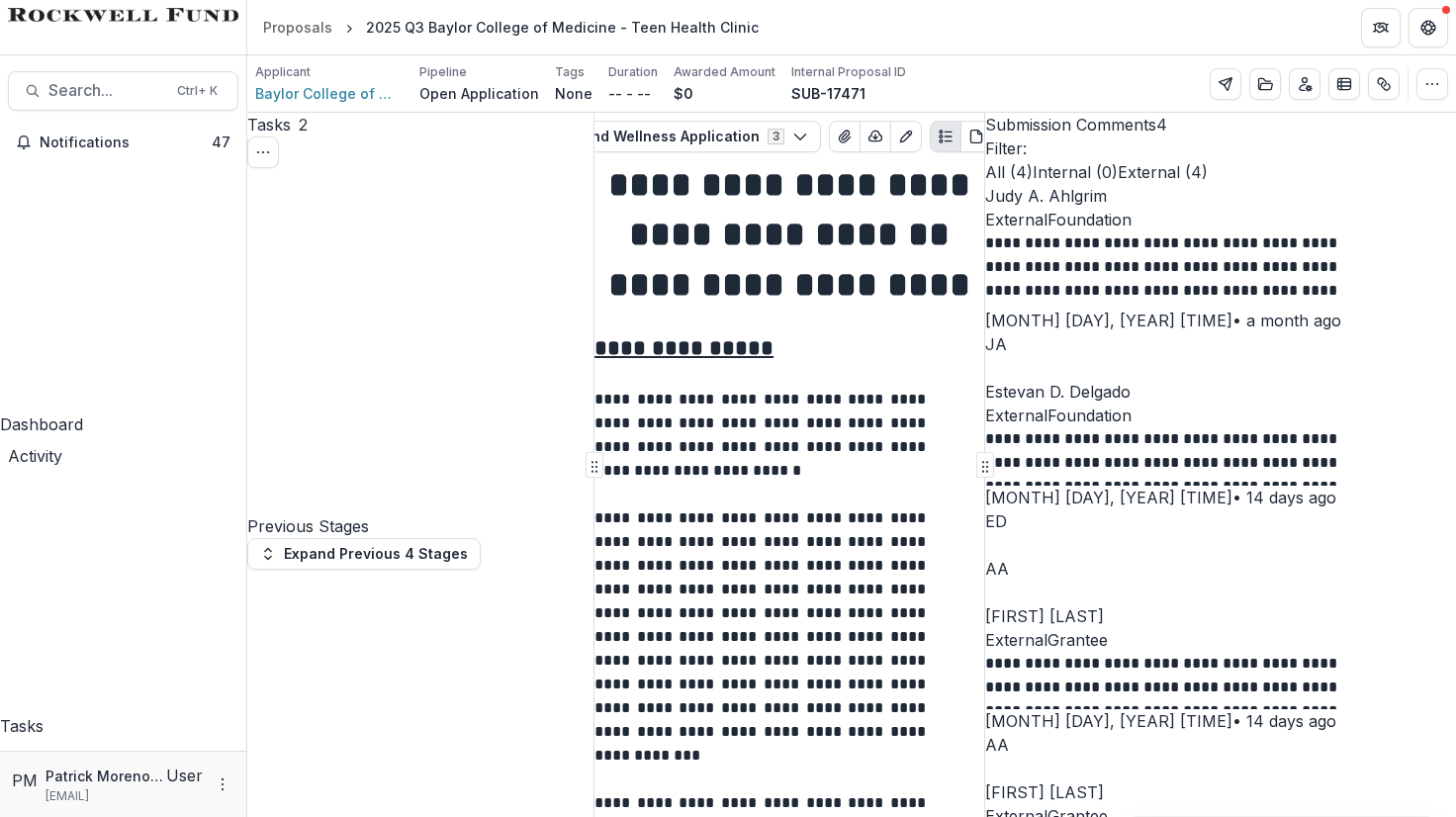 click on "Download" at bounding box center (49, 1405) 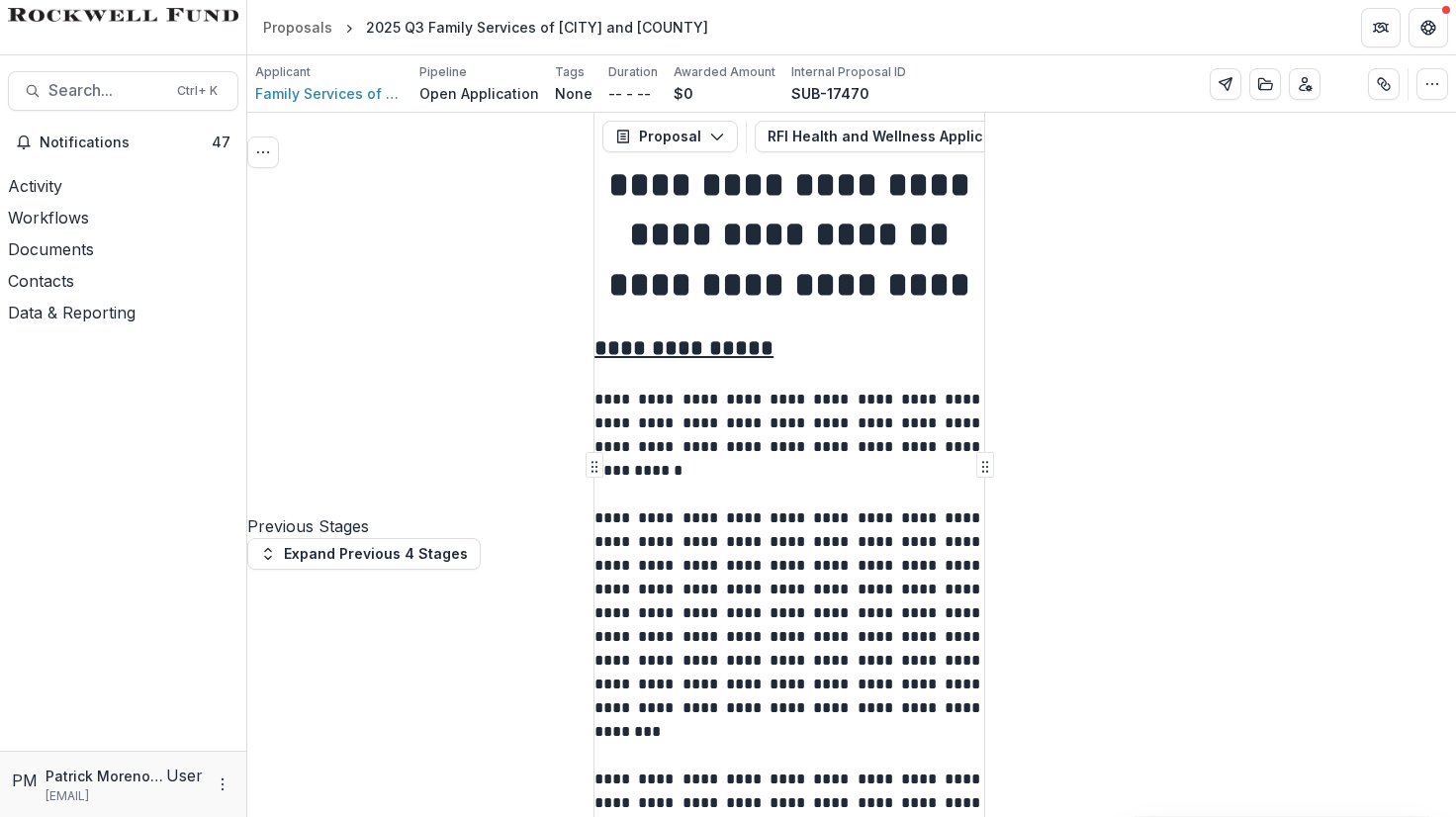 scroll, scrollTop: 0, scrollLeft: 0, axis: both 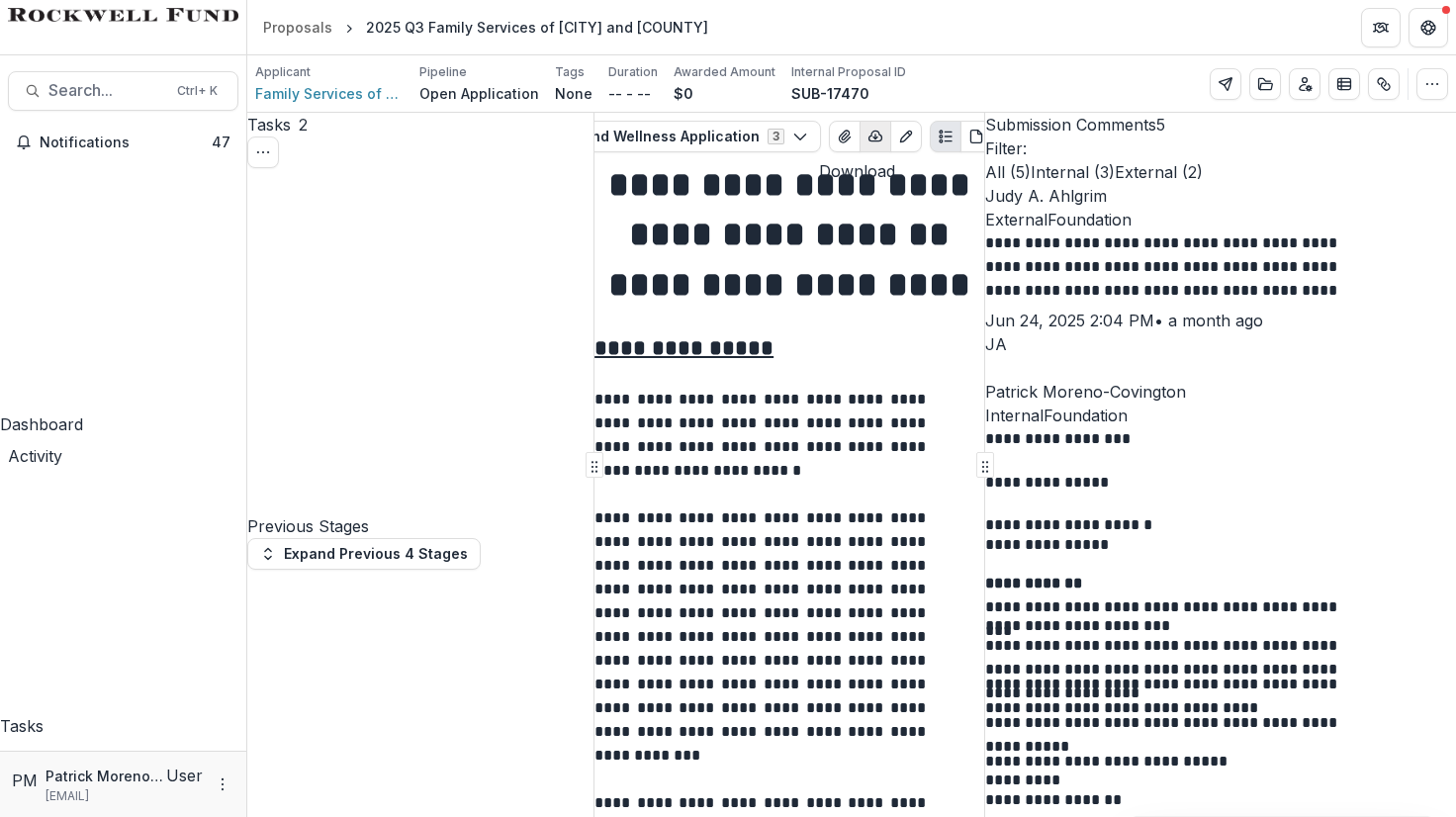 click 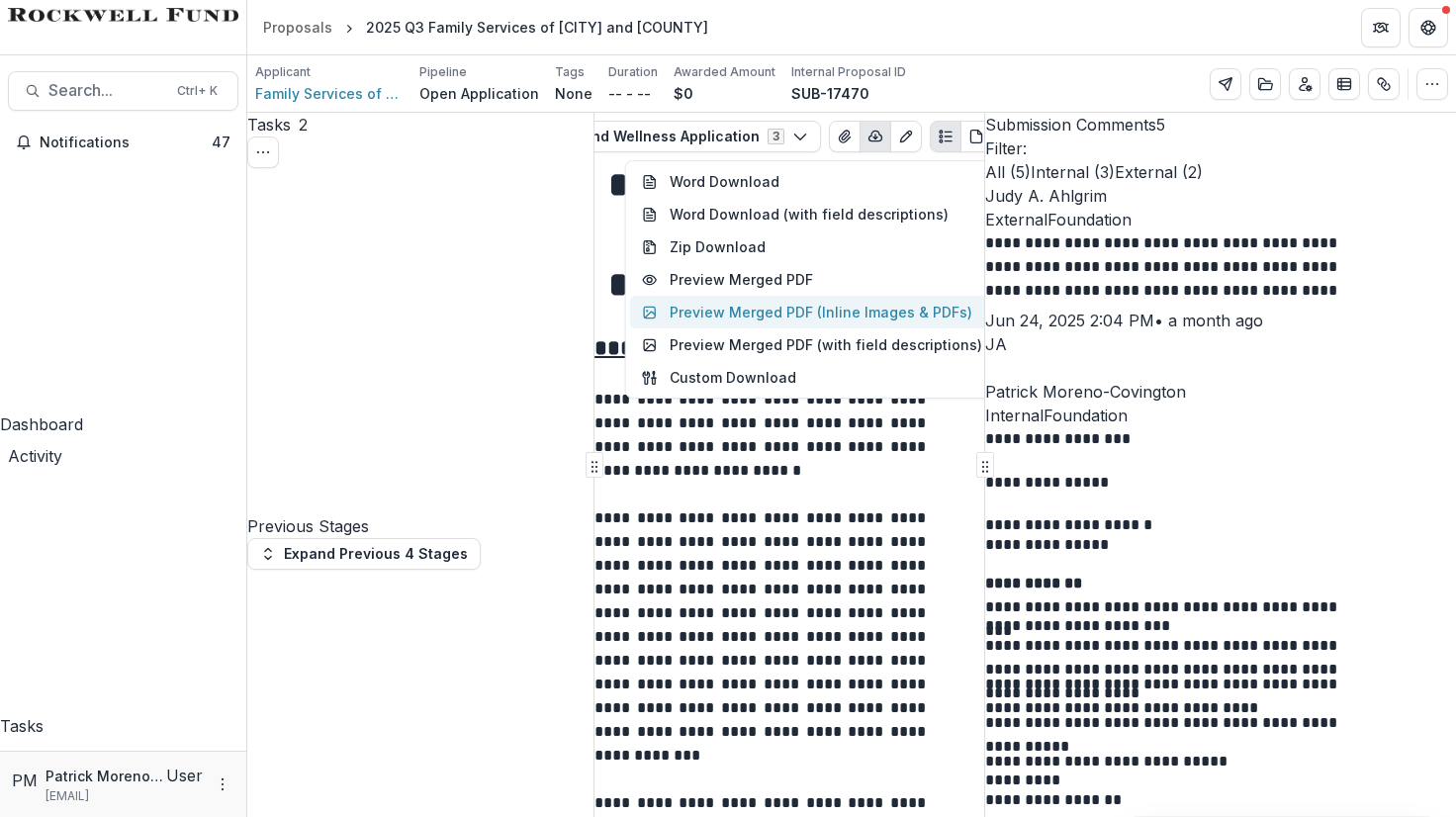 click on "Preview Merged PDF (Inline Images & PDFs)" at bounding box center [812, 312] 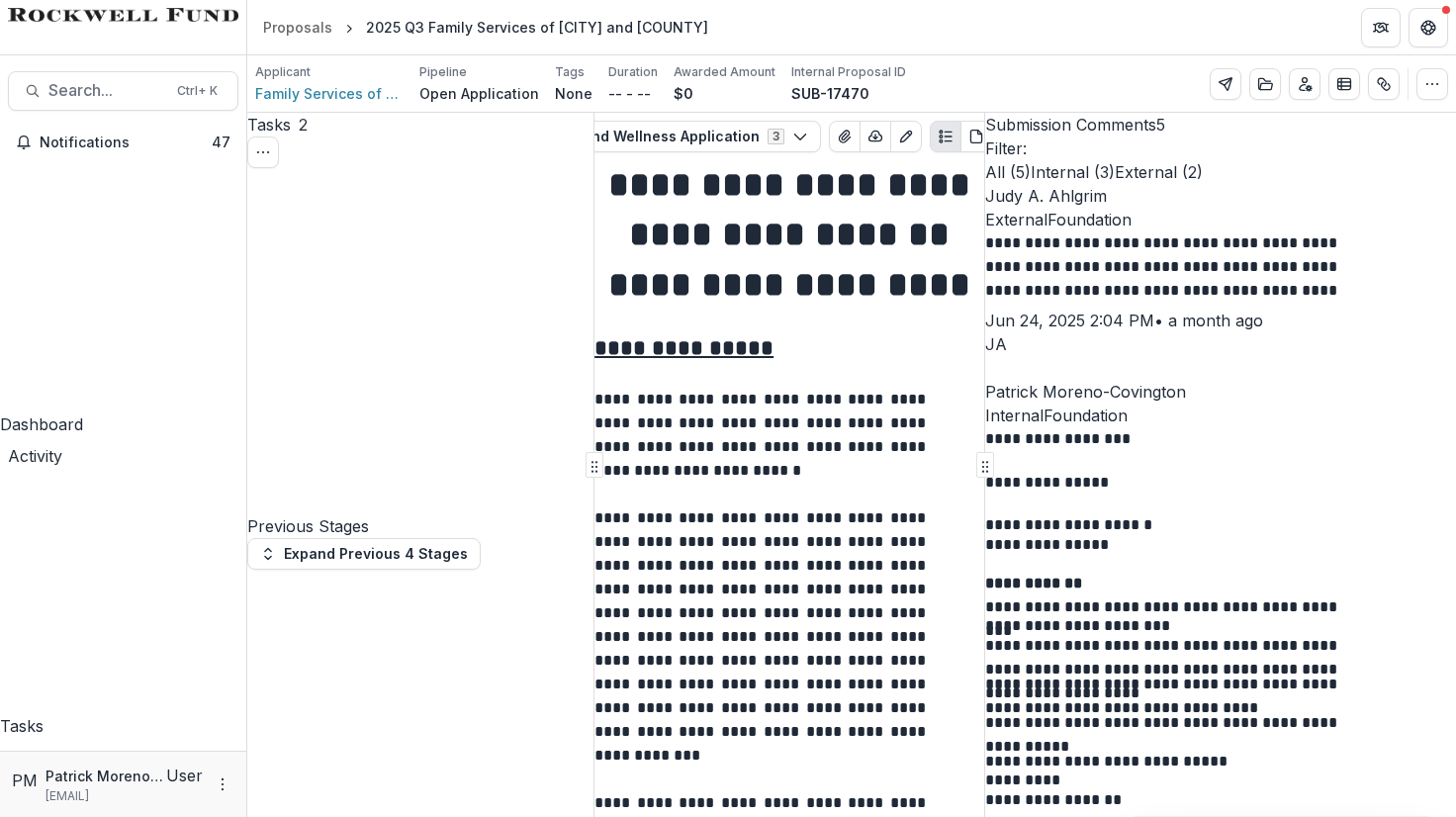 click on "Download" at bounding box center (49, 1405) 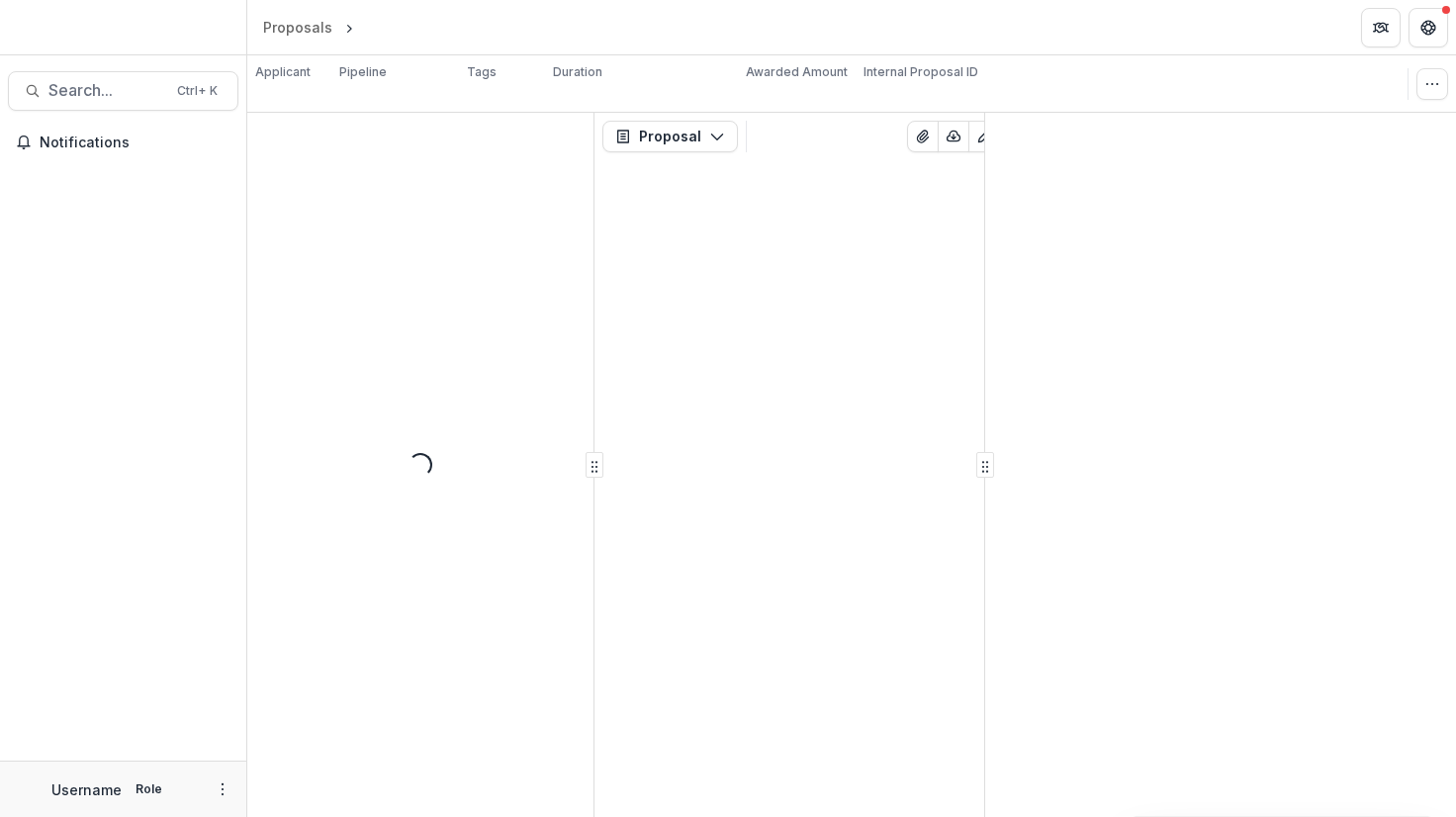 scroll, scrollTop: 0, scrollLeft: 0, axis: both 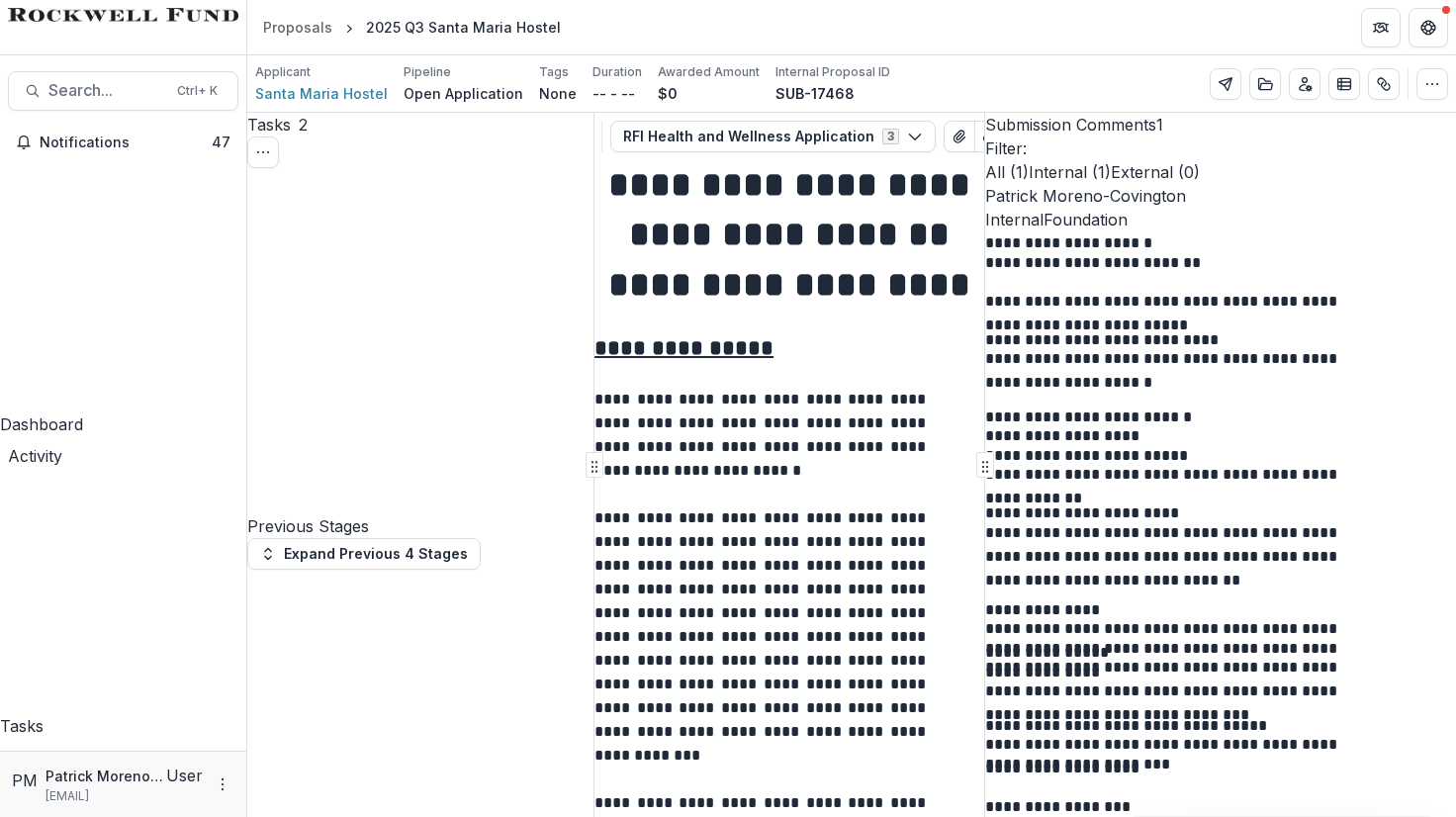 click on "Internal ( 1 )" at bounding box center [1069, 172] 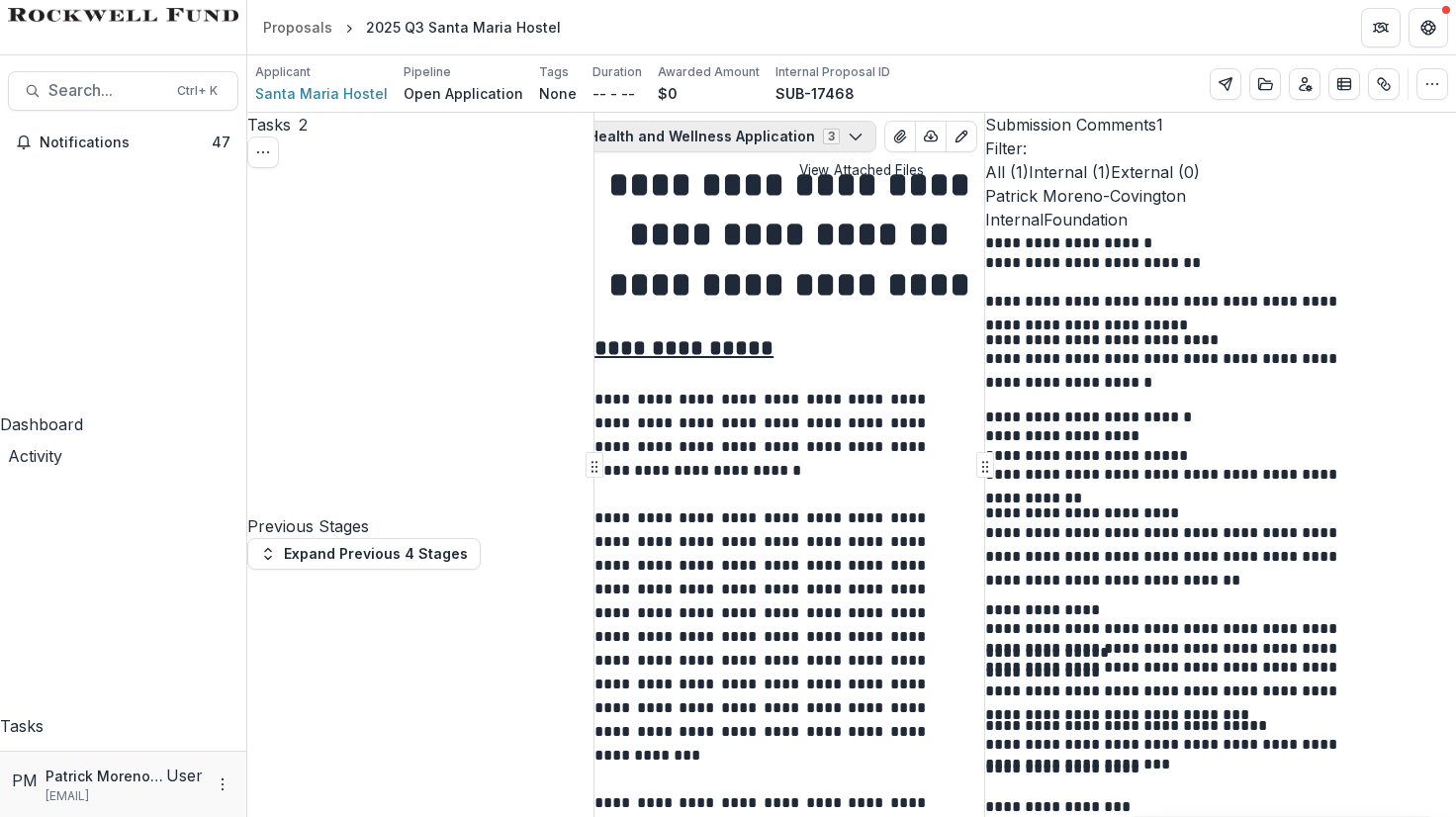 scroll, scrollTop: 0, scrollLeft: 245, axis: horizontal 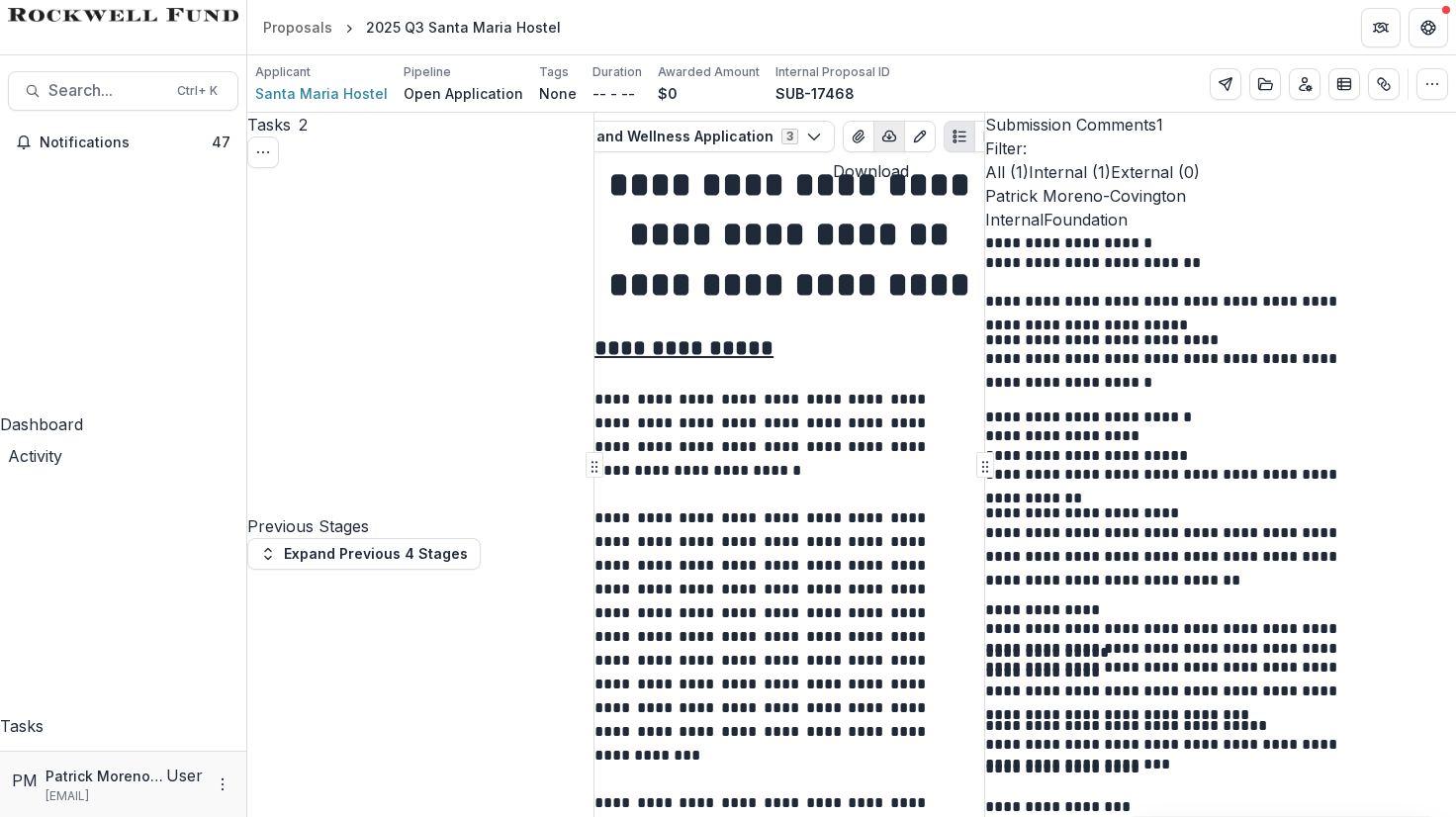 click 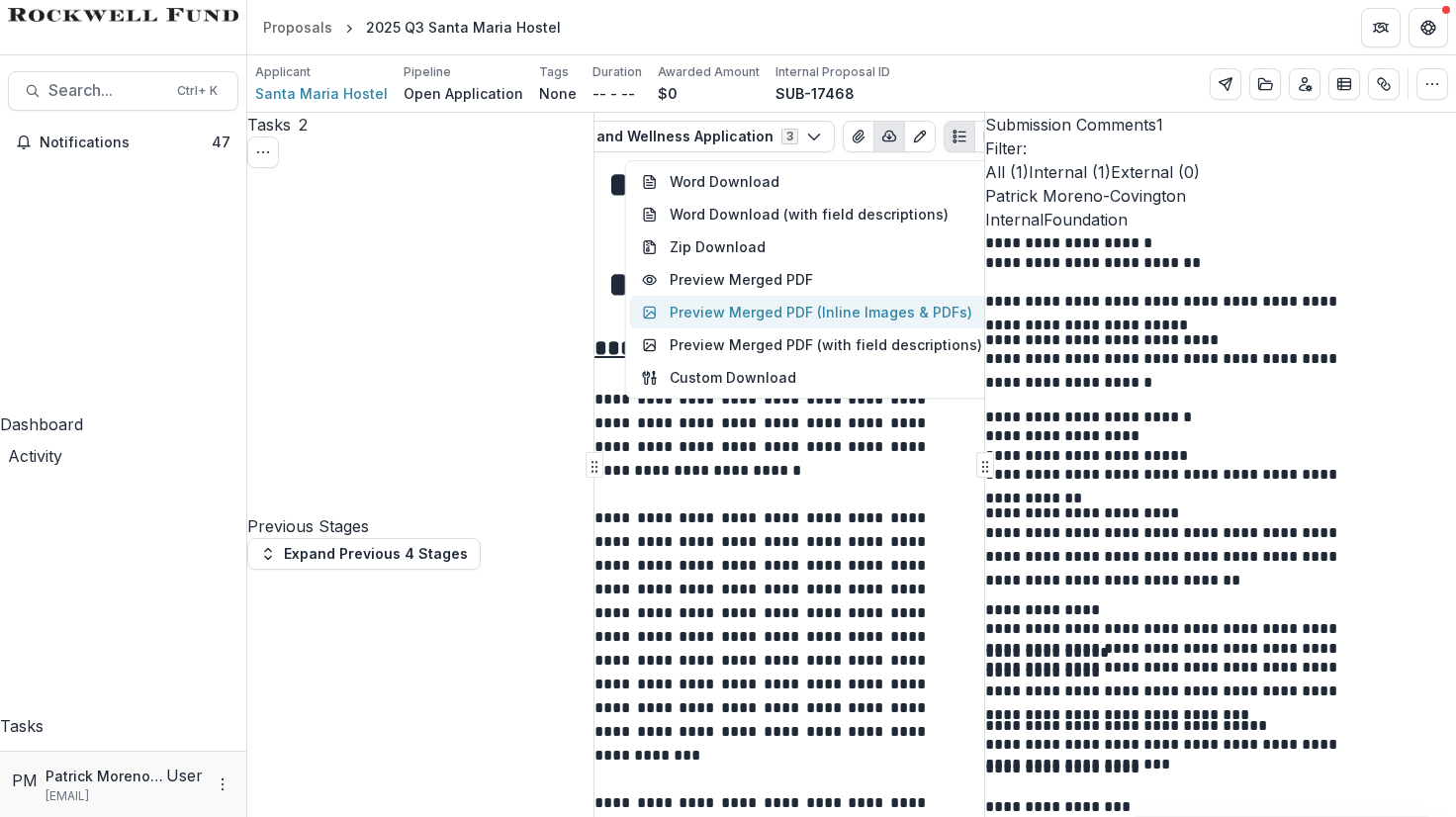 click on "Preview Merged PDF (Inline Images & PDFs)" at bounding box center (812, 312) 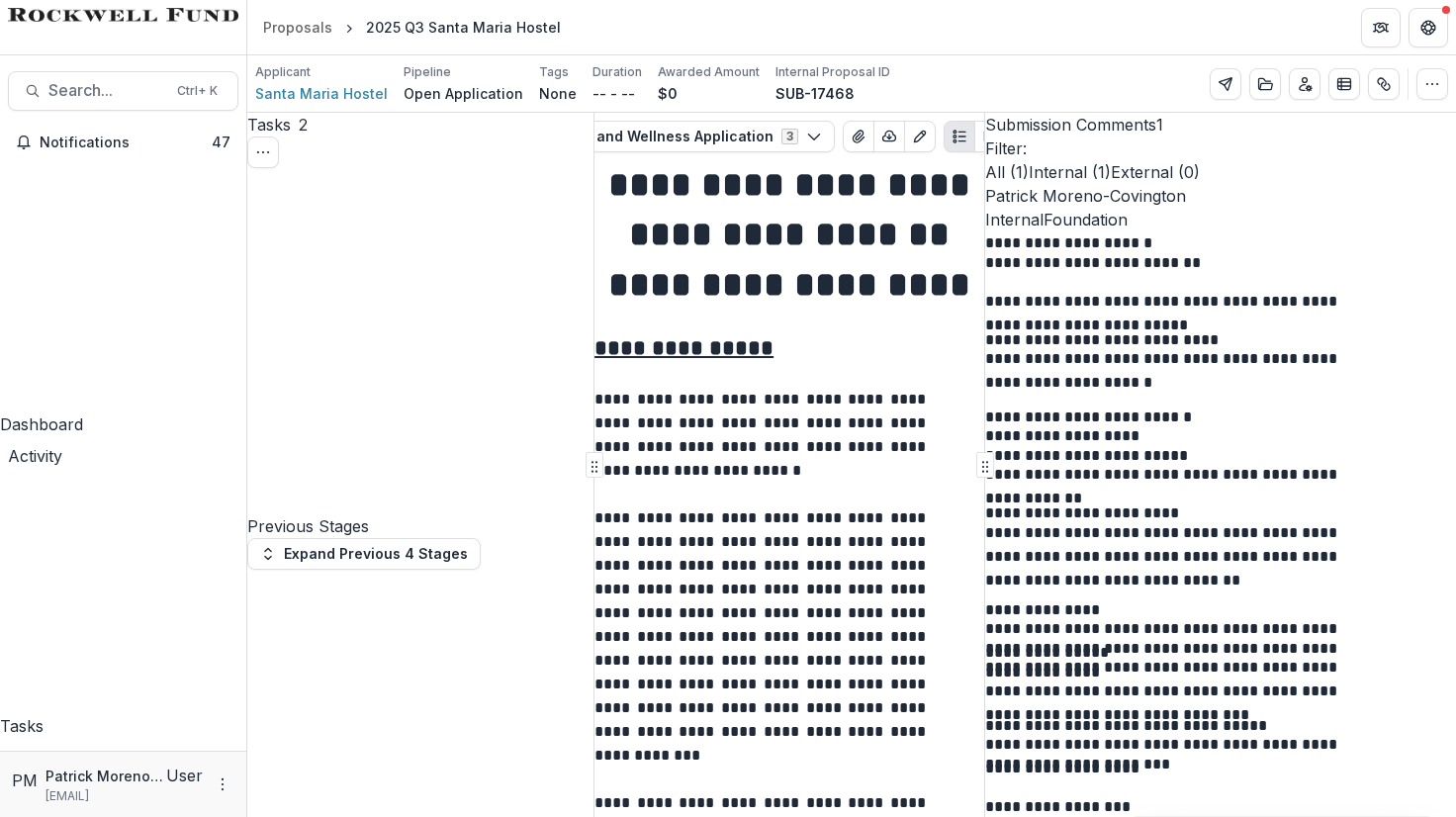 click on "Download" at bounding box center (49, 1405) 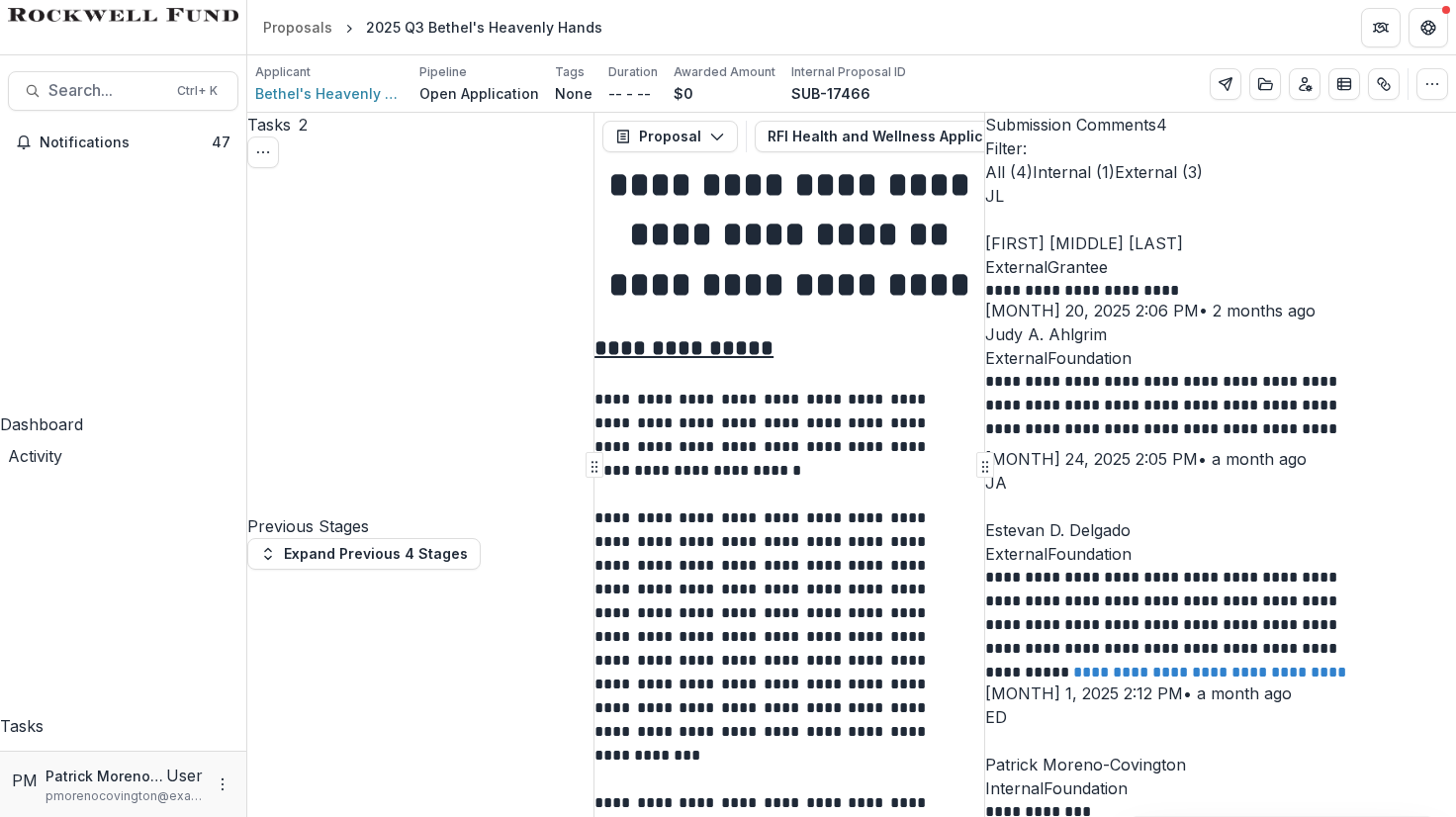 scroll, scrollTop: 0, scrollLeft: 0, axis: both 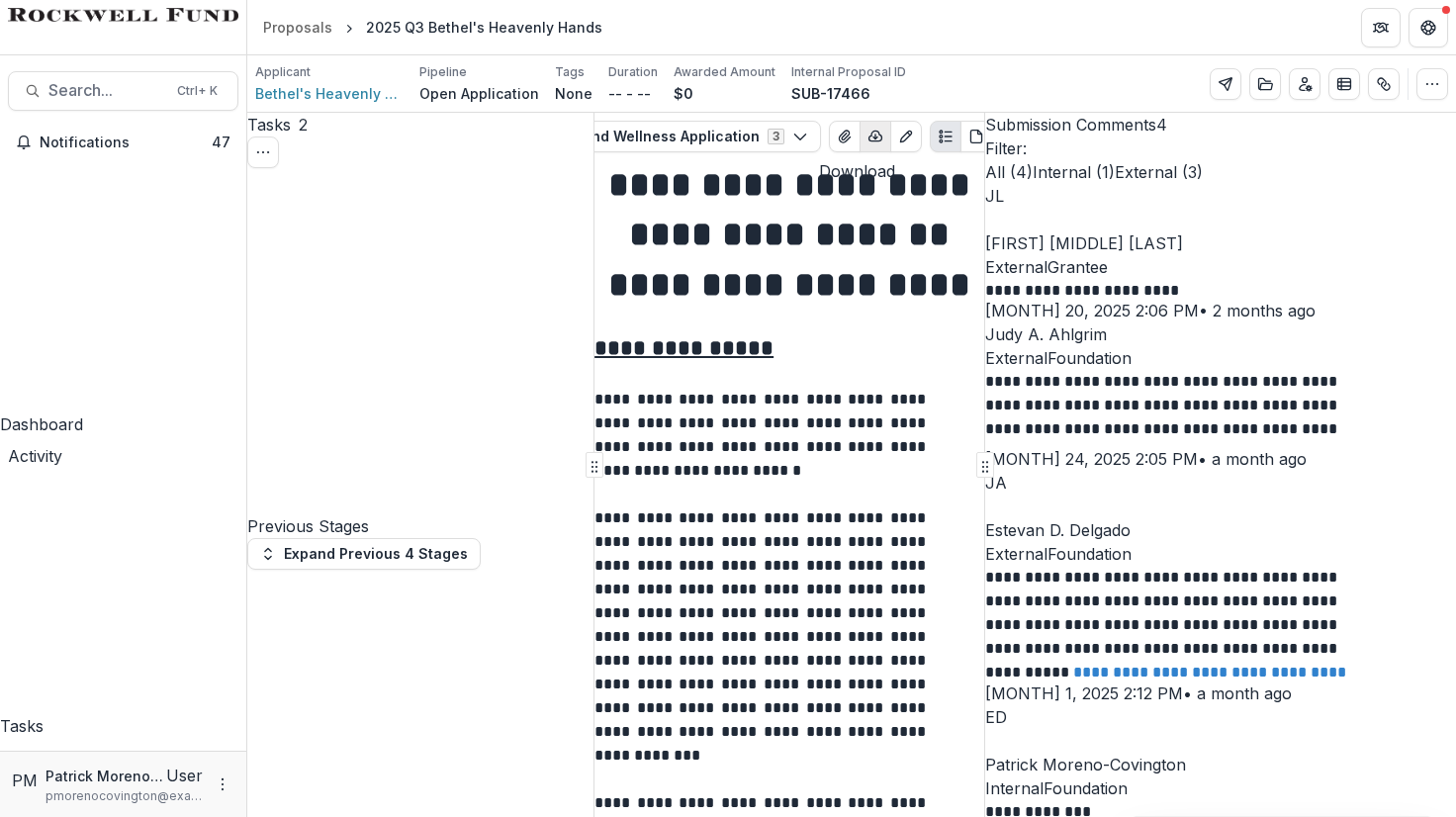 click 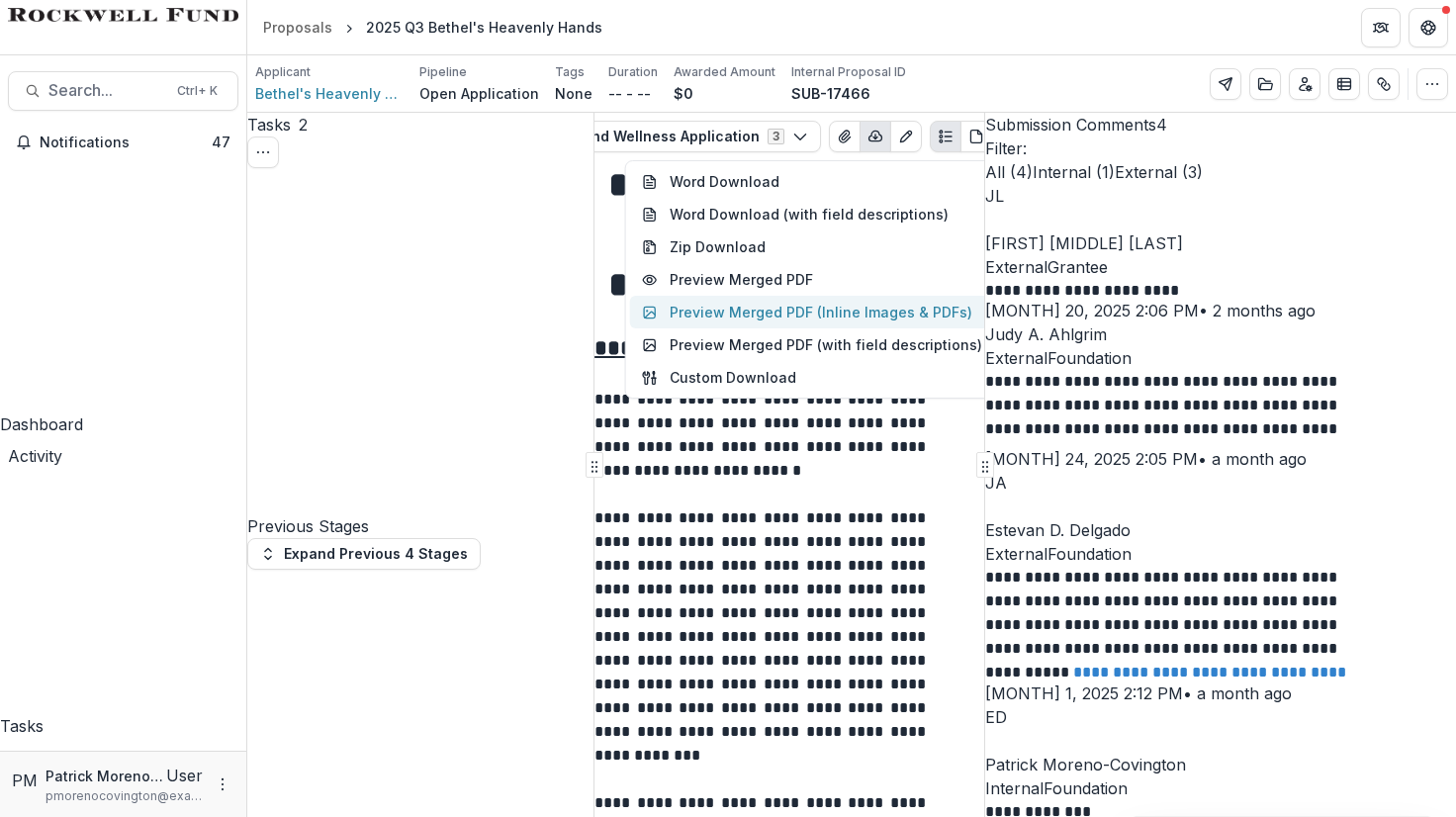 click on "Preview Merged PDF (Inline Images & PDFs)" at bounding box center (812, 312) 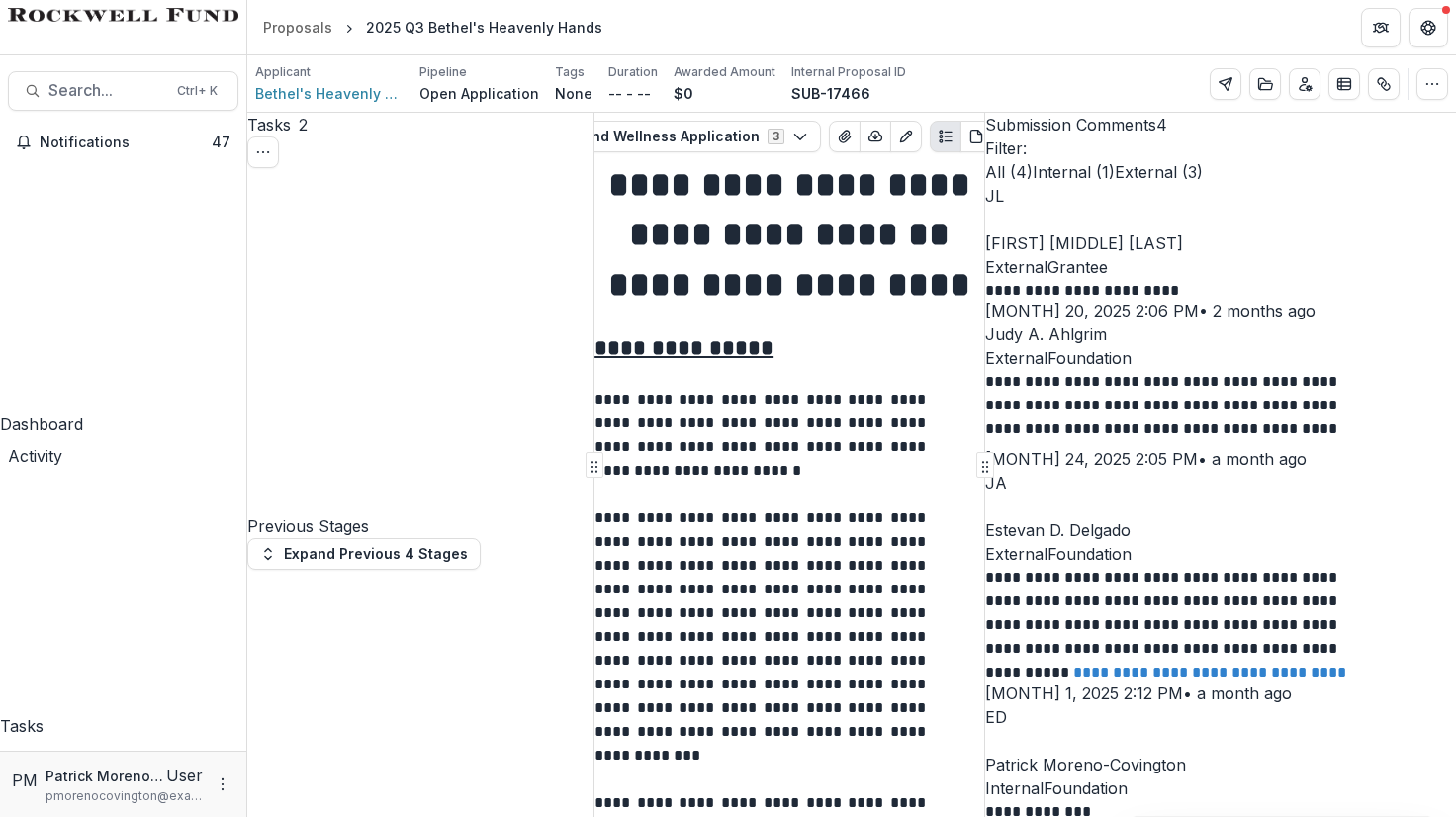 click on "Download" at bounding box center [49, 1405] 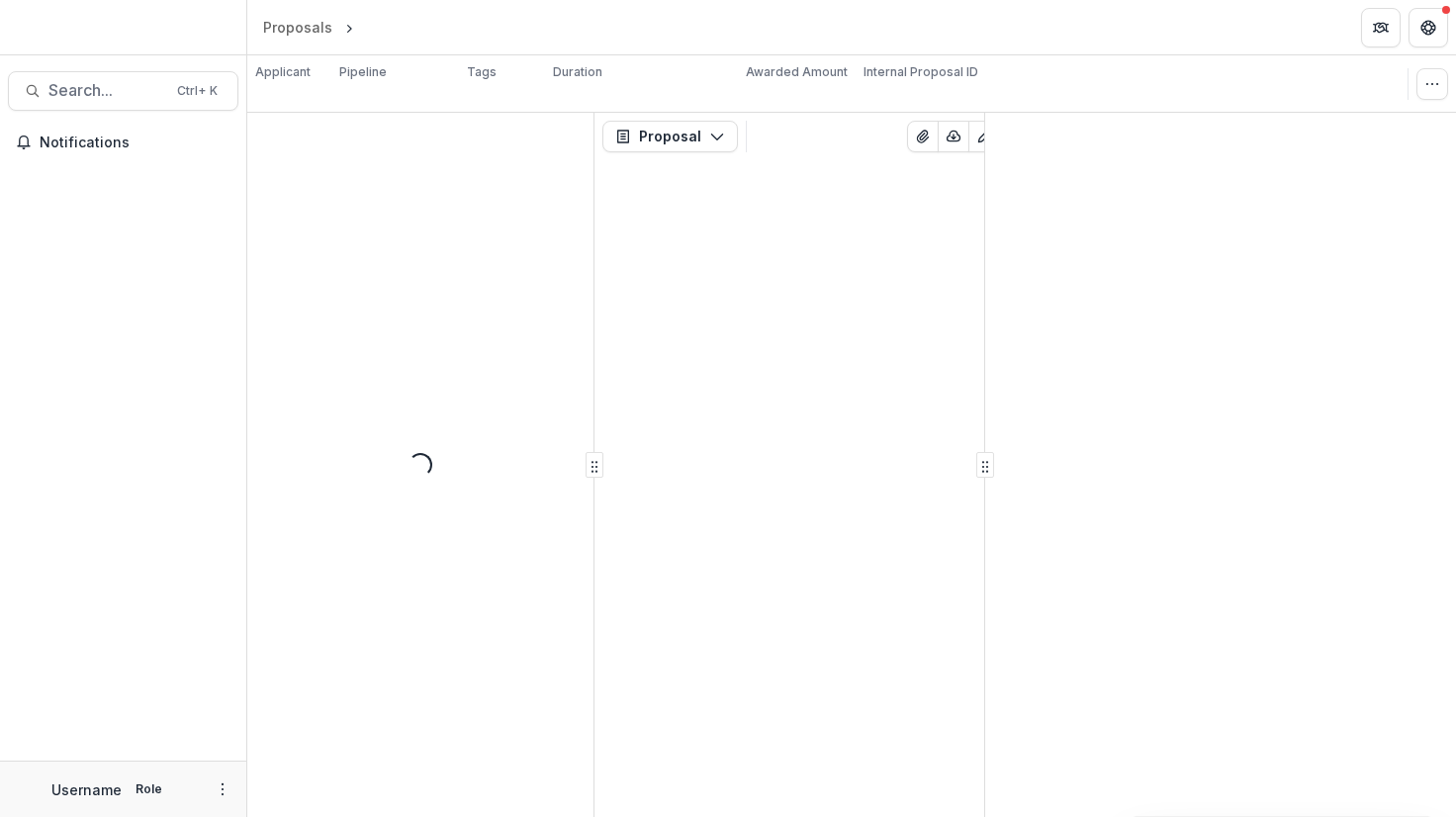 scroll, scrollTop: 0, scrollLeft: 0, axis: both 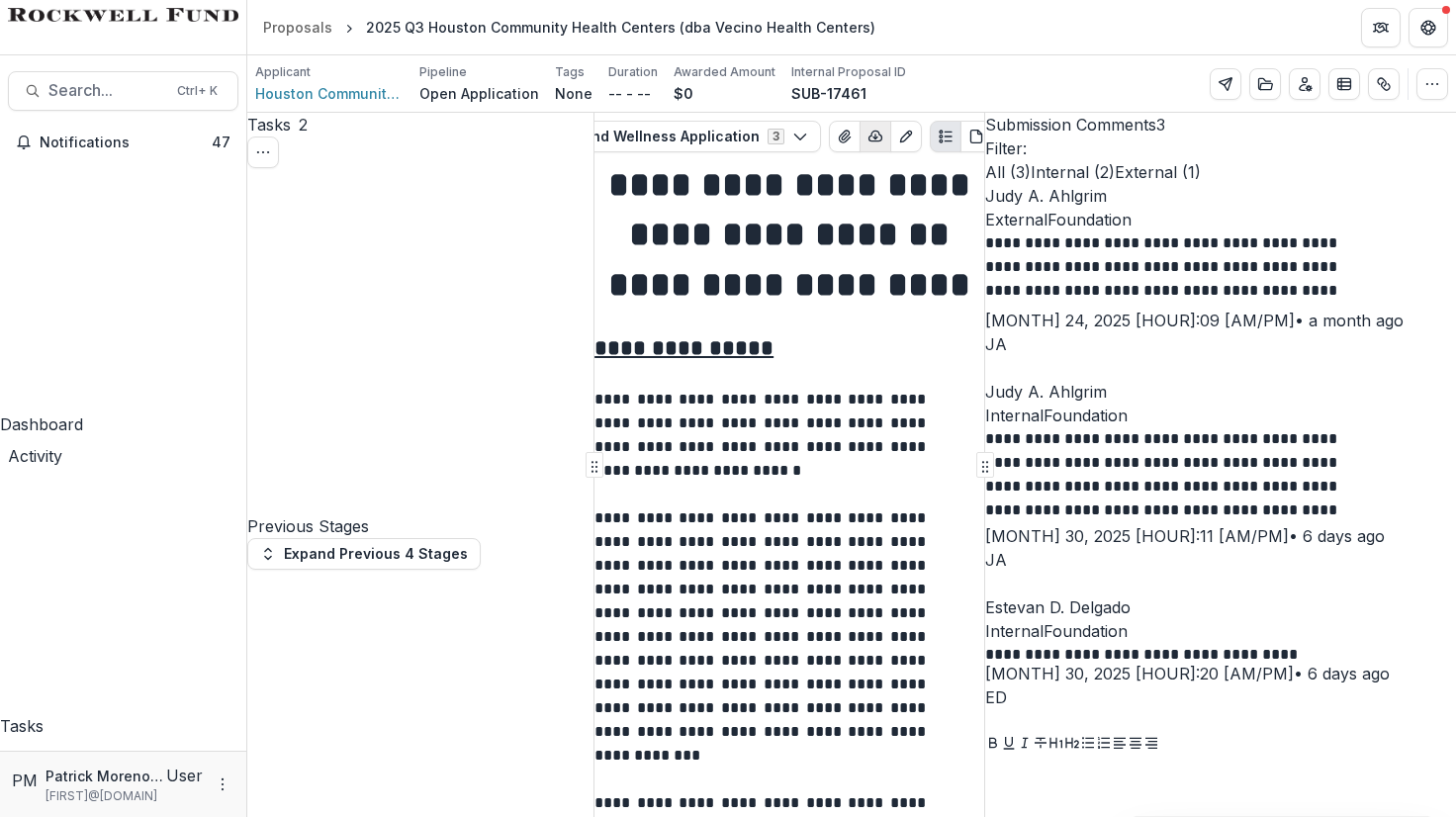 click 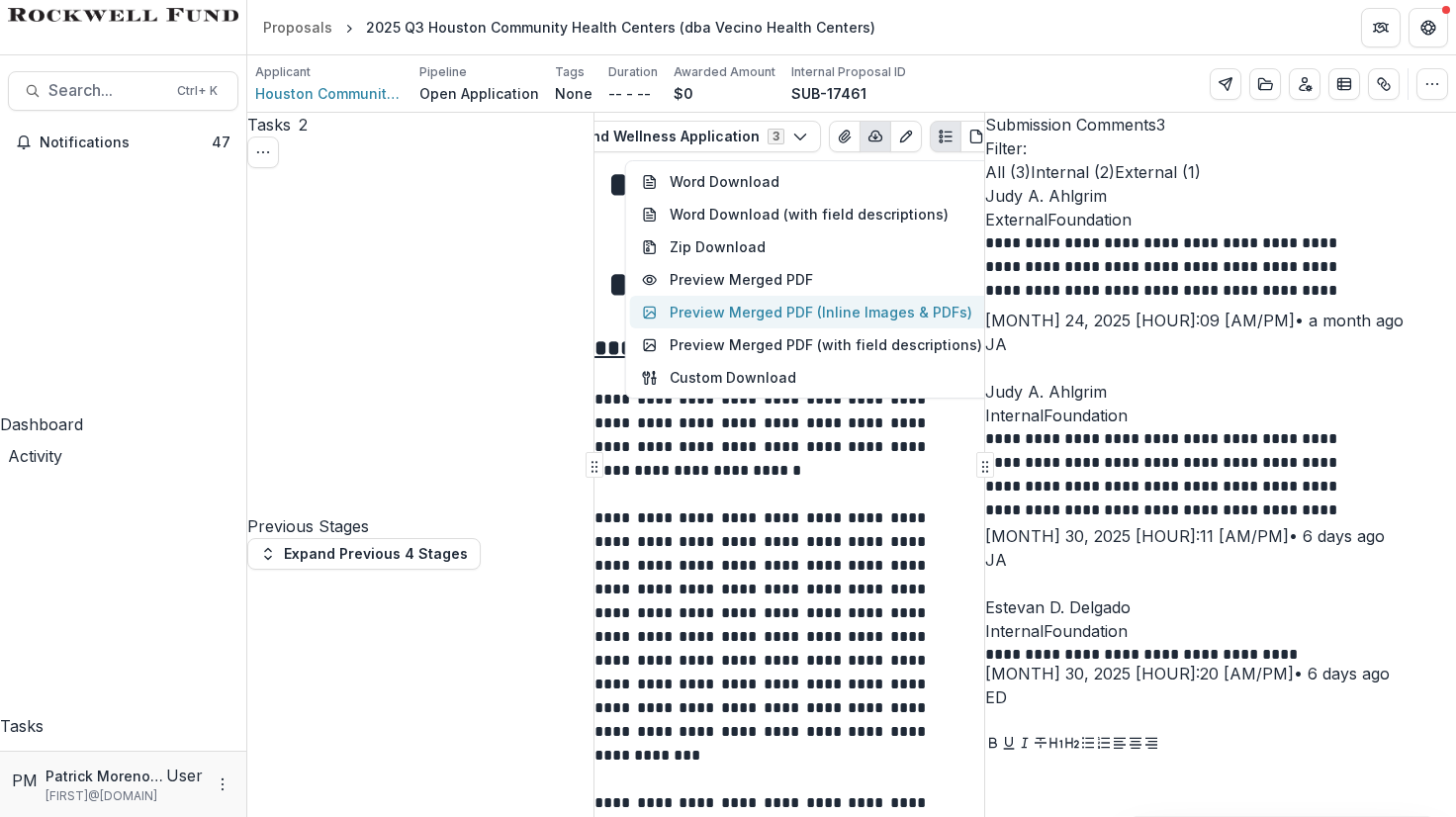 click on "Preview Merged PDF (Inline Images & PDFs)" at bounding box center [812, 312] 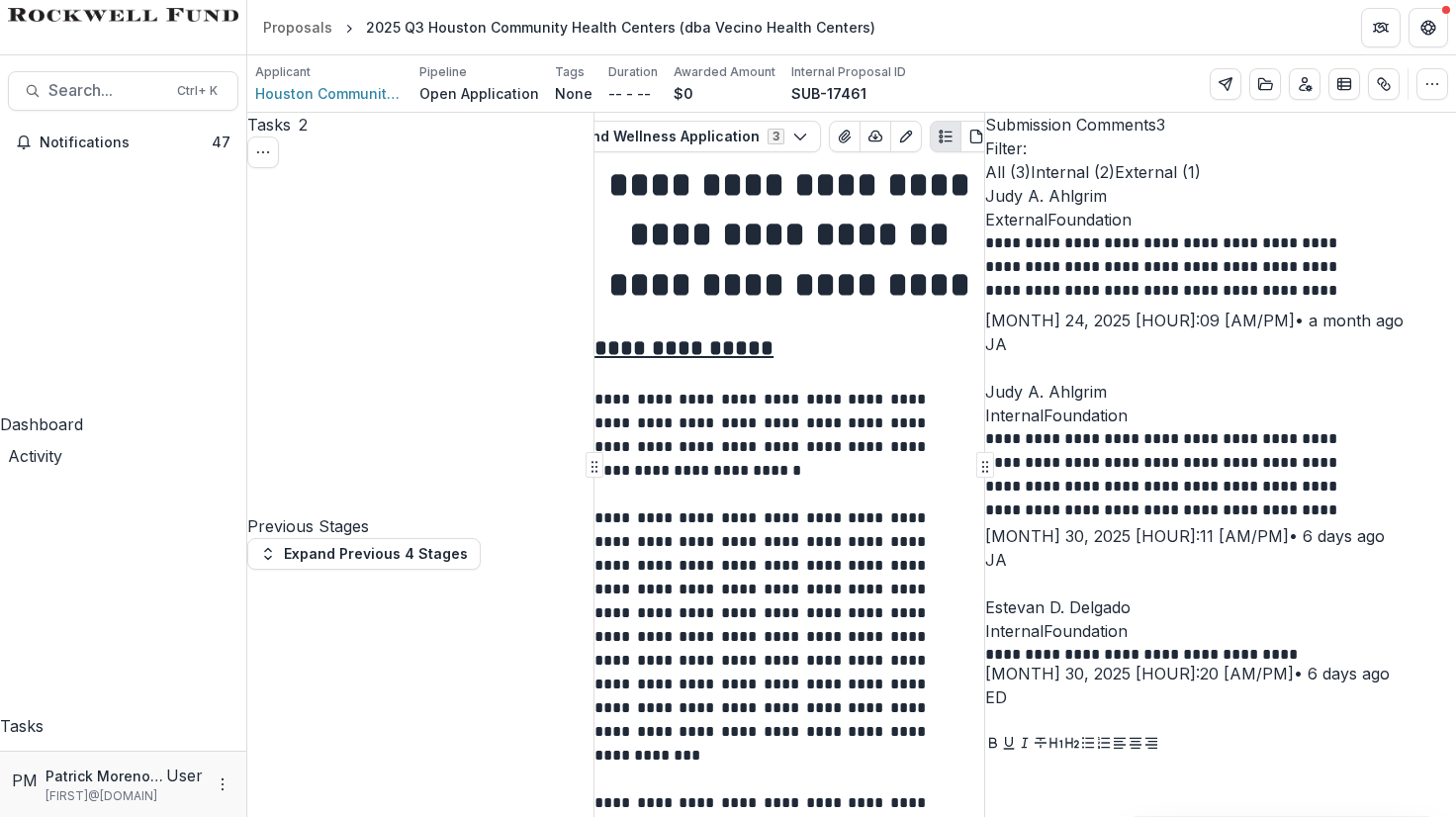 click on "Download" at bounding box center (49, 1405) 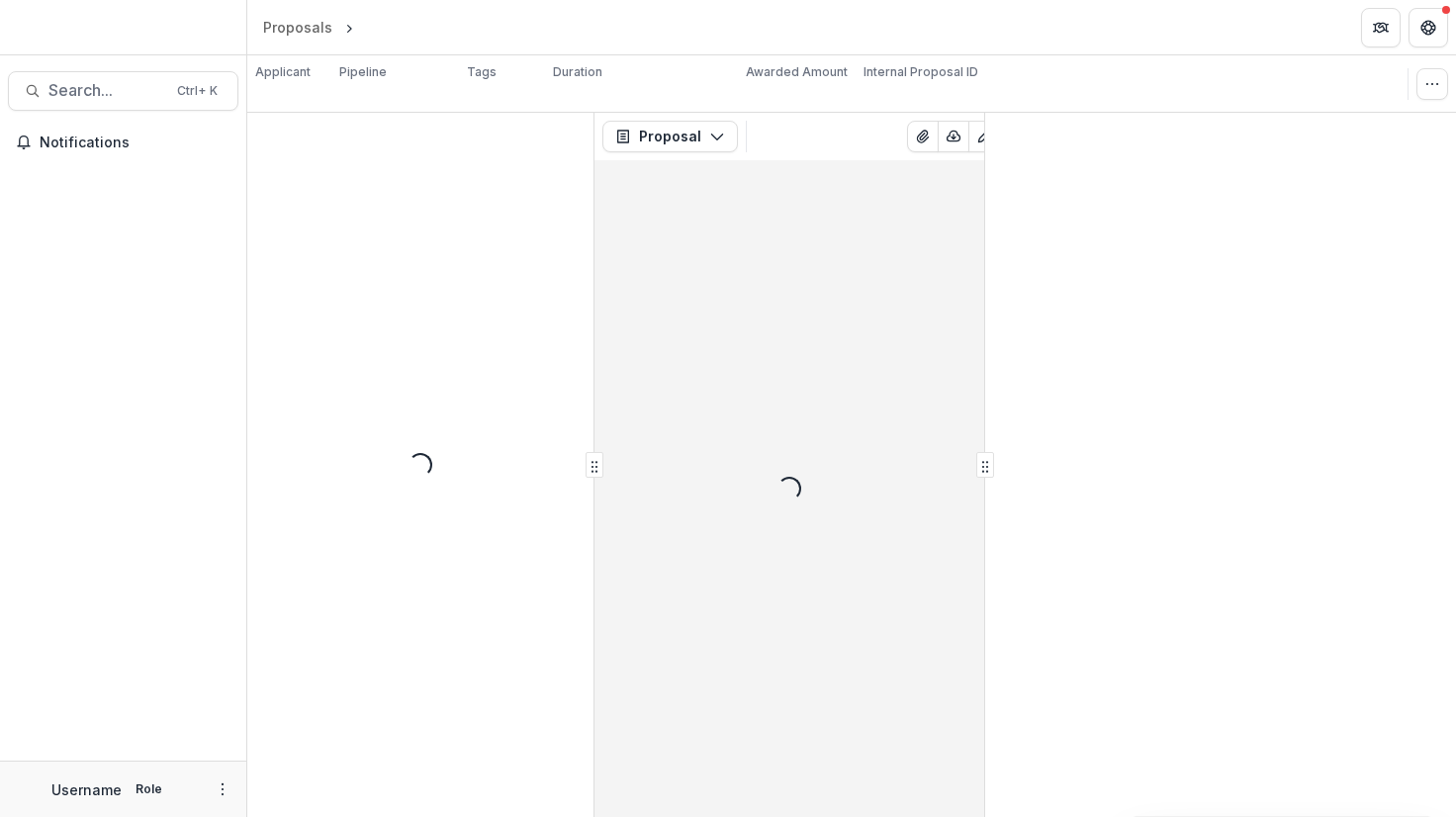 scroll, scrollTop: 0, scrollLeft: 0, axis: both 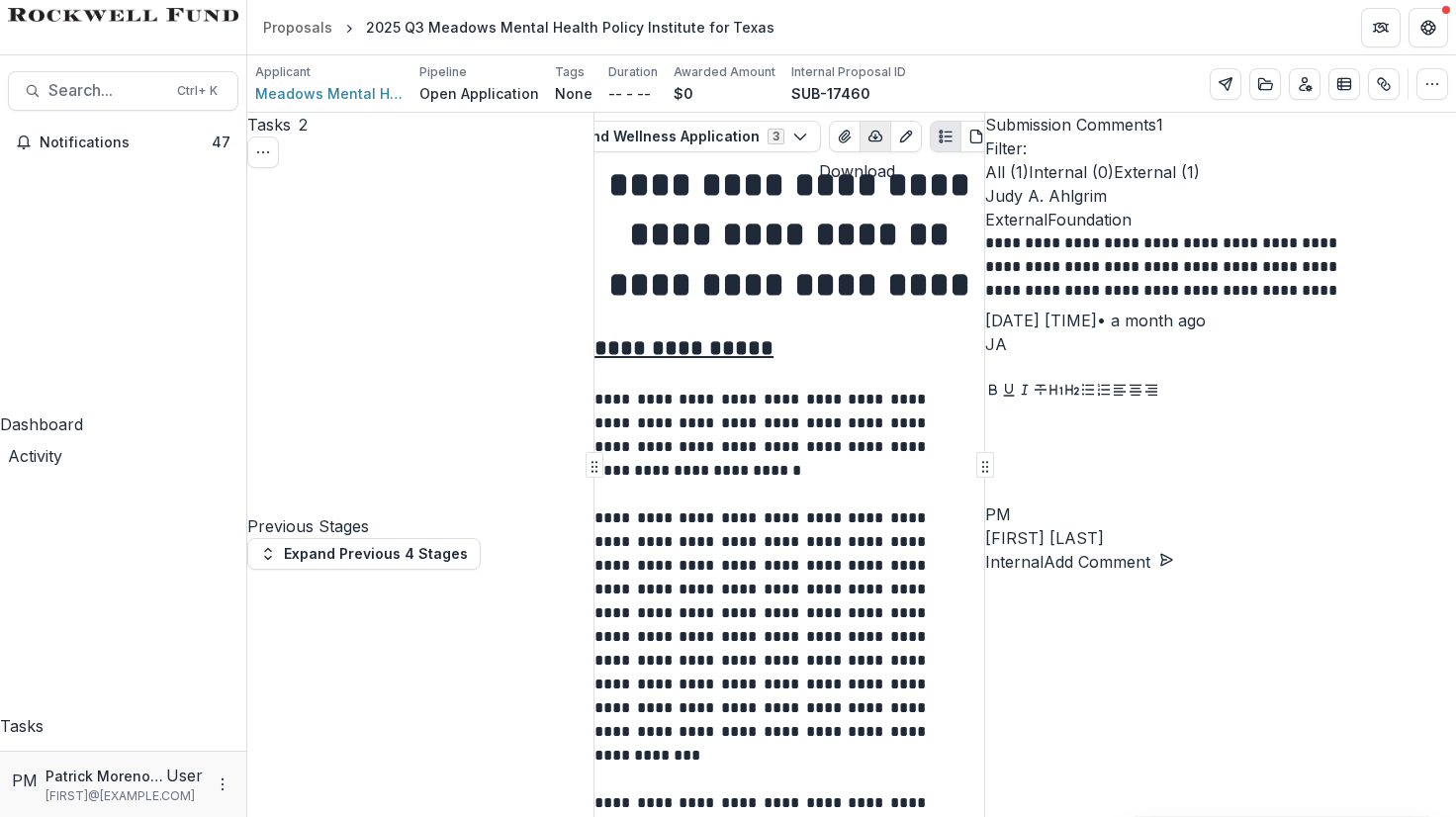 click 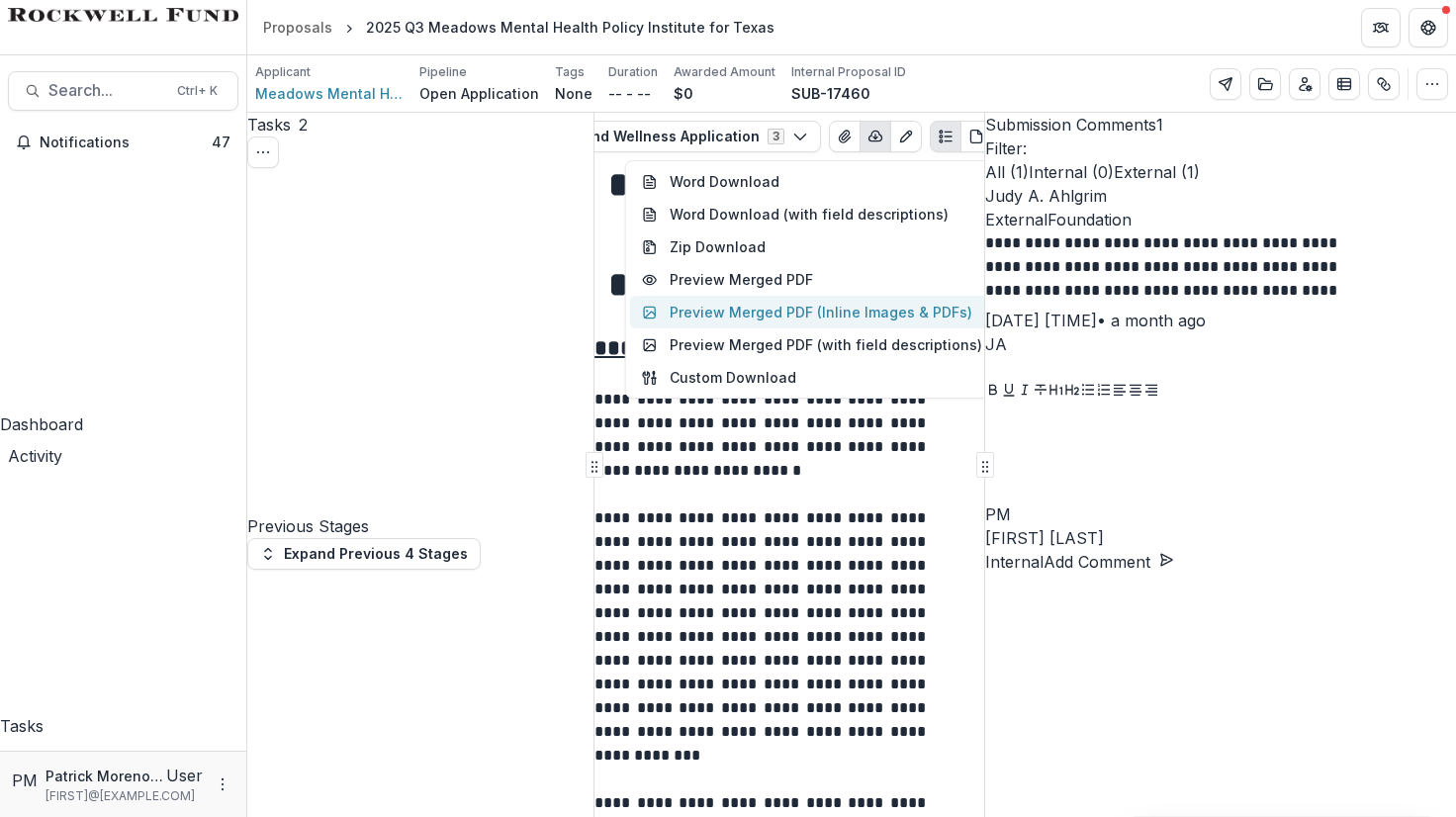 click on "Preview Merged PDF (Inline Images & PDFs)" at bounding box center [812, 312] 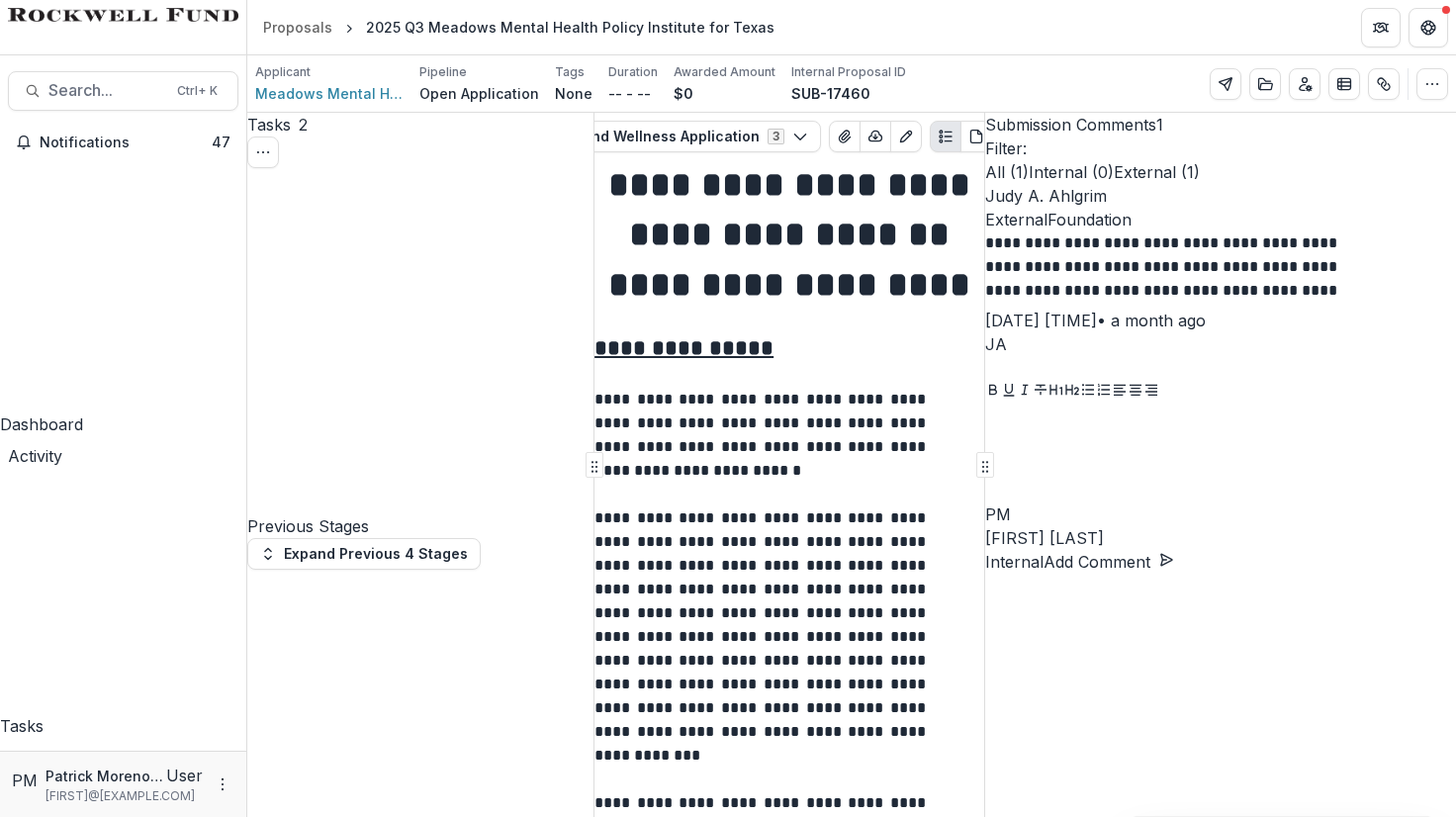 click on "Download" at bounding box center (49, 1405) 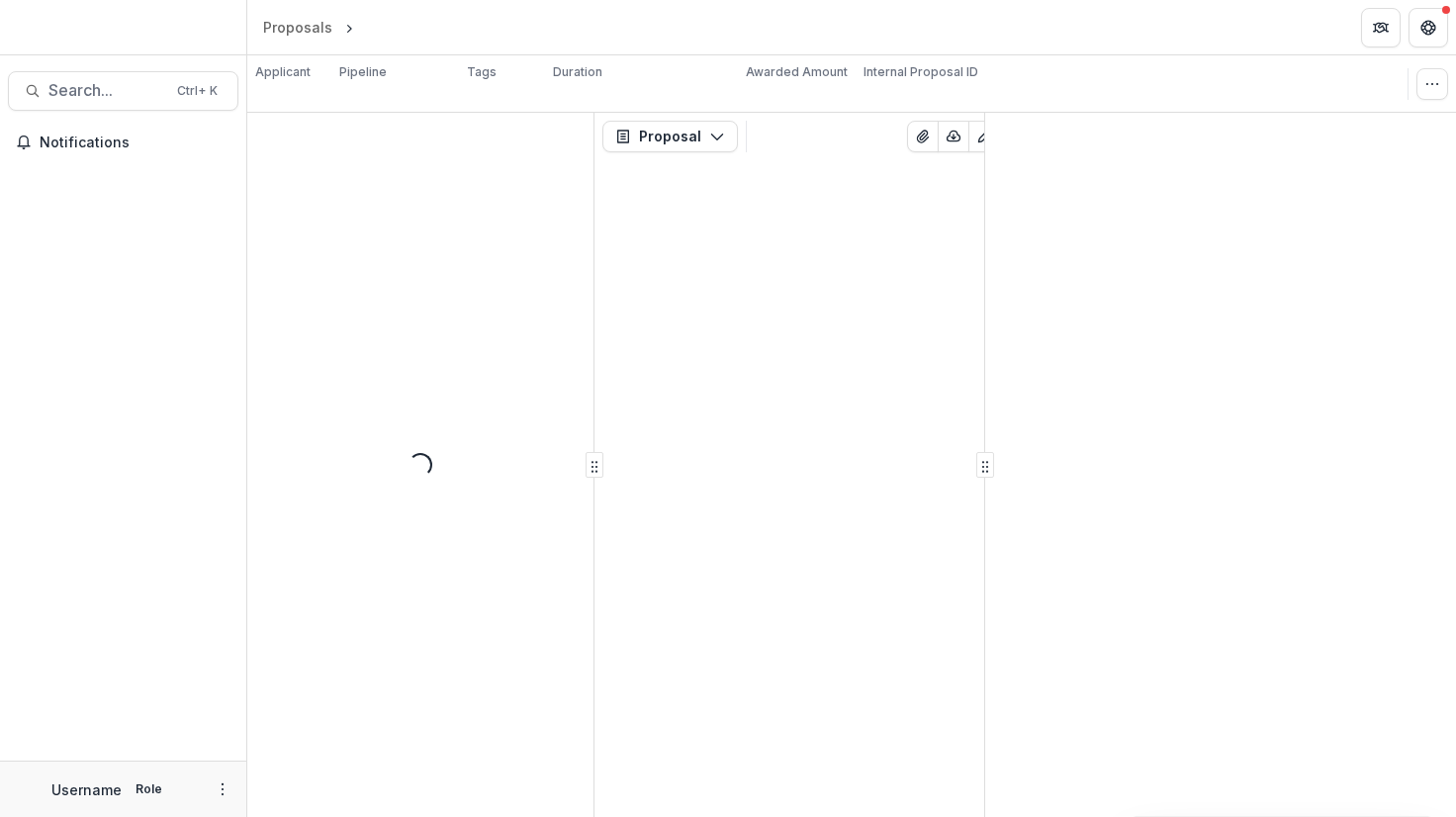 scroll, scrollTop: 0, scrollLeft: 0, axis: both 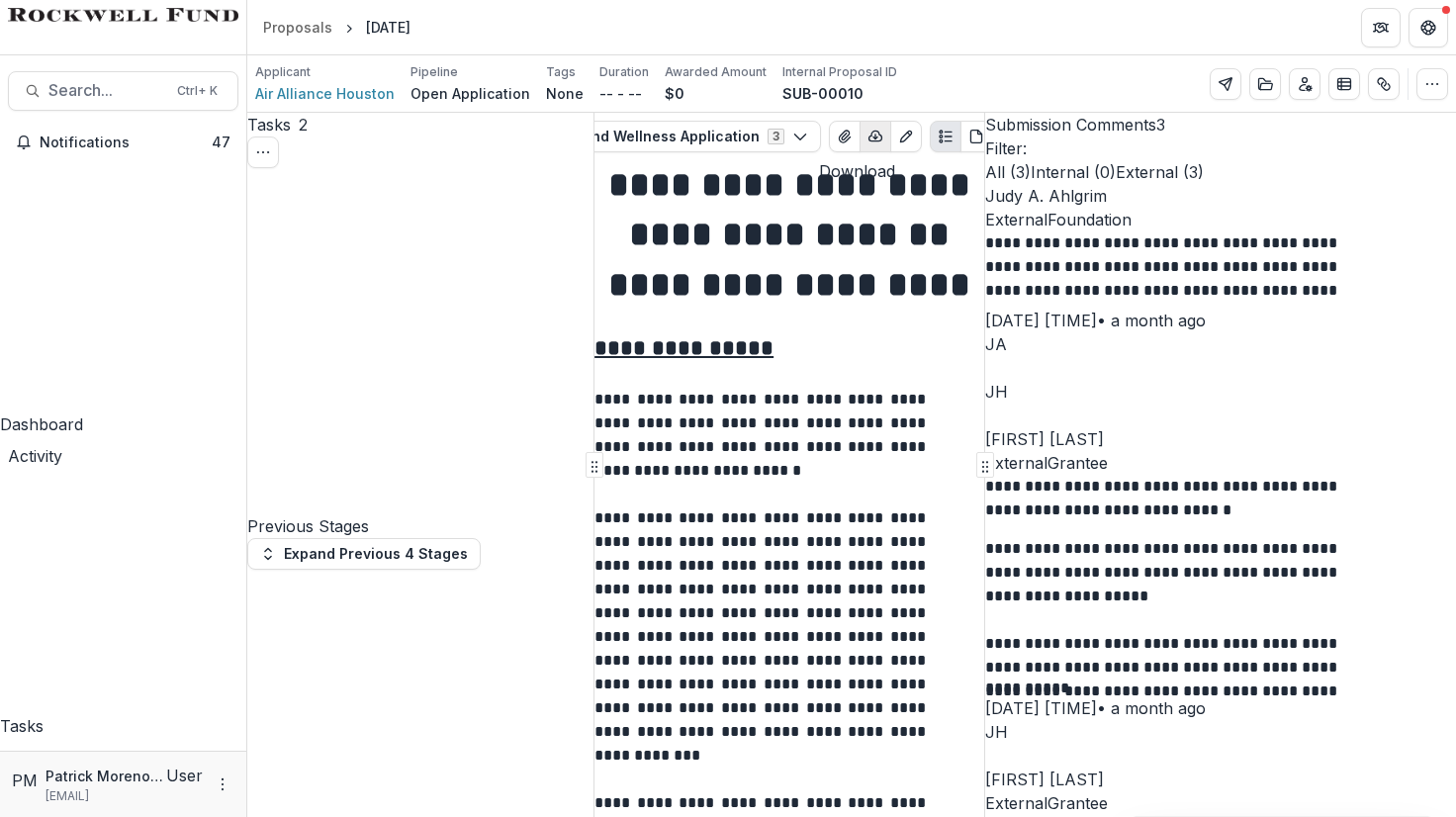 click 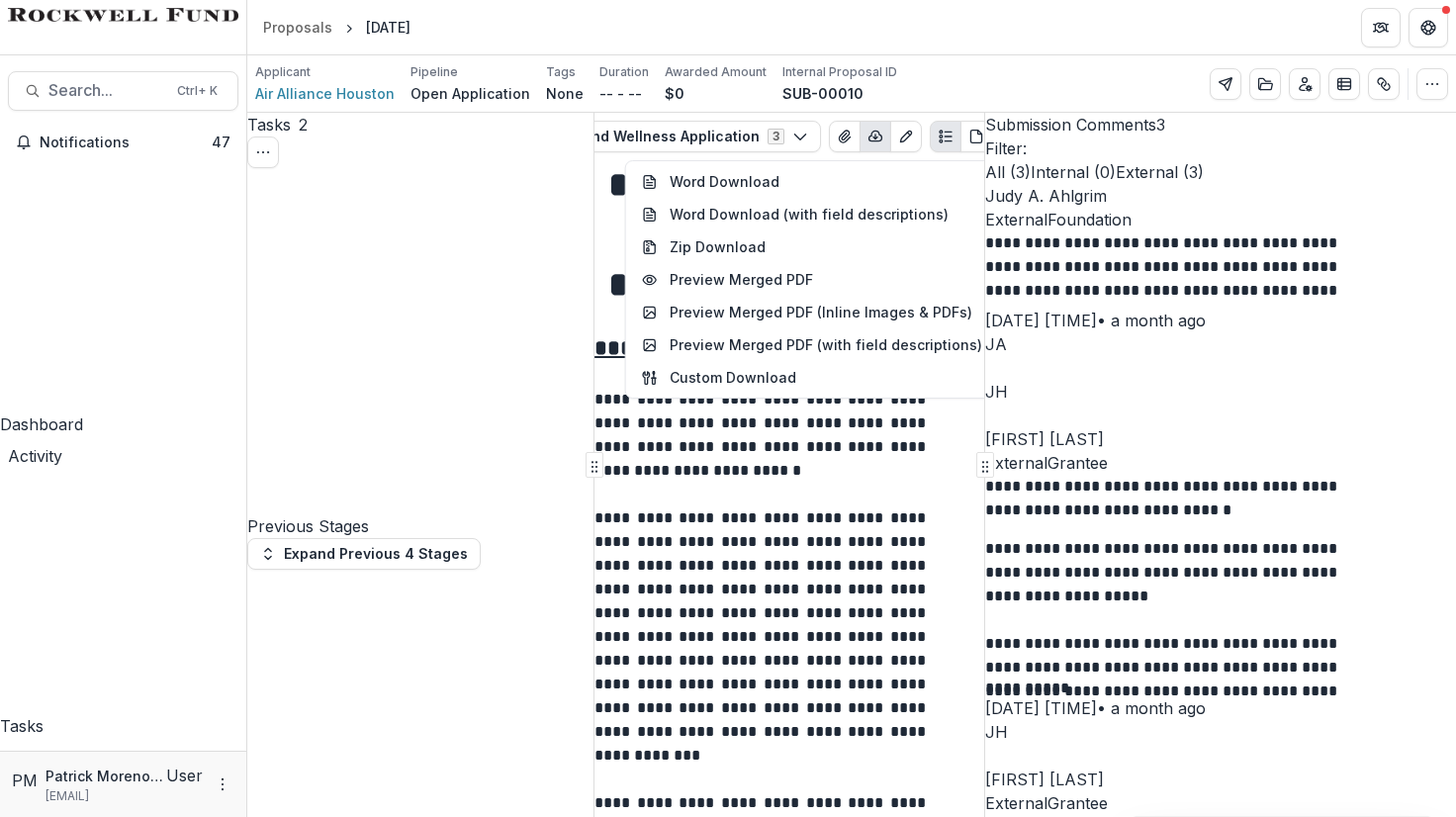 scroll, scrollTop: 437, scrollLeft: 0, axis: vertical 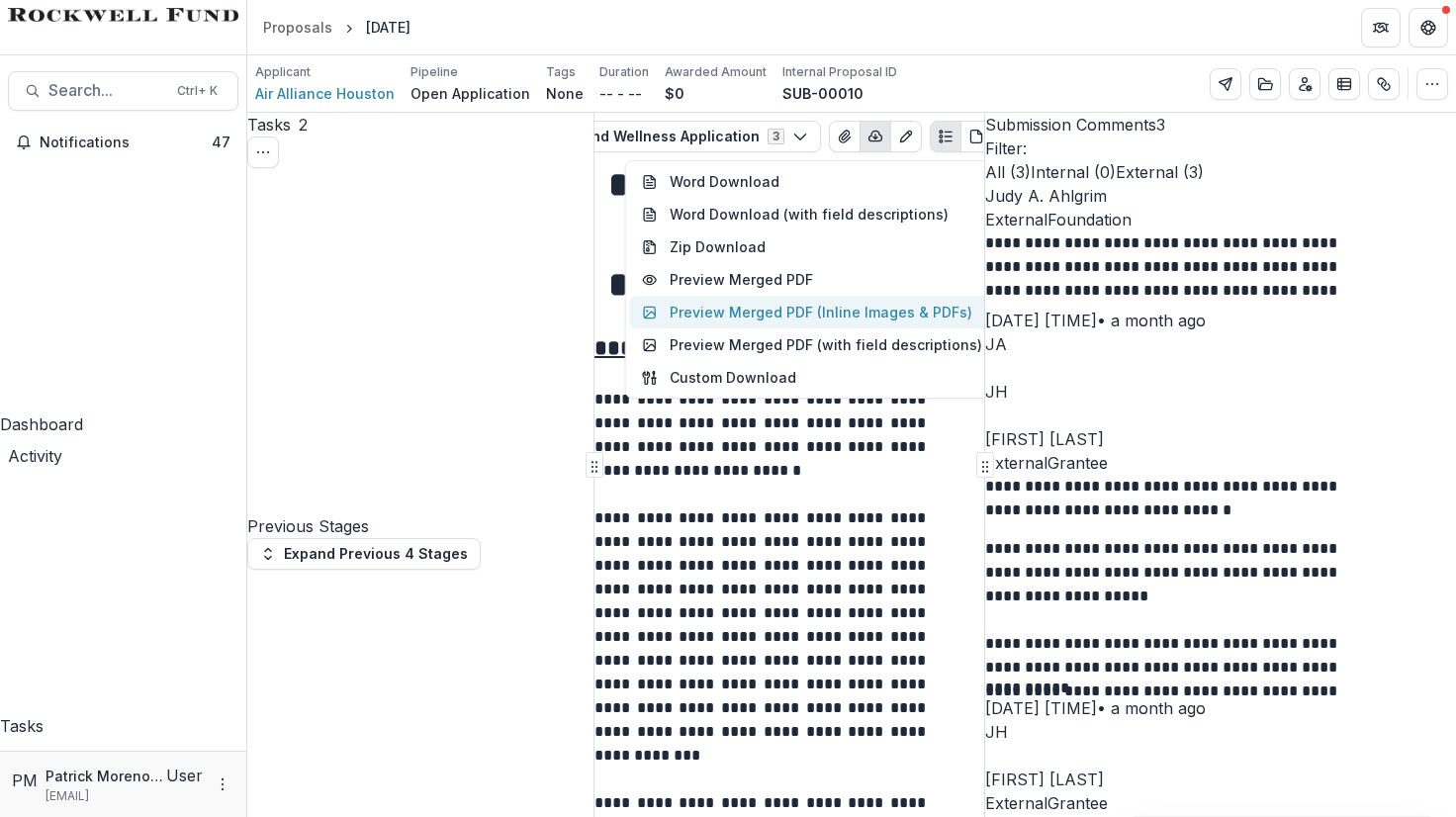 click on "Preview Merged PDF (Inline Images & PDFs)" at bounding box center (812, 312) 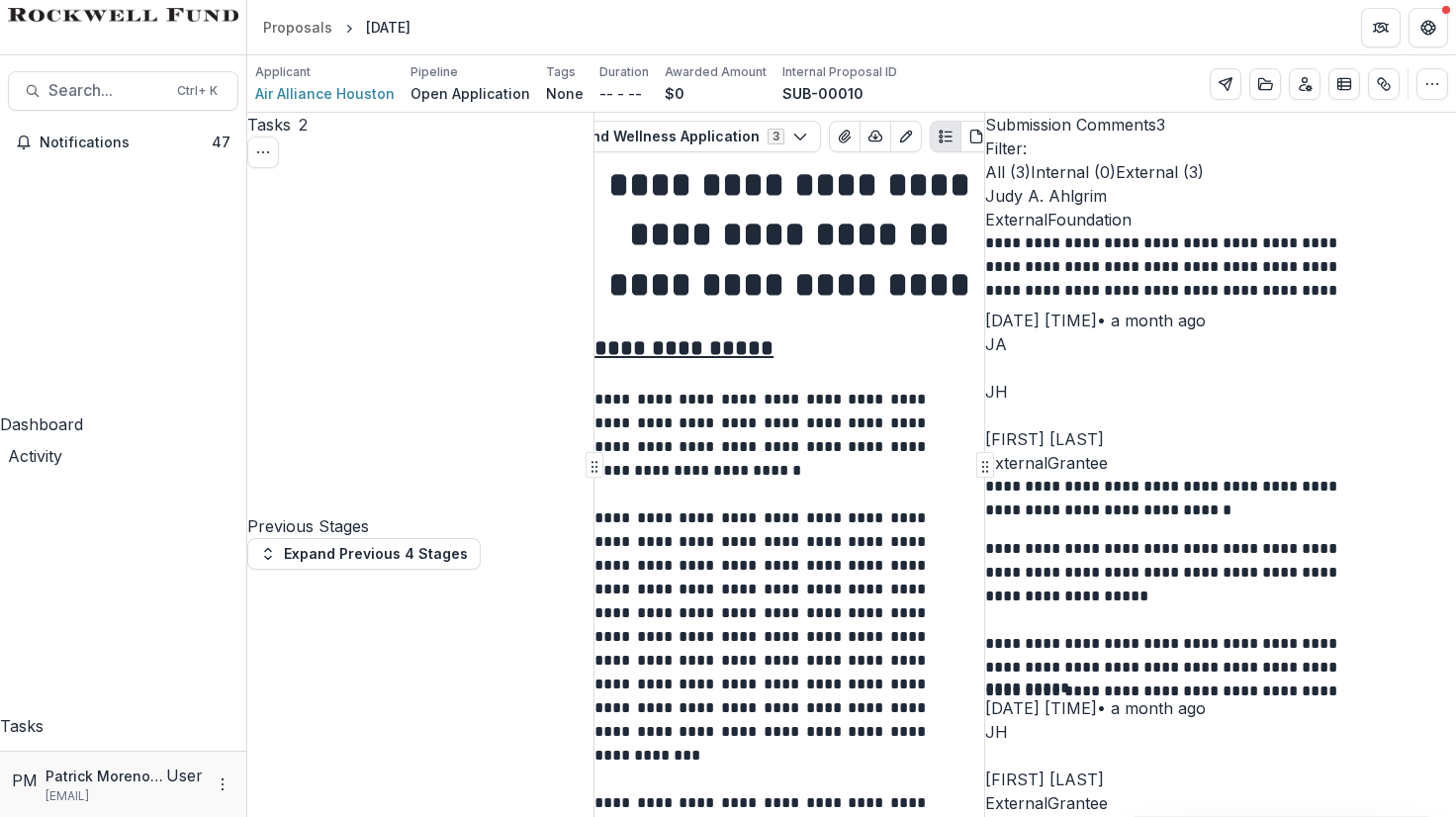 click on "Download" at bounding box center (49, 1405) 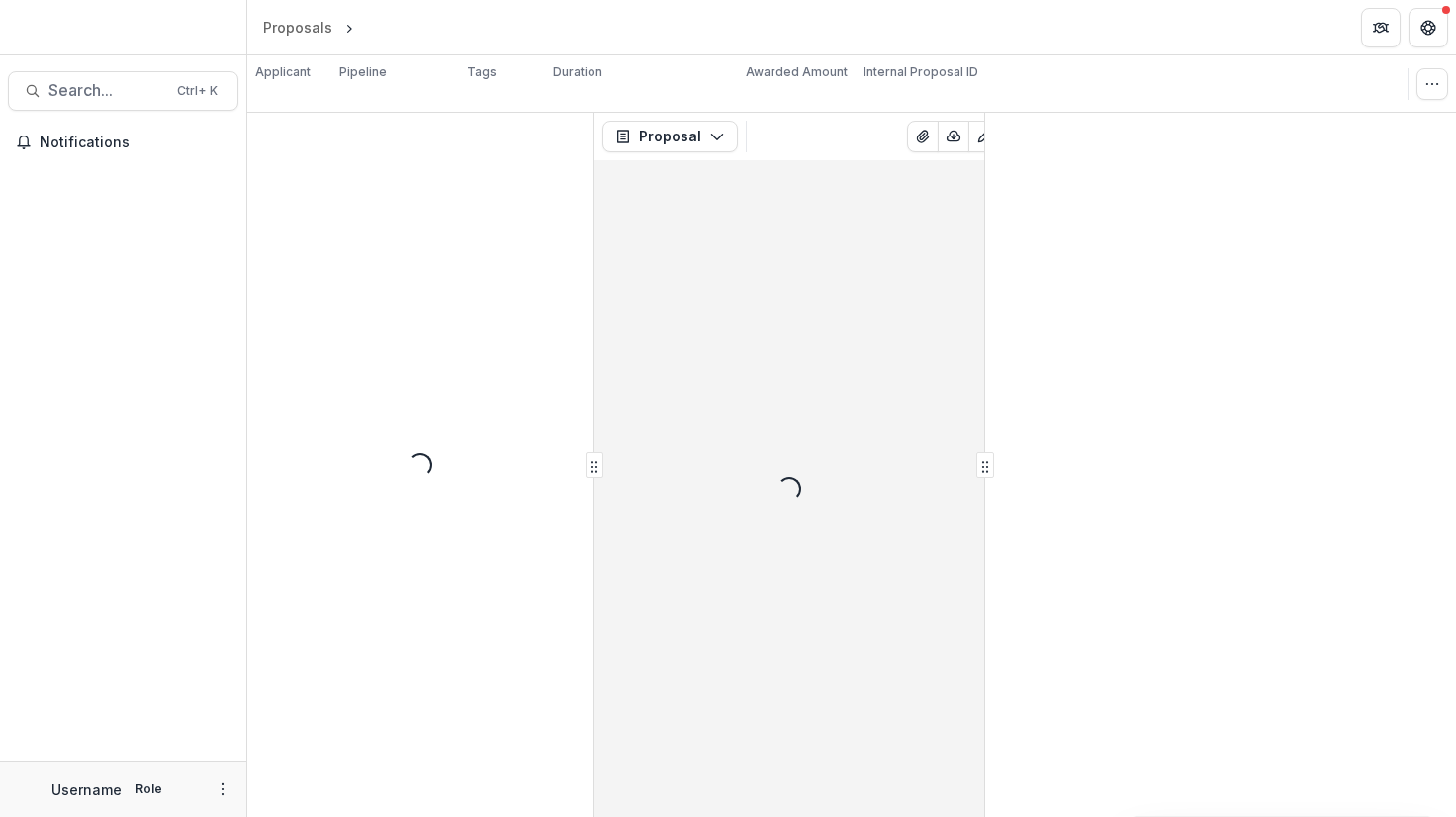 scroll, scrollTop: 0, scrollLeft: 0, axis: both 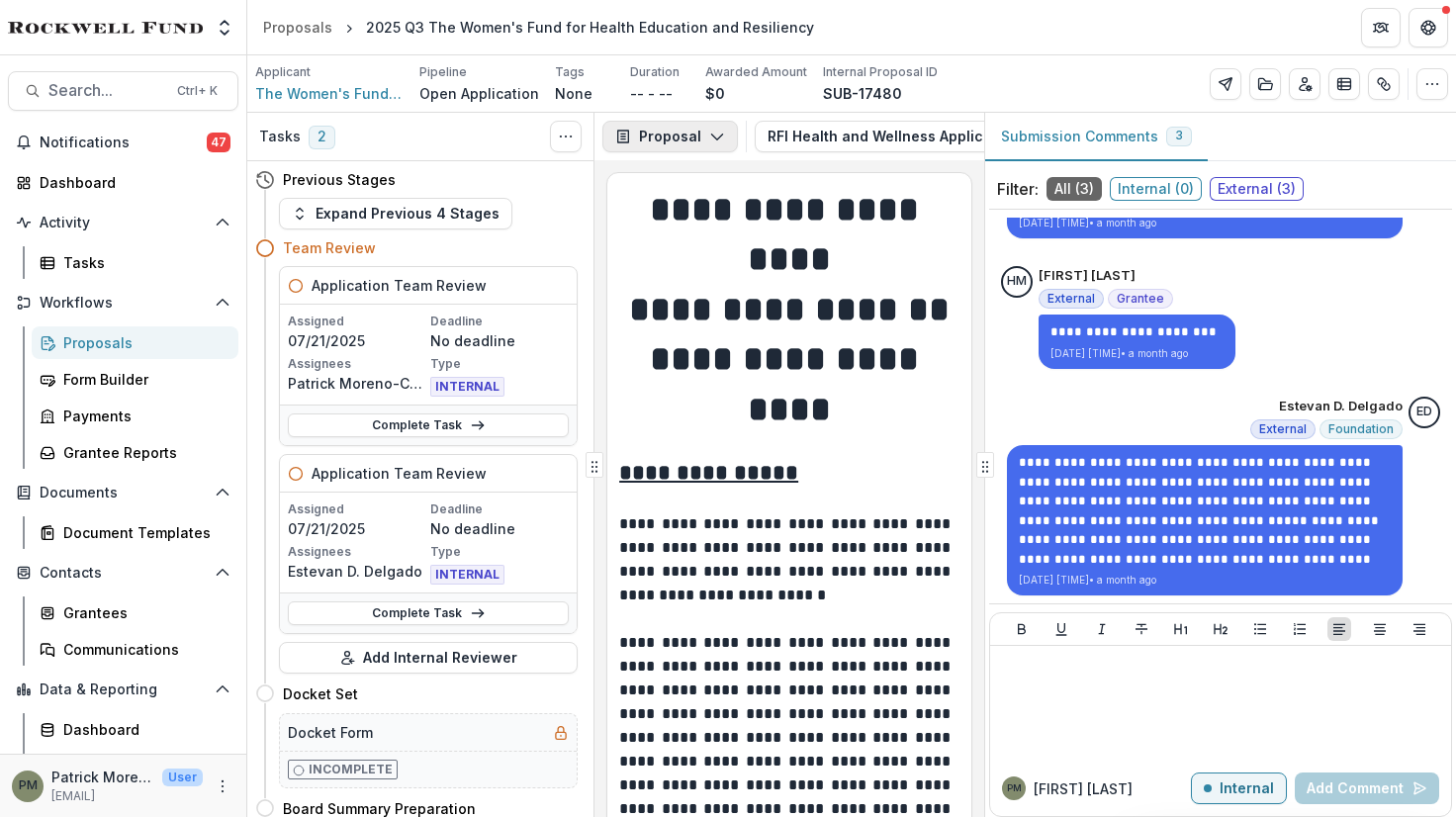click on "Proposal" at bounding box center (670, 136) 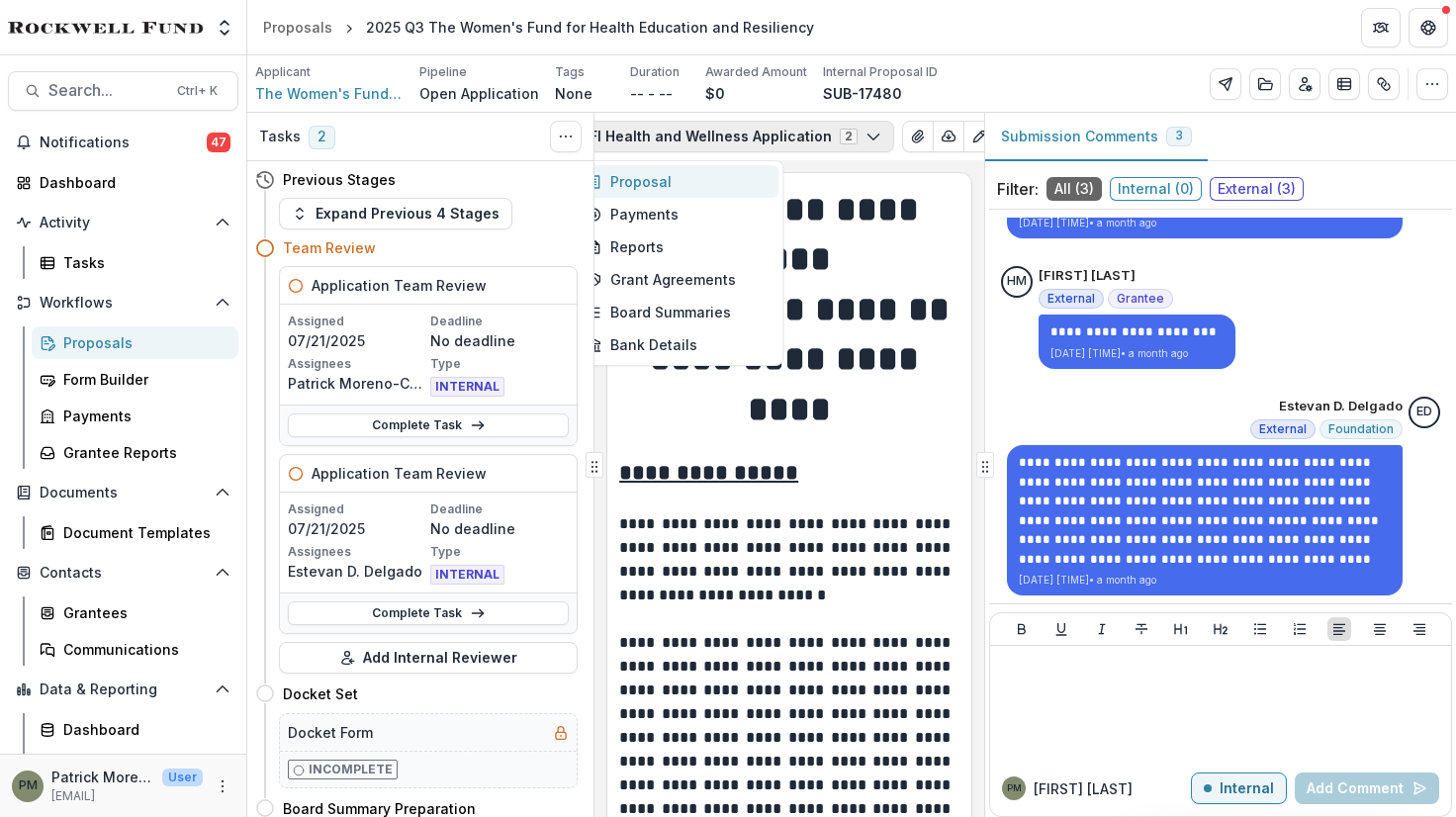 scroll, scrollTop: 0, scrollLeft: 259, axis: horizontal 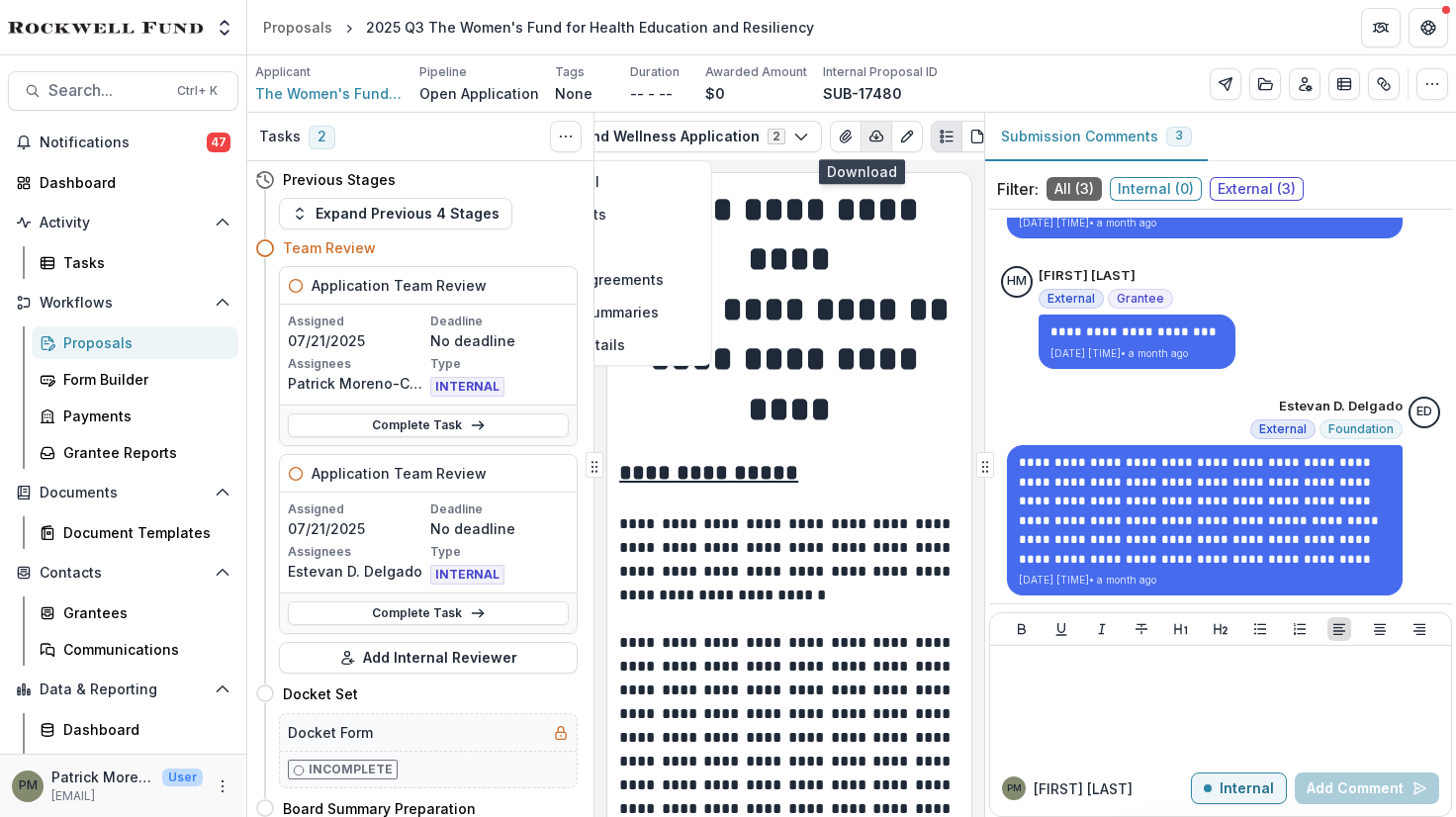 click 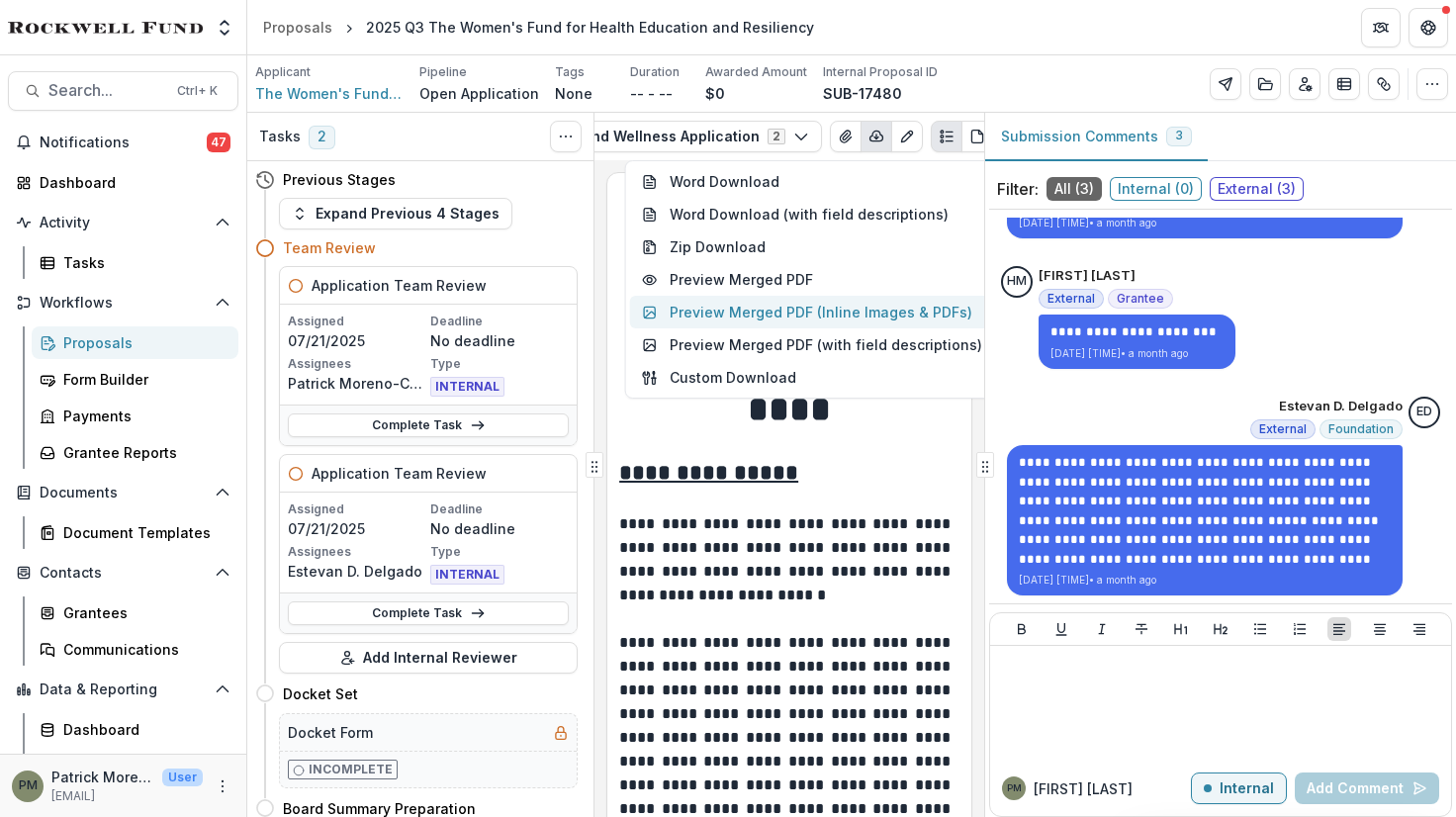 click on "Preview Merged PDF (Inline Images & PDFs)" at bounding box center [812, 312] 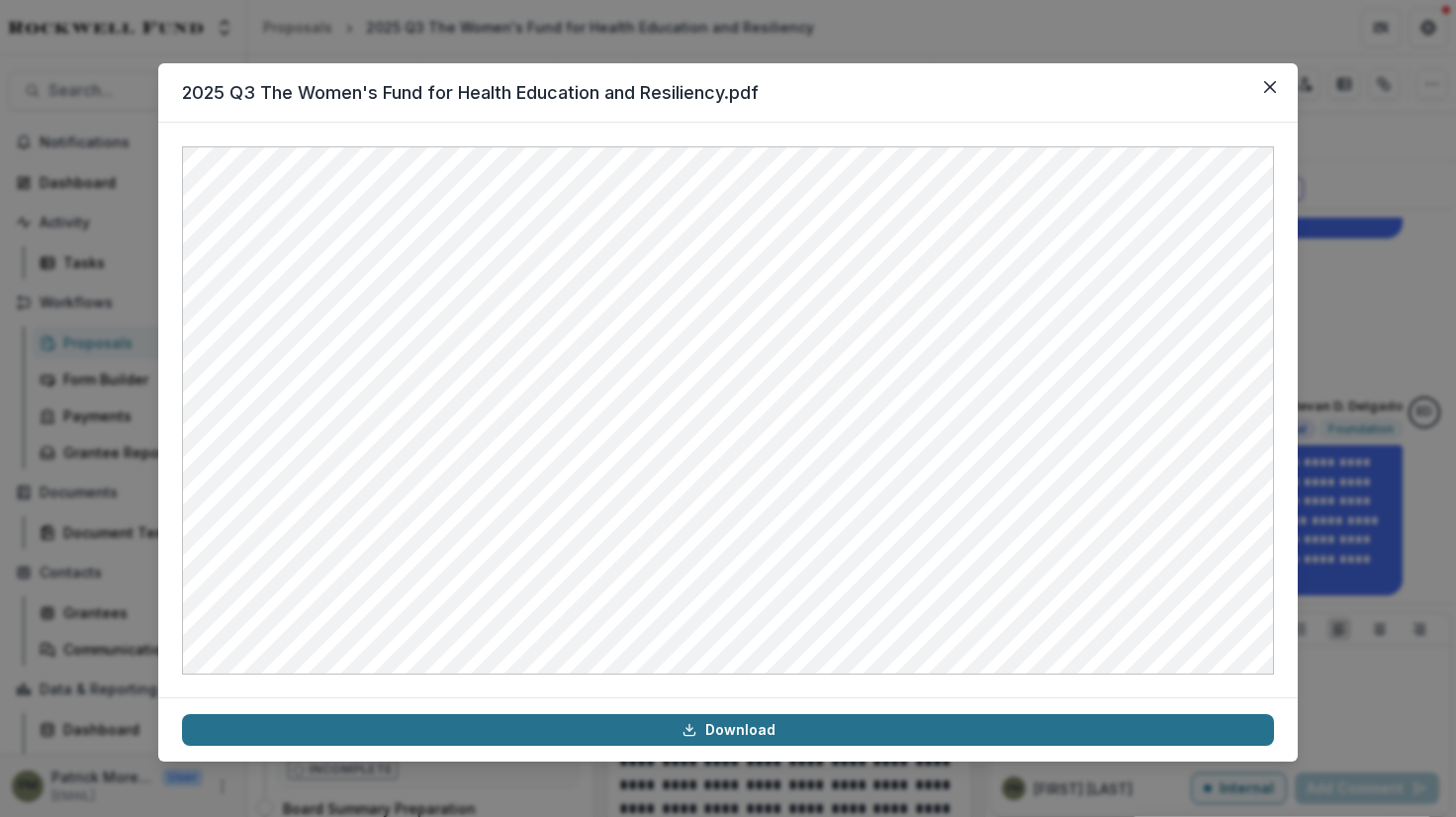 click on "Download" at bounding box center [728, 730] 